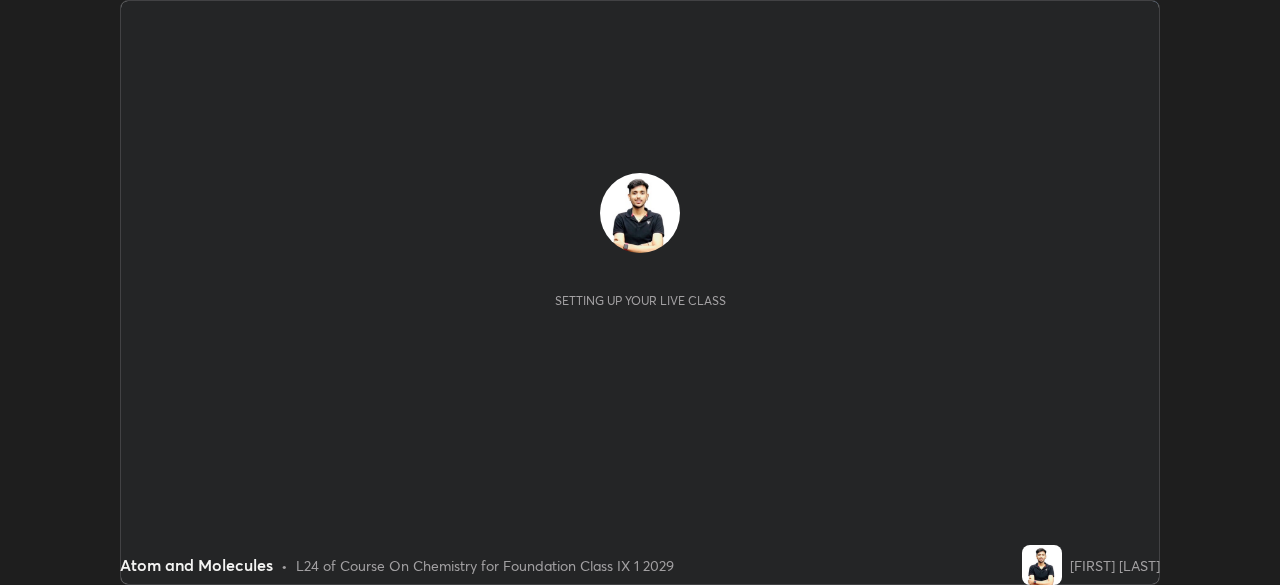 scroll, scrollTop: 0, scrollLeft: 0, axis: both 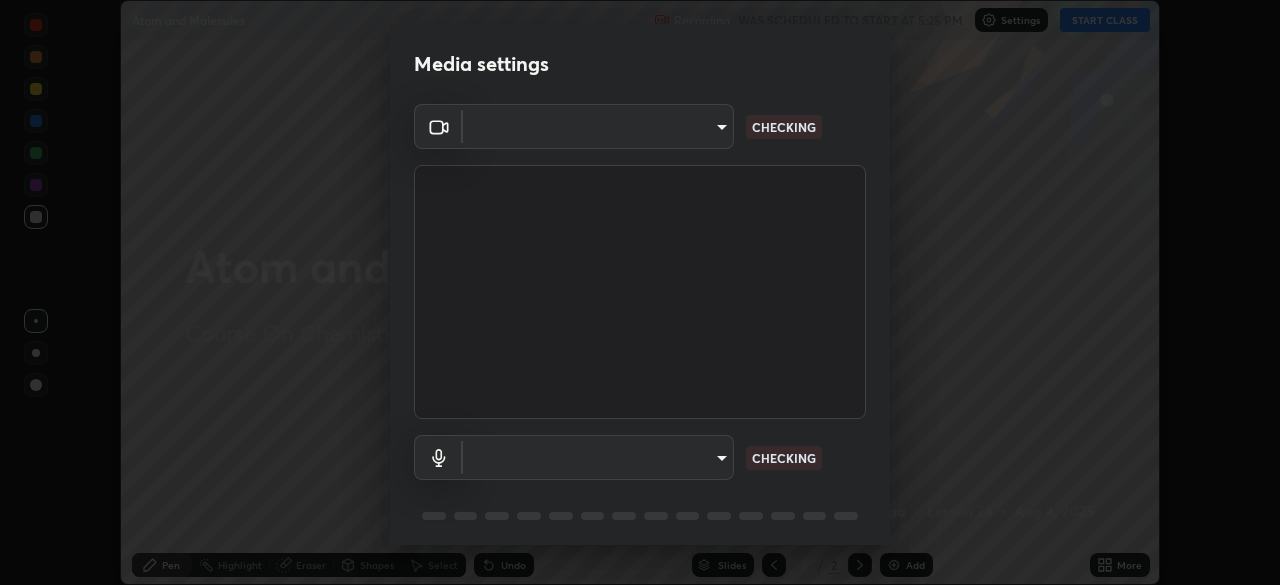 type on "443a52c1fcb7883315f8fd5a1b2310fe1caf799e36d708bb439fd655faabec6d" 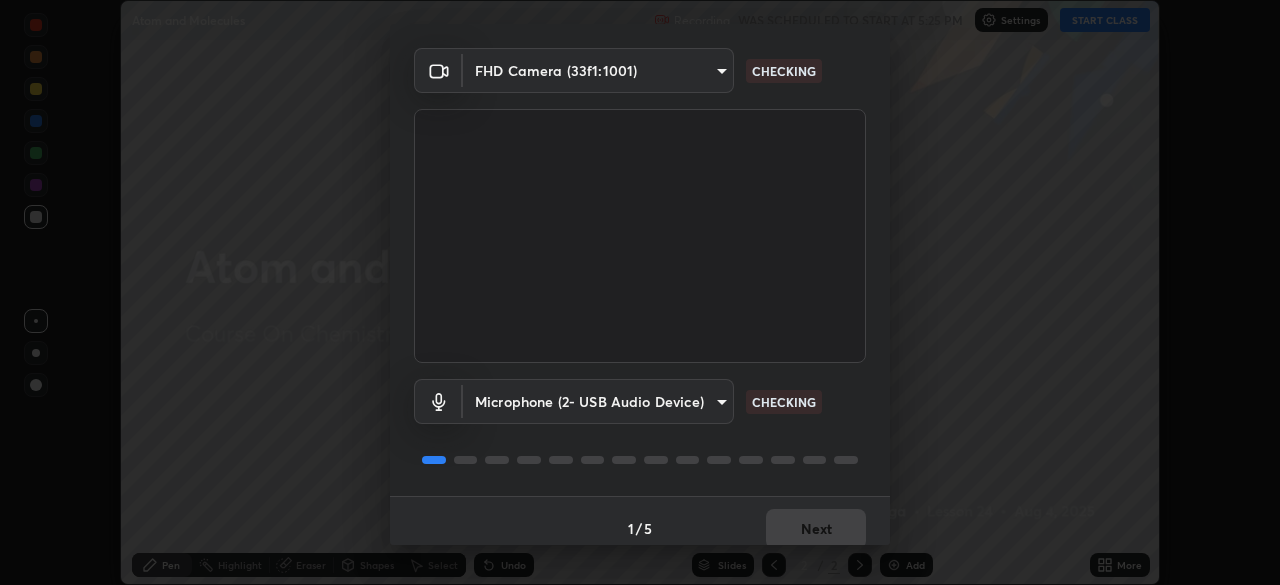 scroll, scrollTop: 71, scrollLeft: 0, axis: vertical 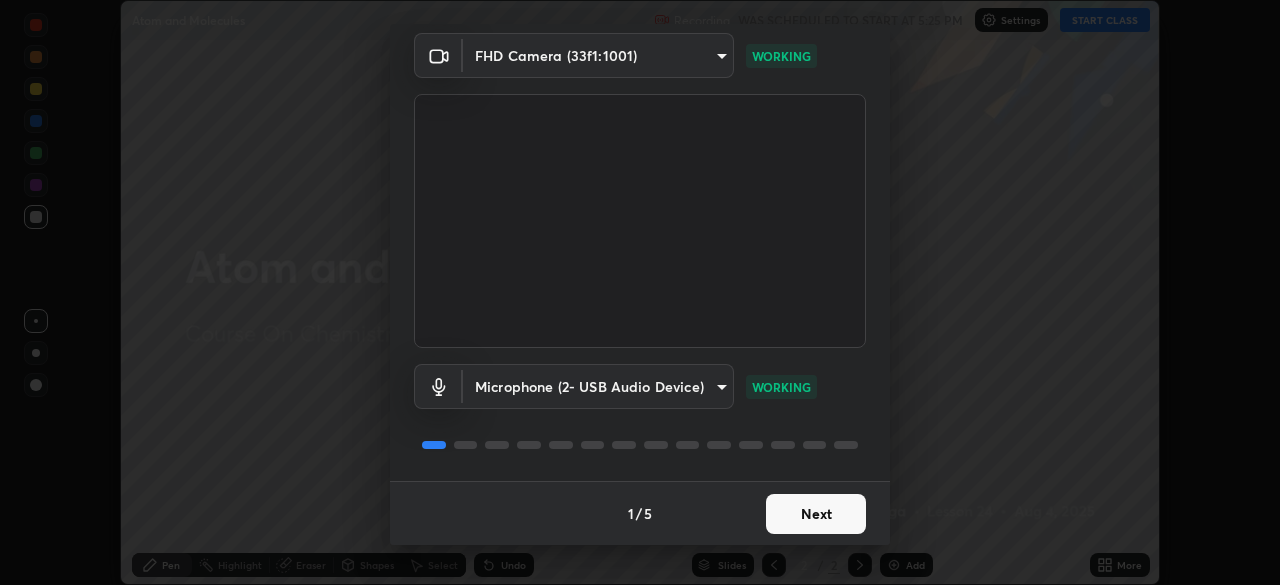 click on "Next" at bounding box center (816, 514) 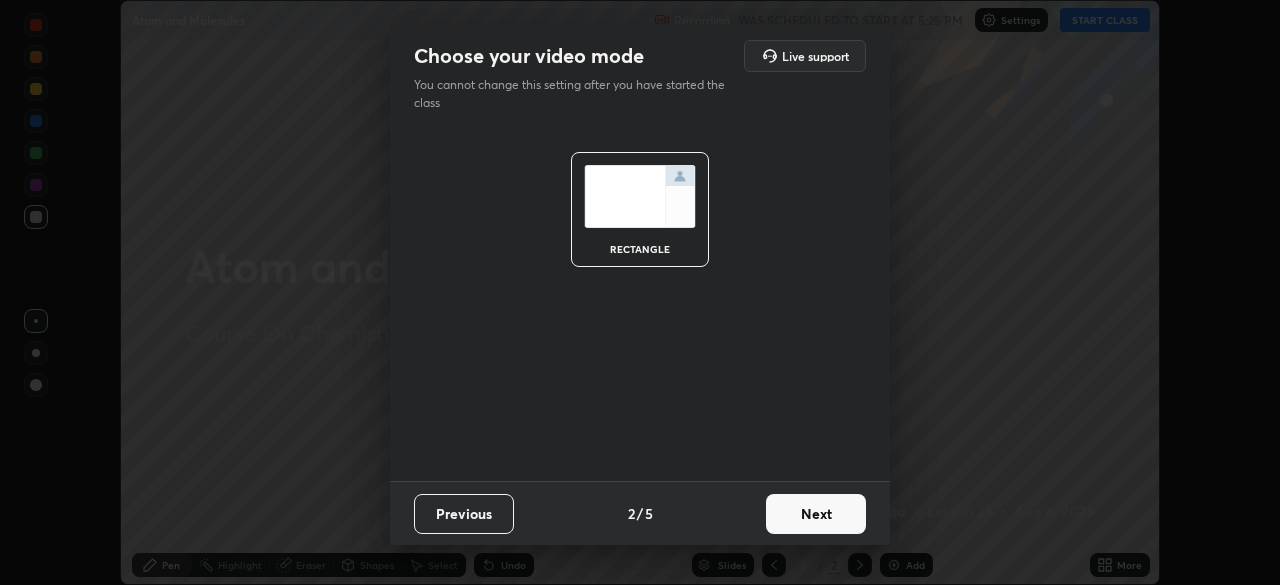 scroll, scrollTop: 0, scrollLeft: 0, axis: both 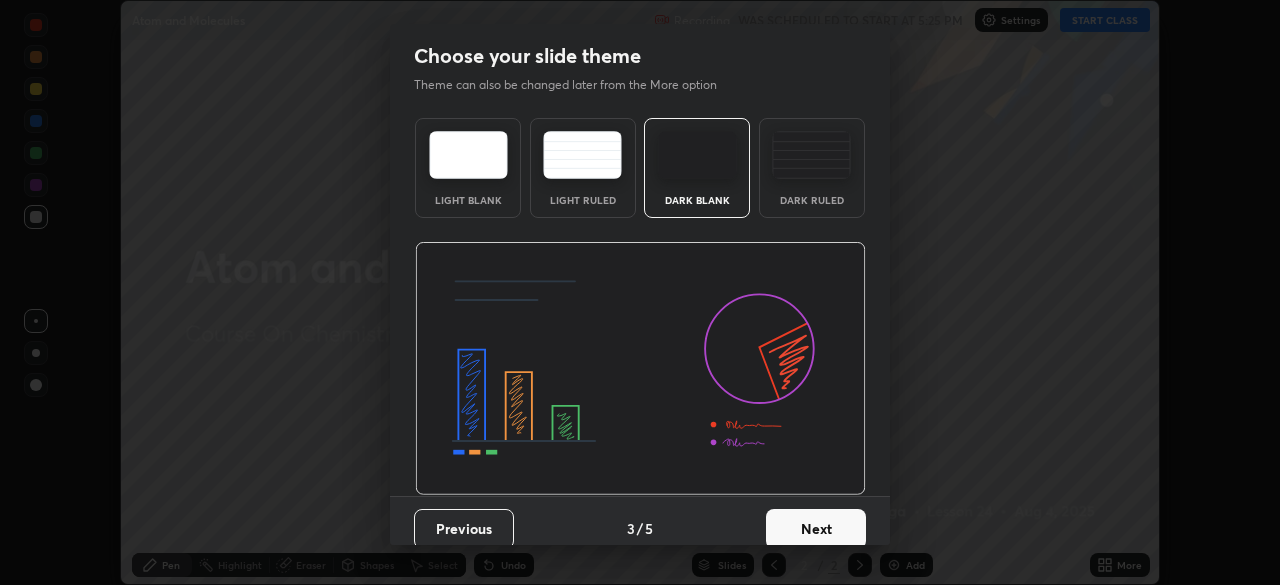 click on "Next" at bounding box center [816, 529] 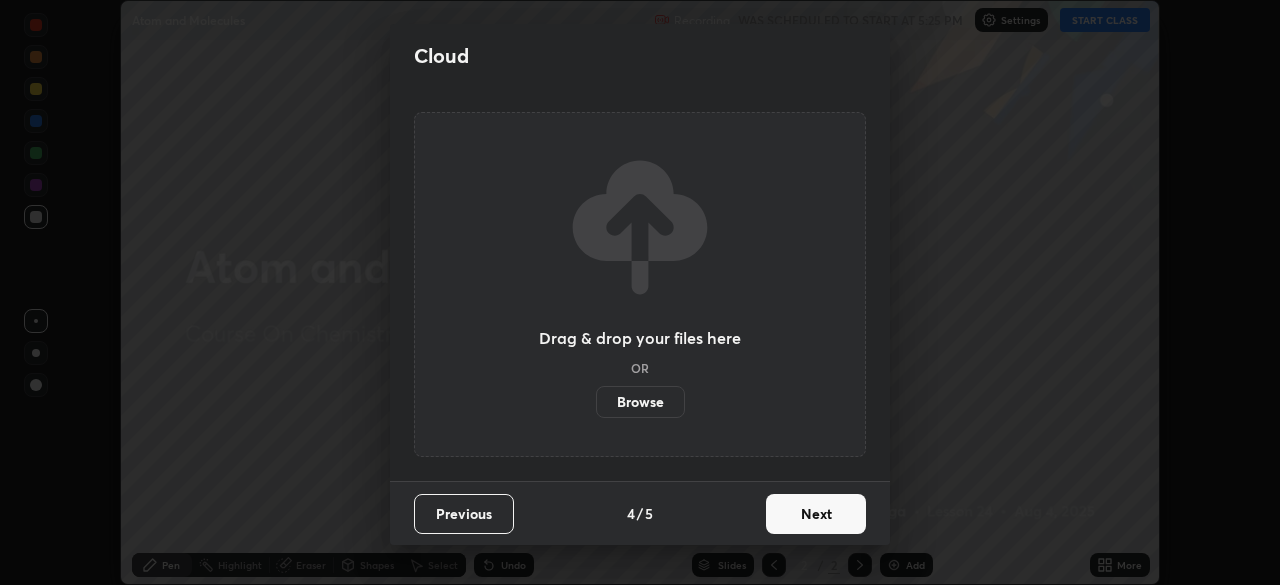 click on "Next" at bounding box center [816, 514] 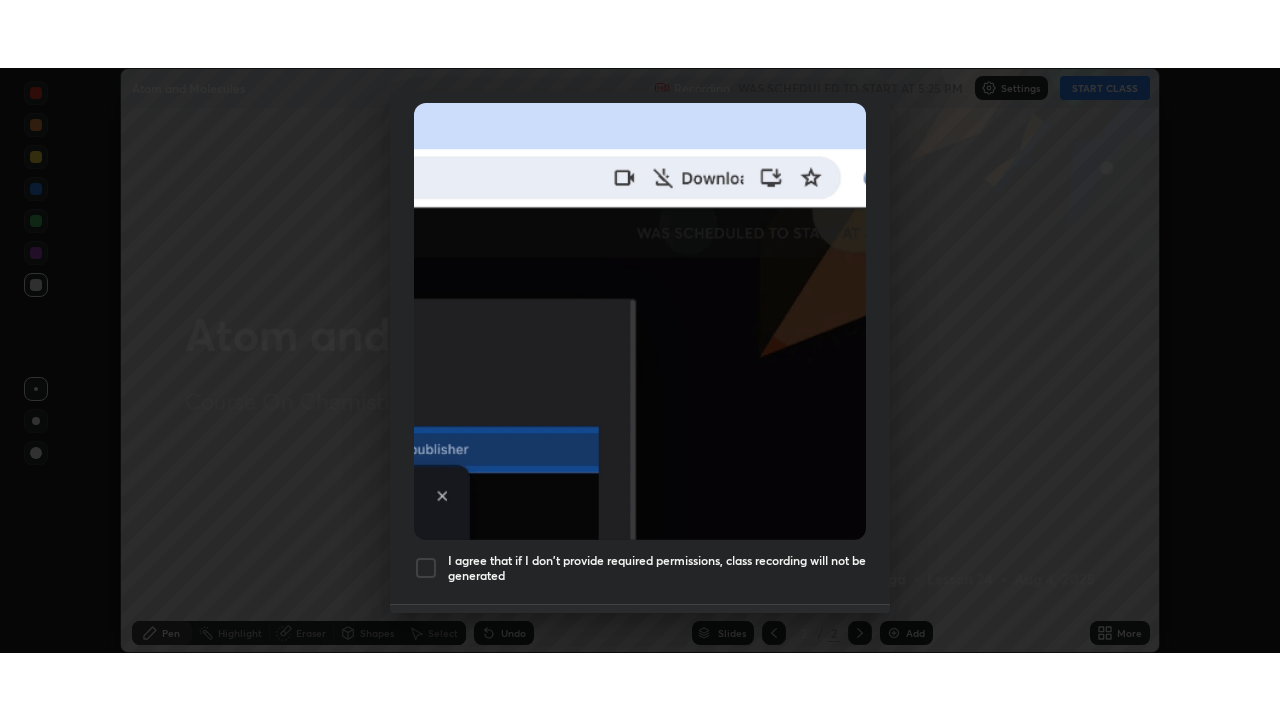 scroll, scrollTop: 479, scrollLeft: 0, axis: vertical 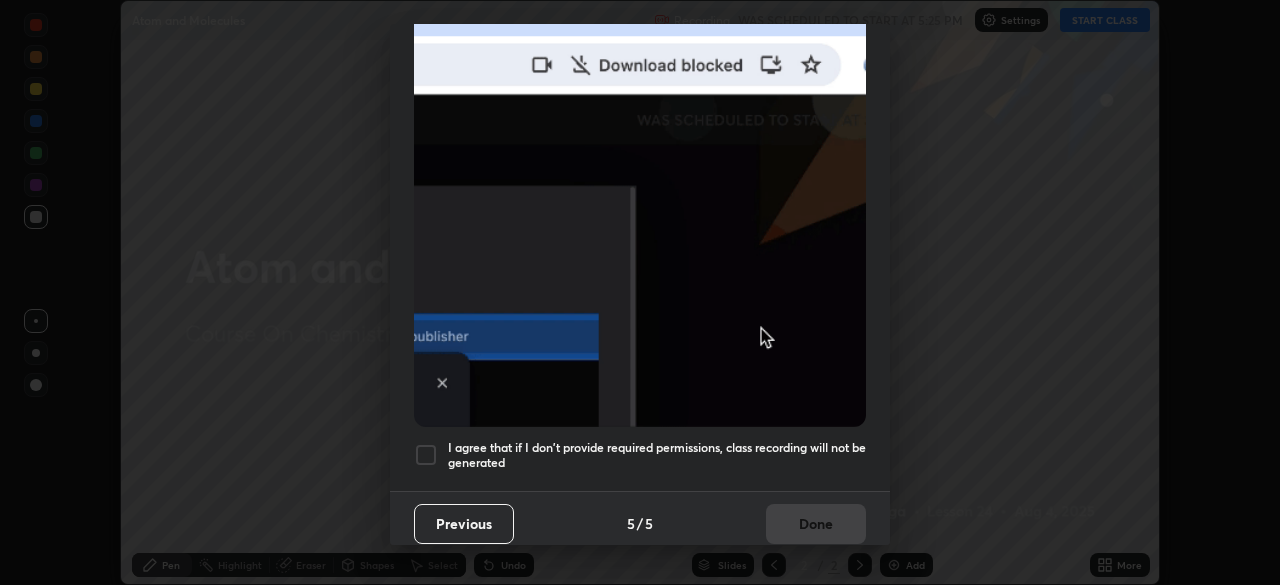 click at bounding box center (426, 455) 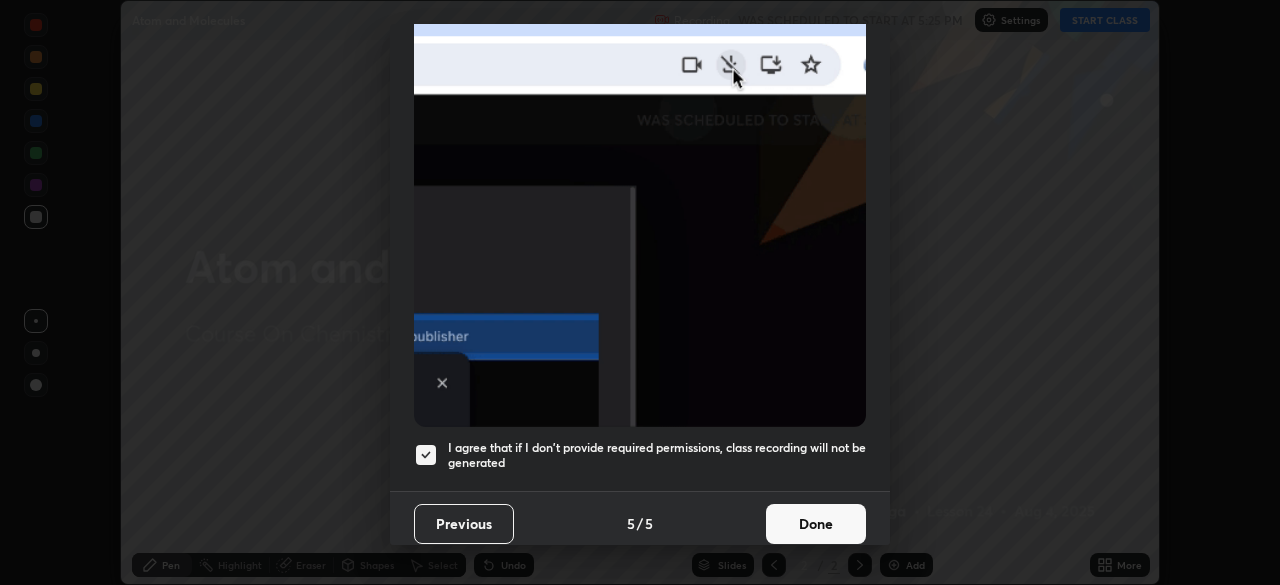 click on "Done" at bounding box center (816, 524) 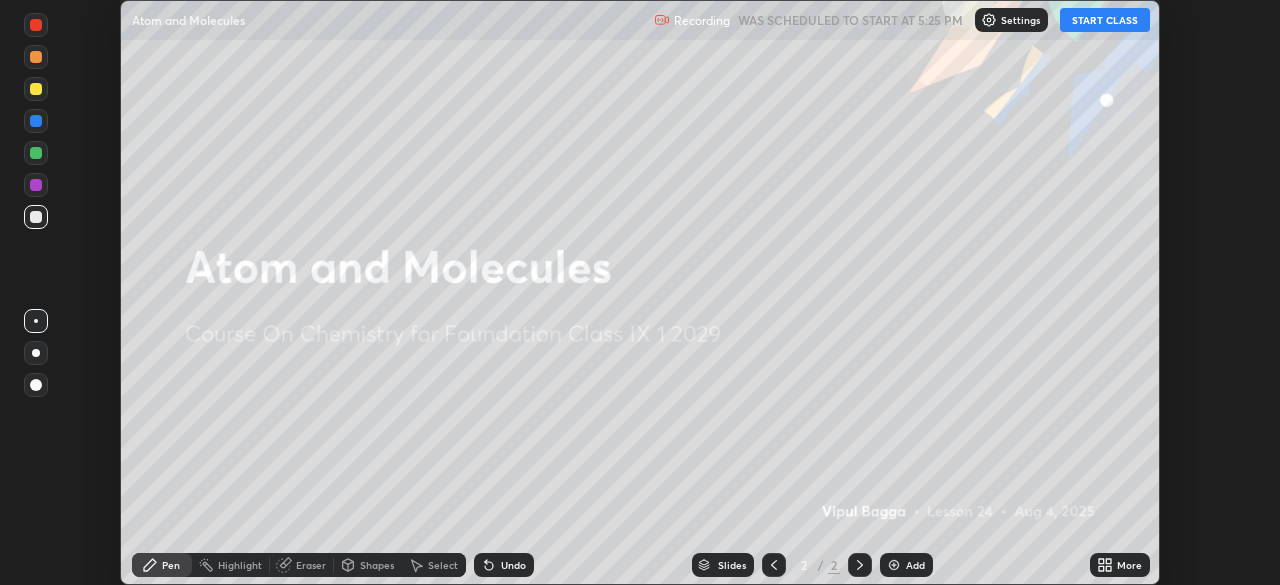 click on "START CLASS" at bounding box center (1105, 20) 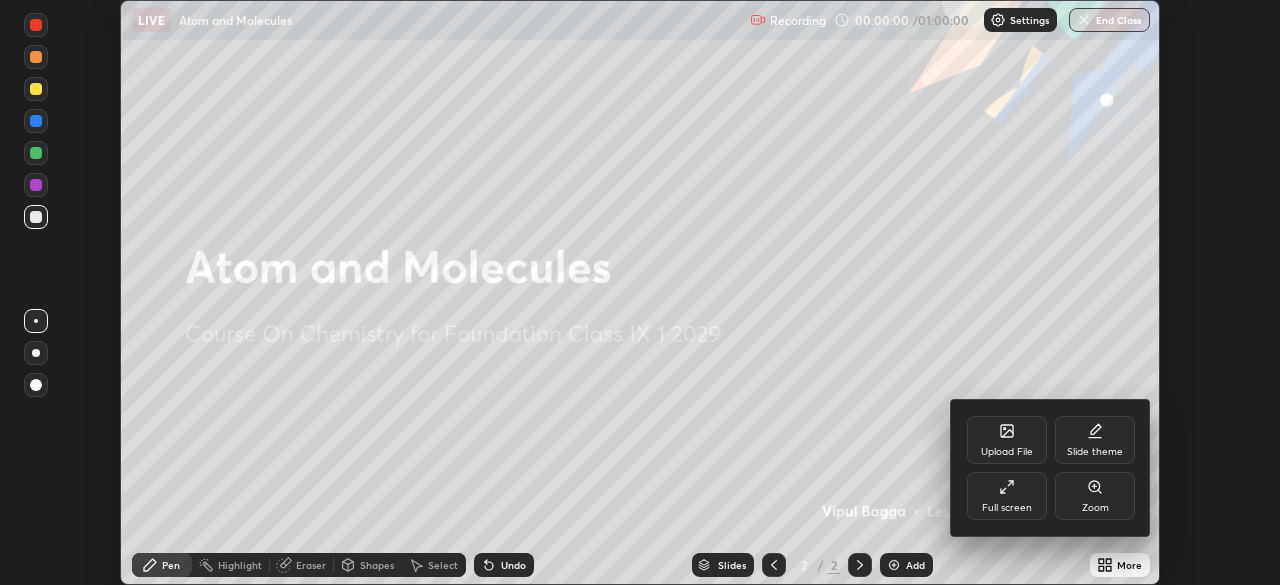 click on "Full screen" at bounding box center (1007, 496) 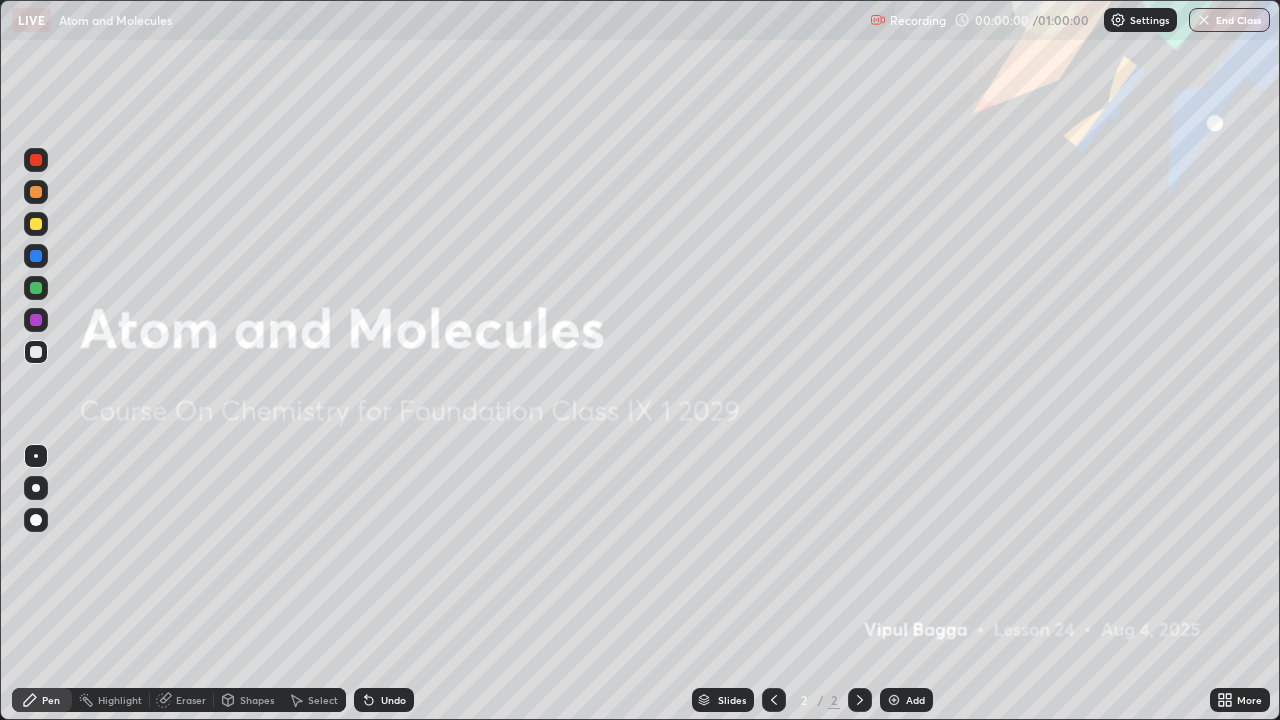 scroll, scrollTop: 99280, scrollLeft: 98720, axis: both 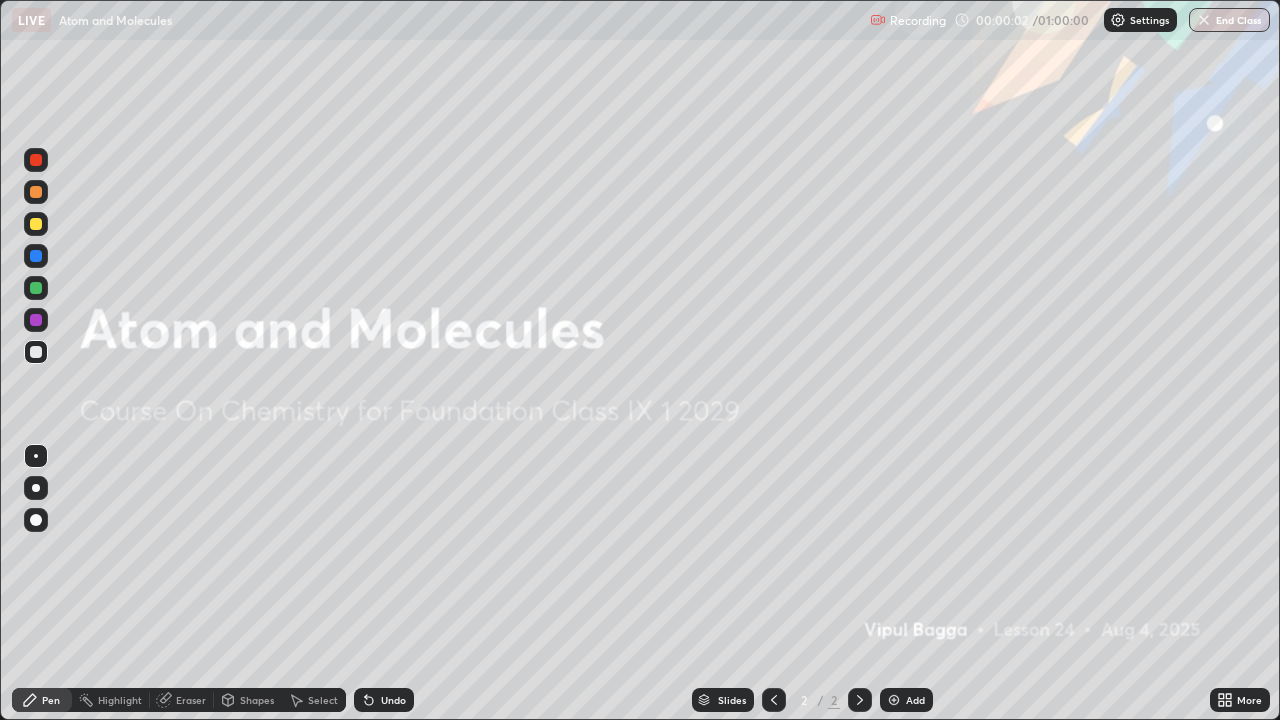 click at bounding box center (36, 224) 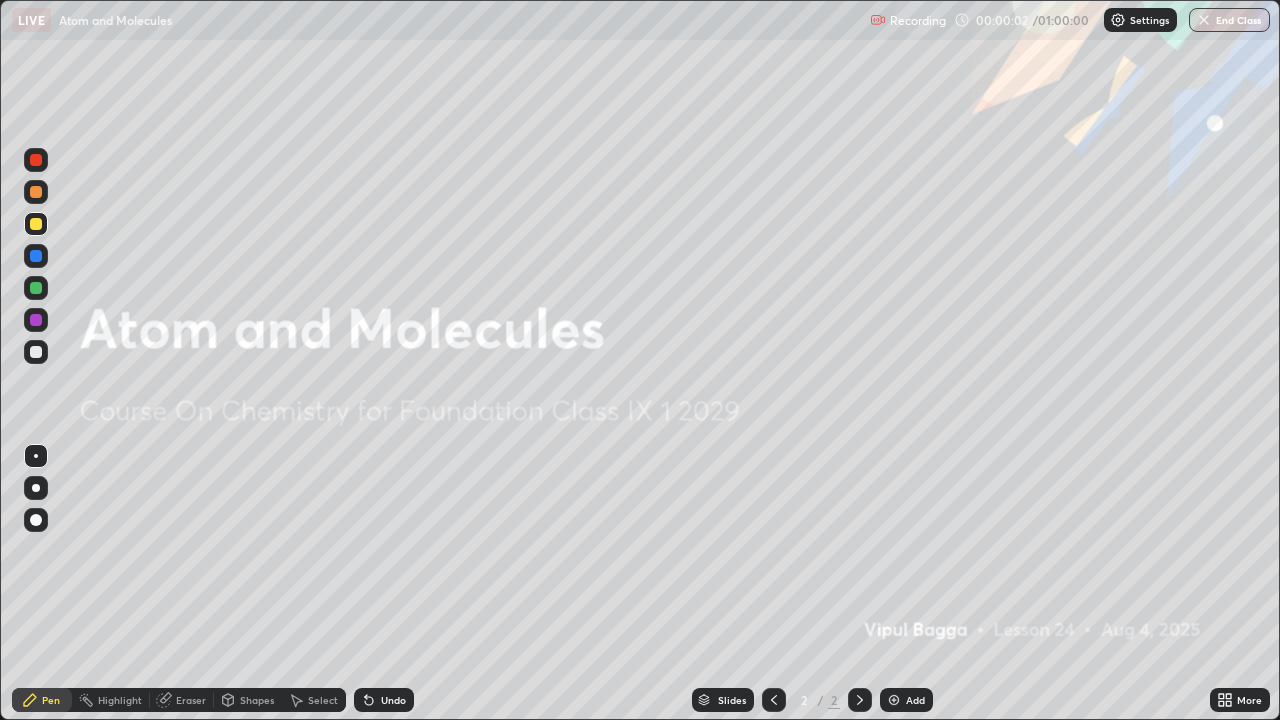 click at bounding box center (36, 520) 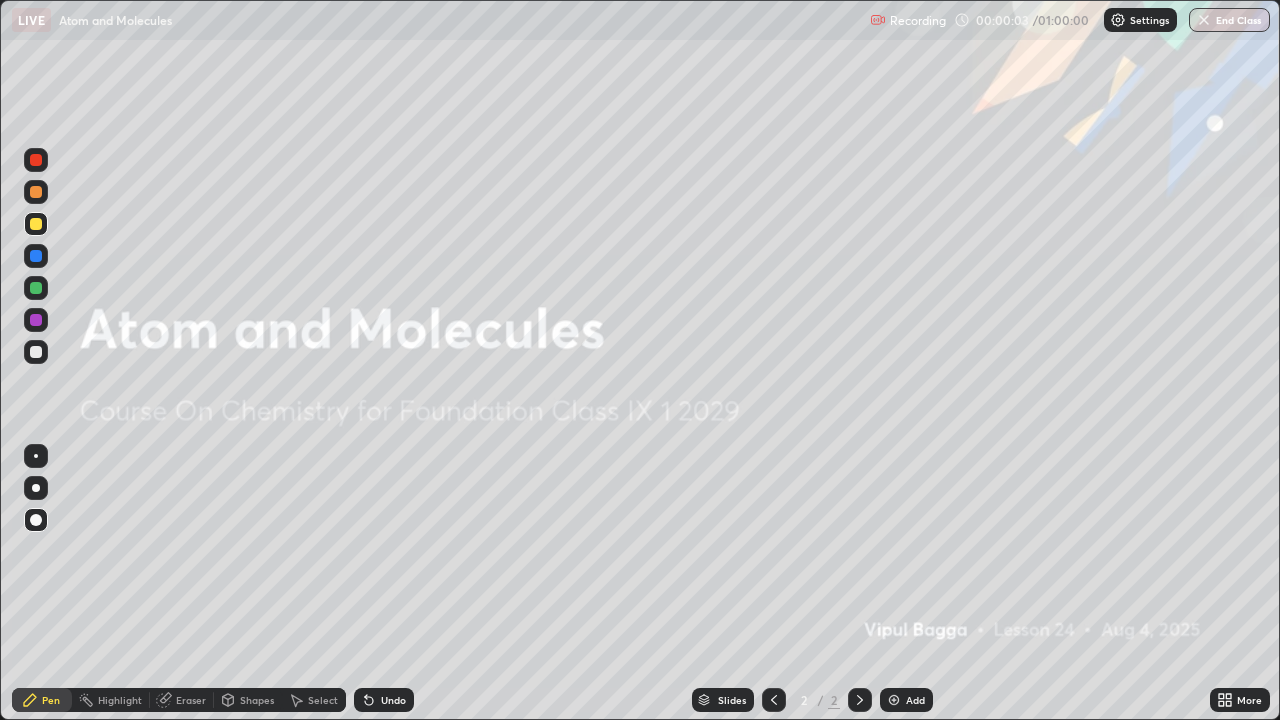 click at bounding box center (894, 700) 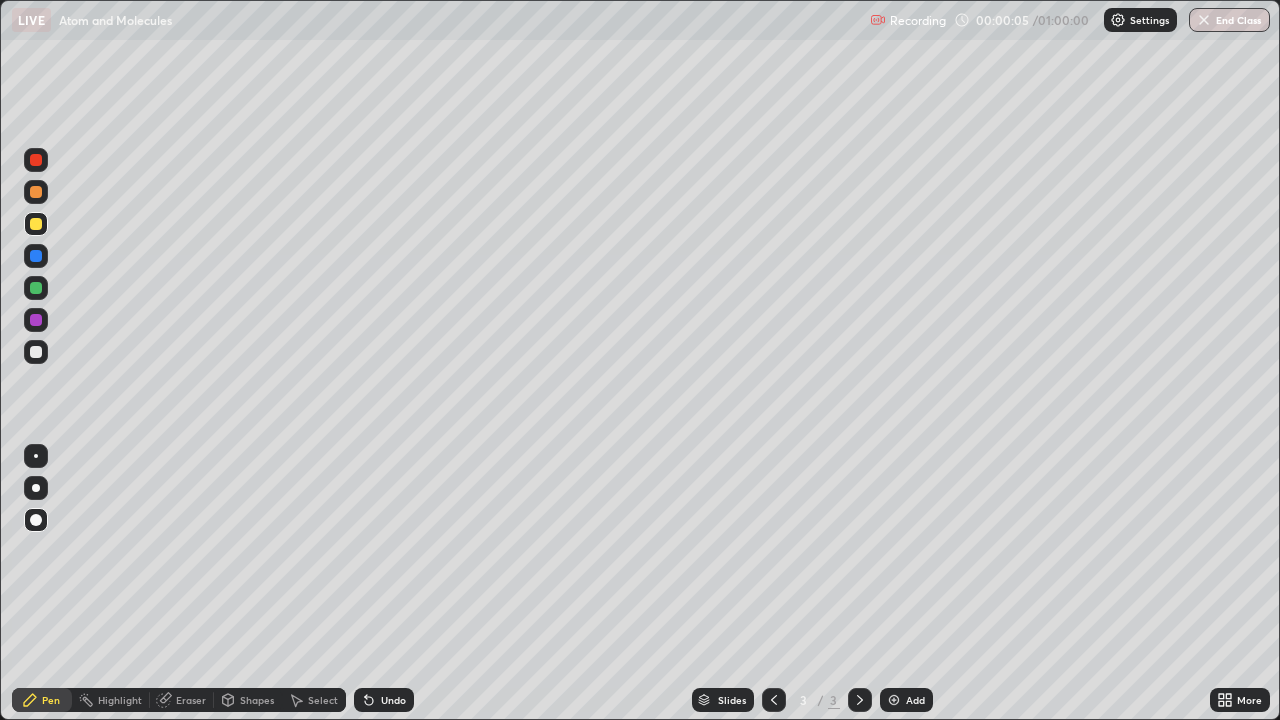 click on "Pen" at bounding box center (42, 700) 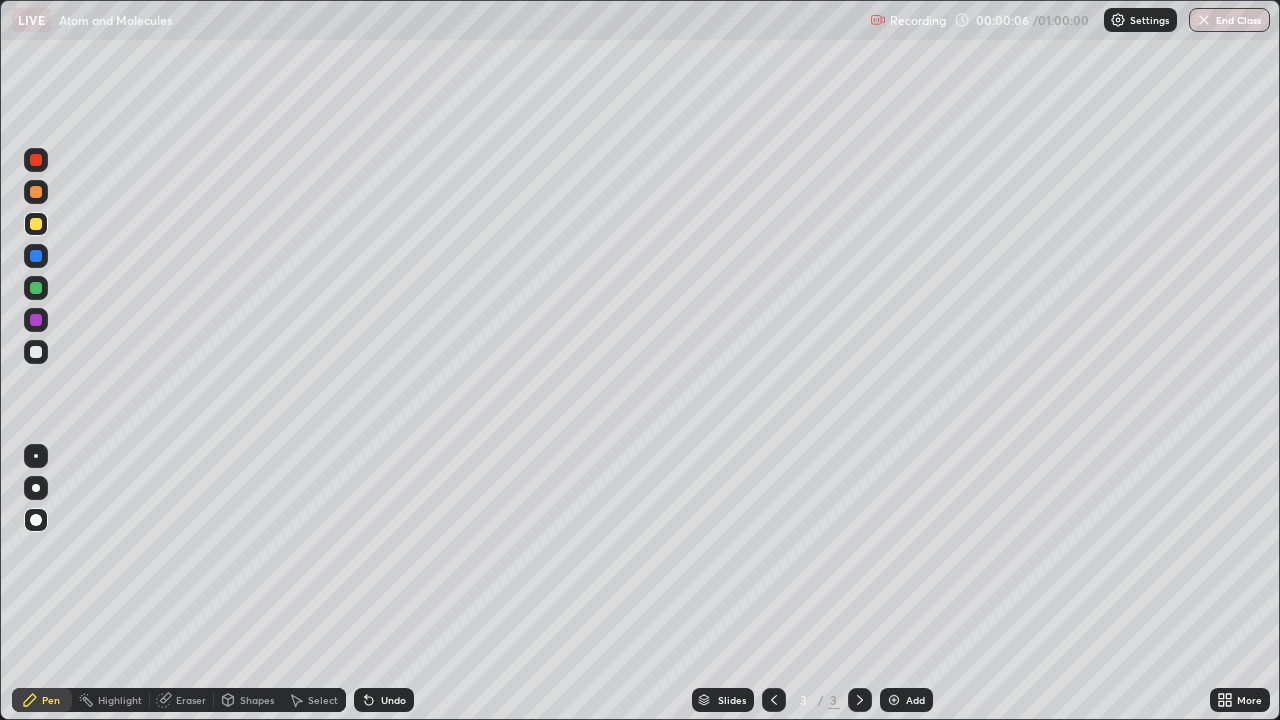 click at bounding box center [36, 224] 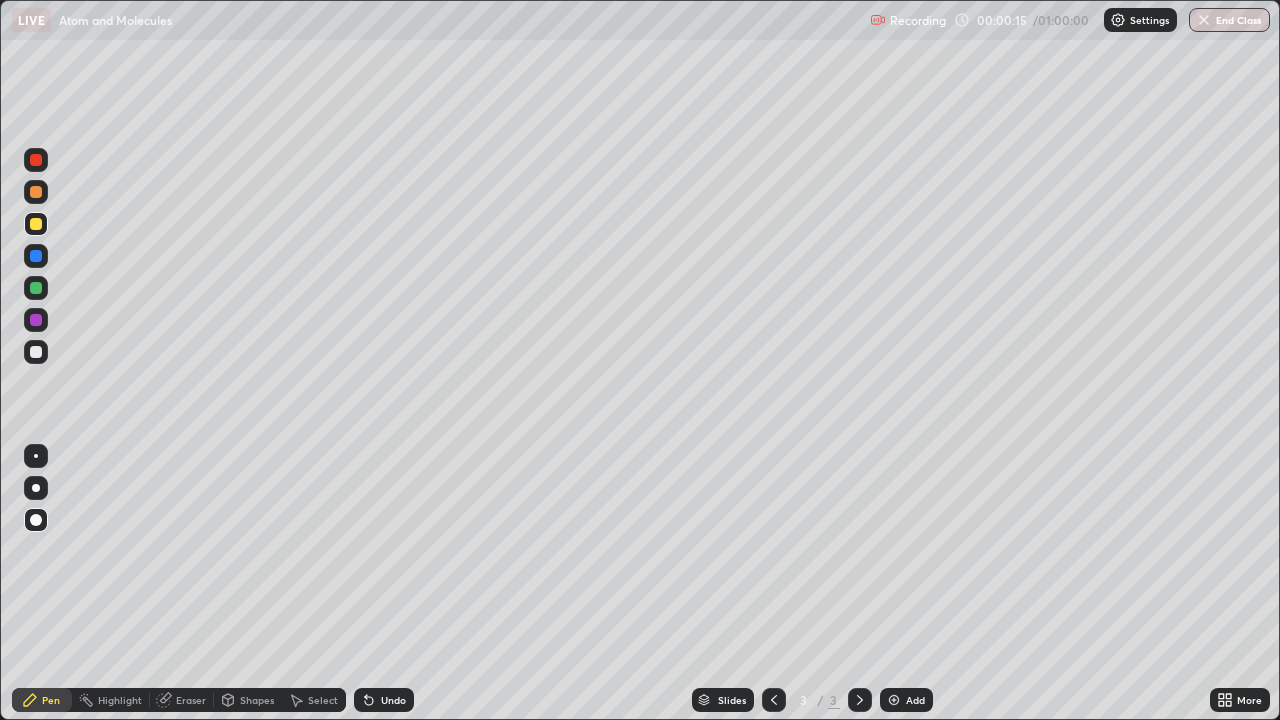 click on "Eraser" at bounding box center [182, 700] 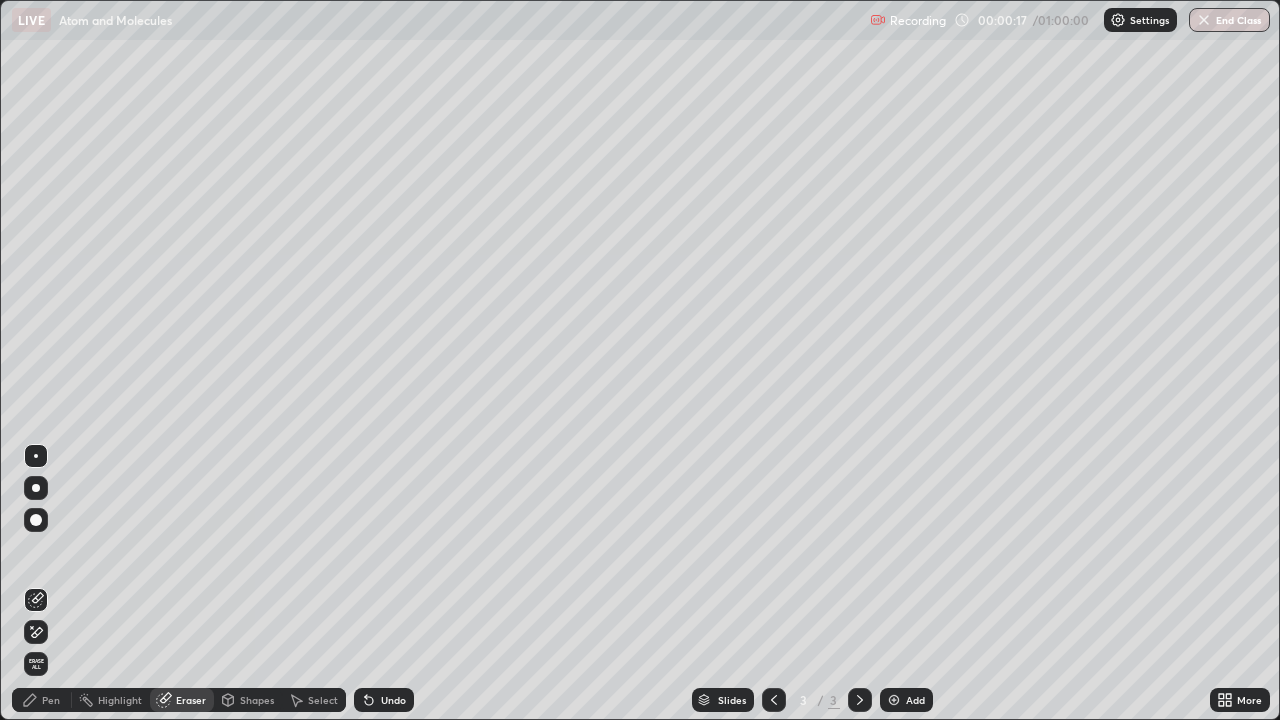 click 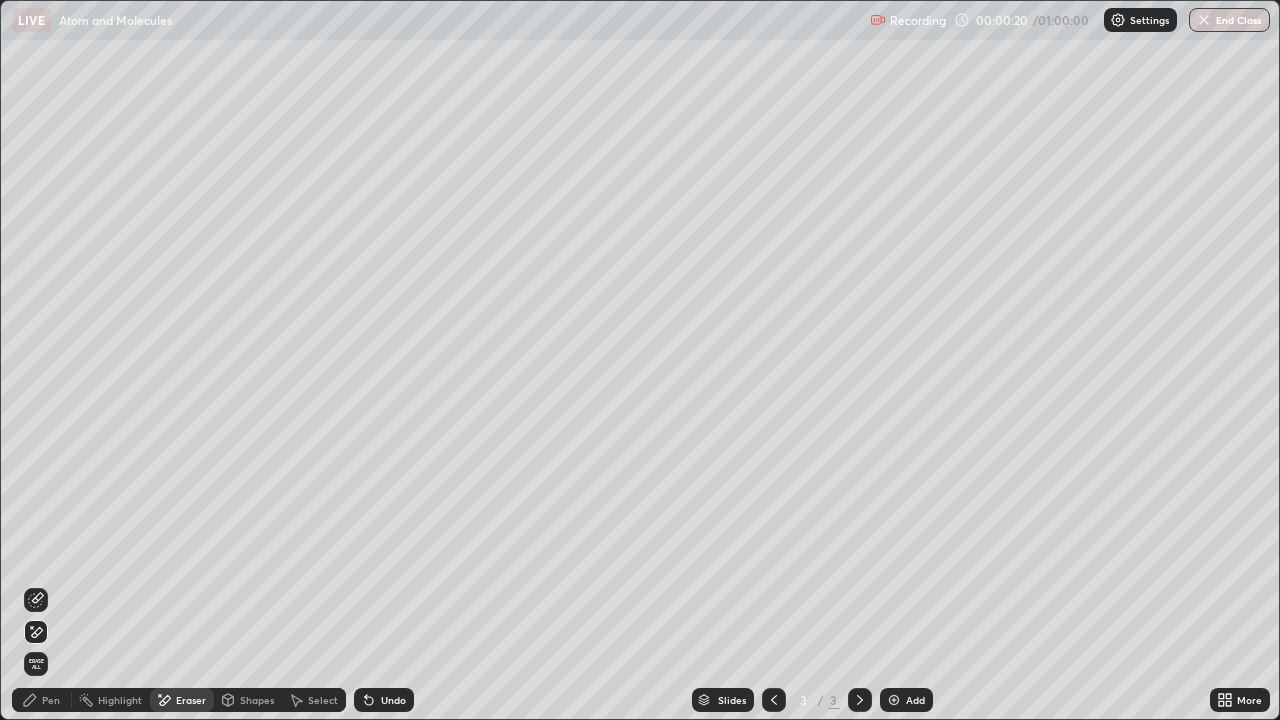 click on "Pen" at bounding box center (42, 700) 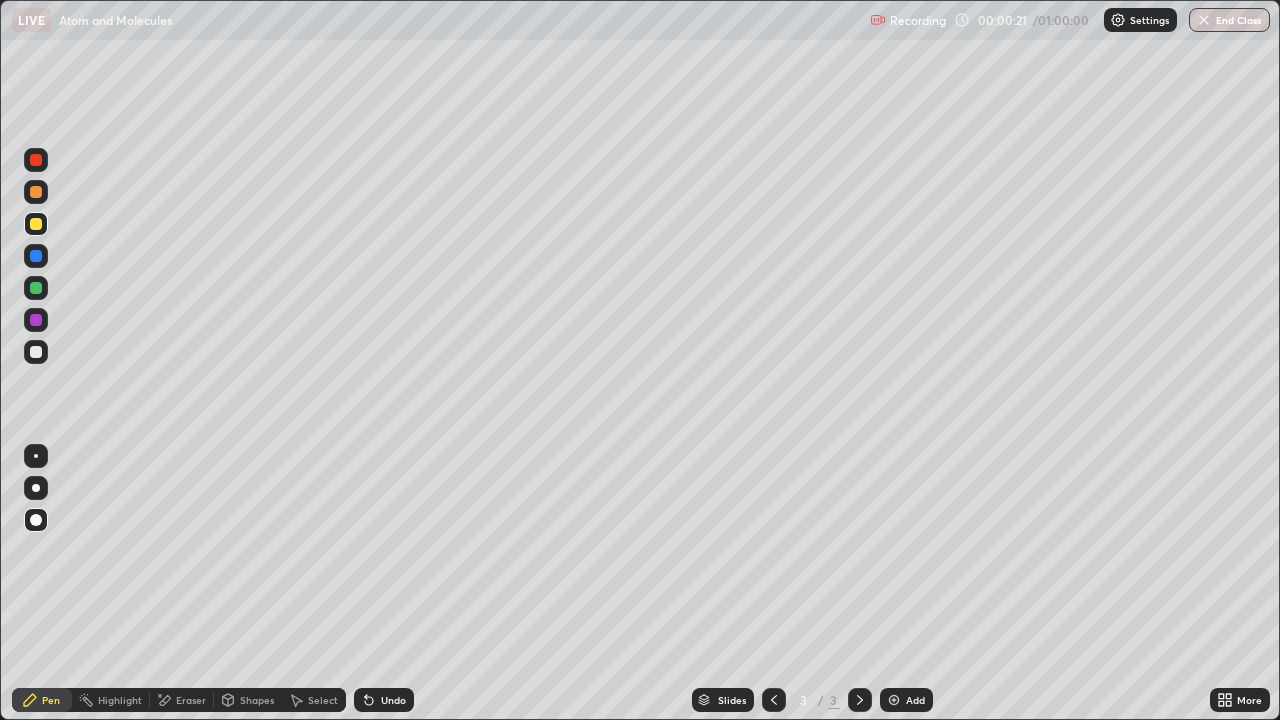 click at bounding box center (36, 224) 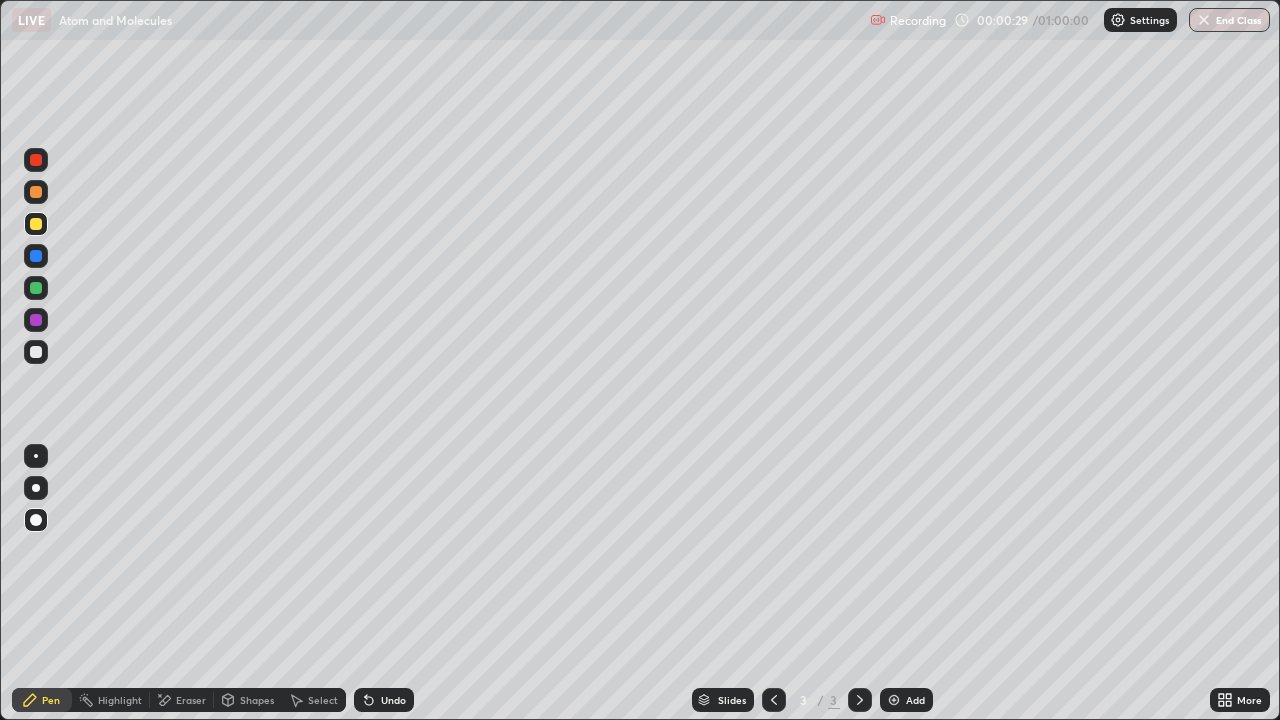 click on "Shapes" at bounding box center [257, 700] 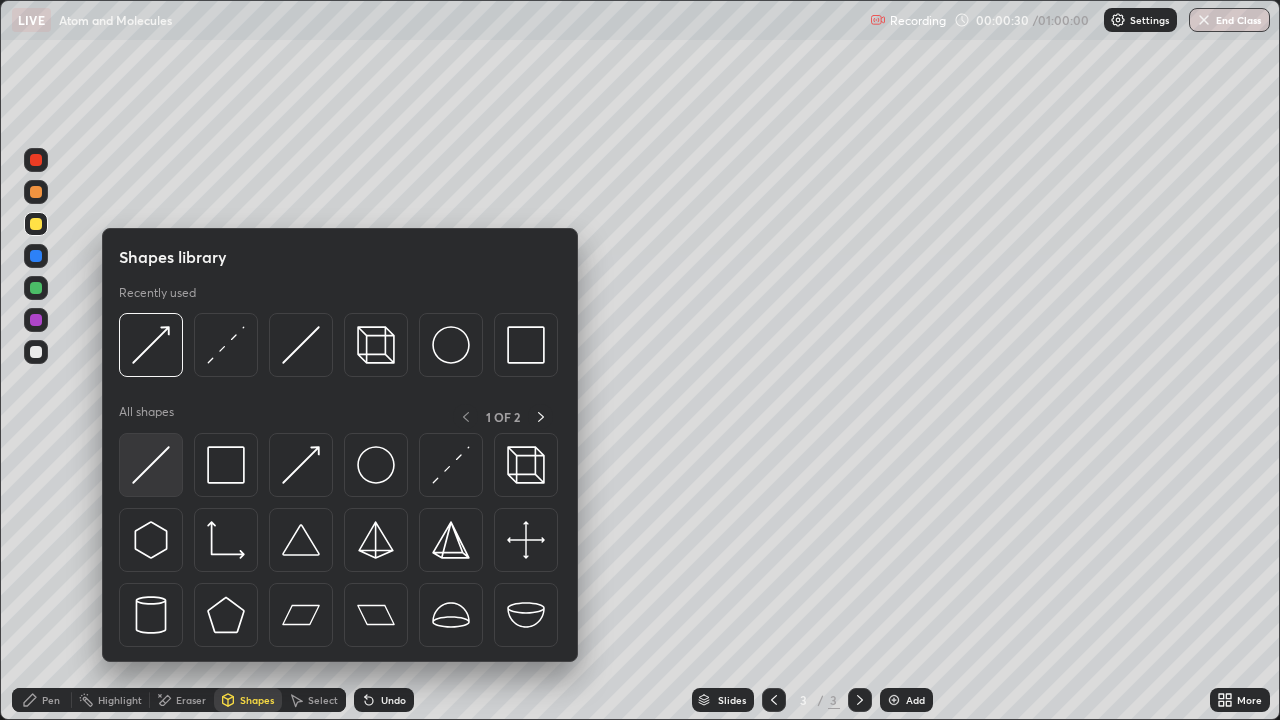click at bounding box center [151, 465] 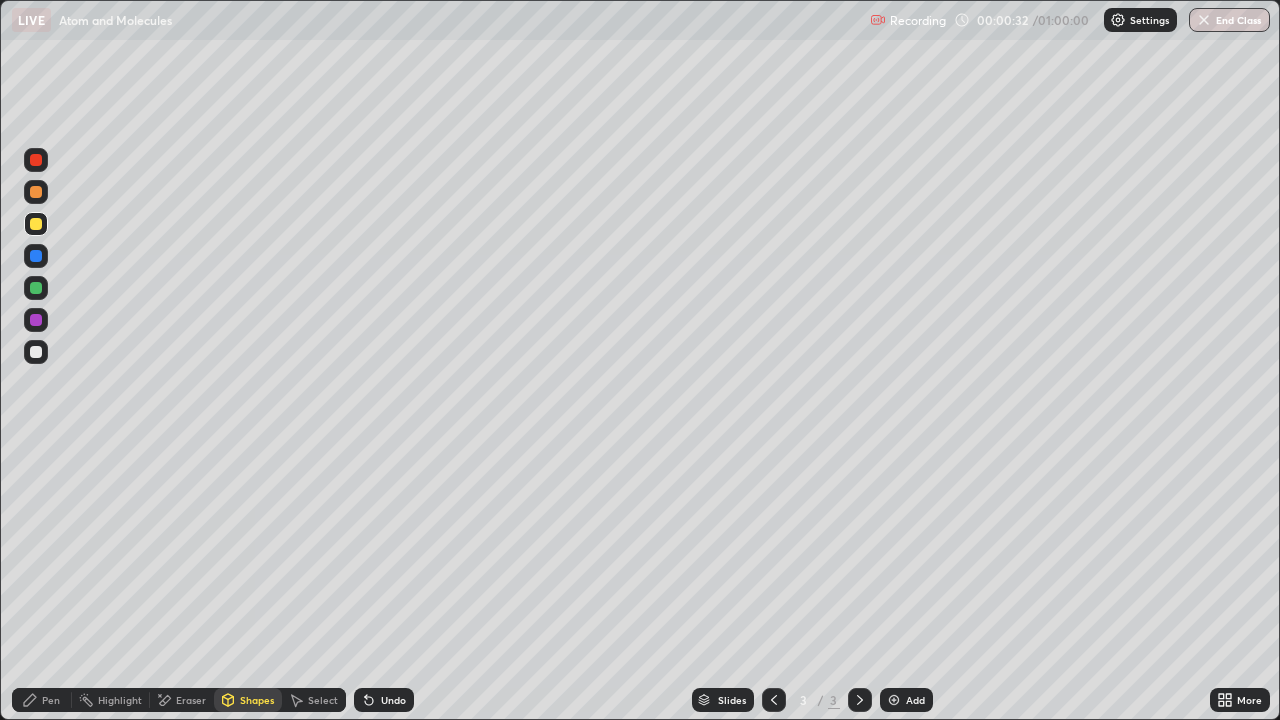 click on "Undo" at bounding box center [393, 700] 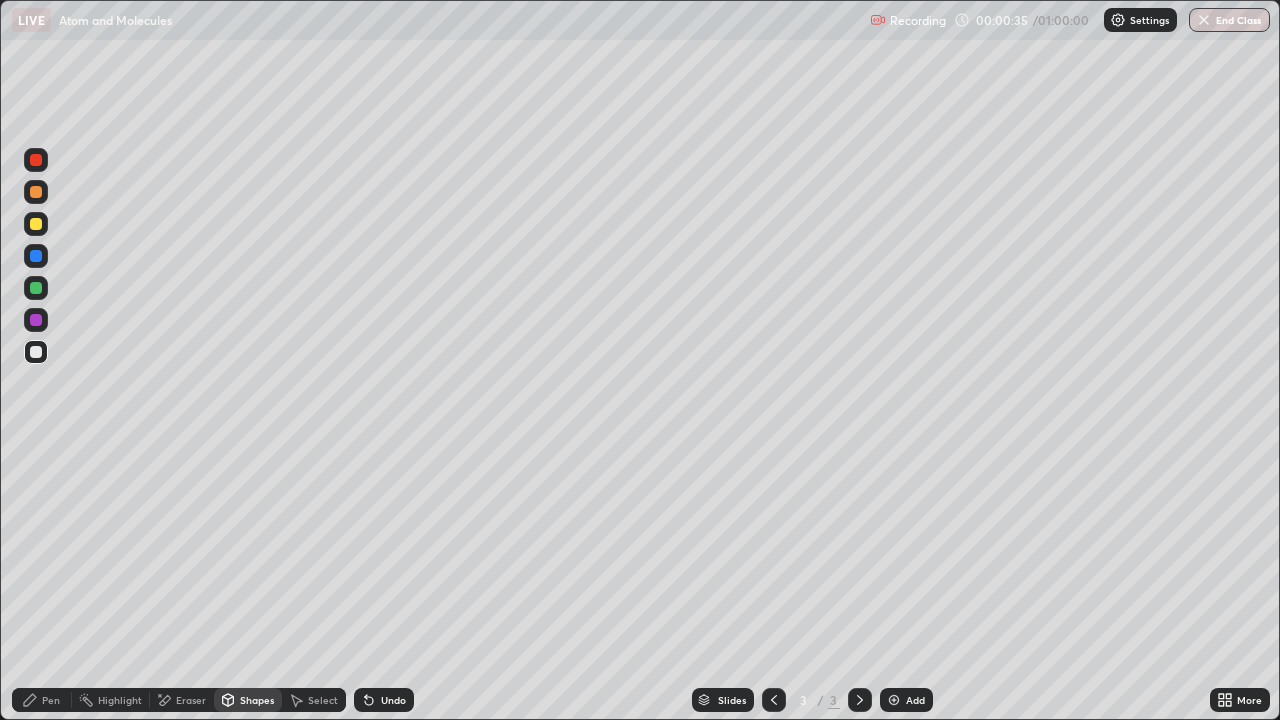 click on "Shapes" at bounding box center (257, 700) 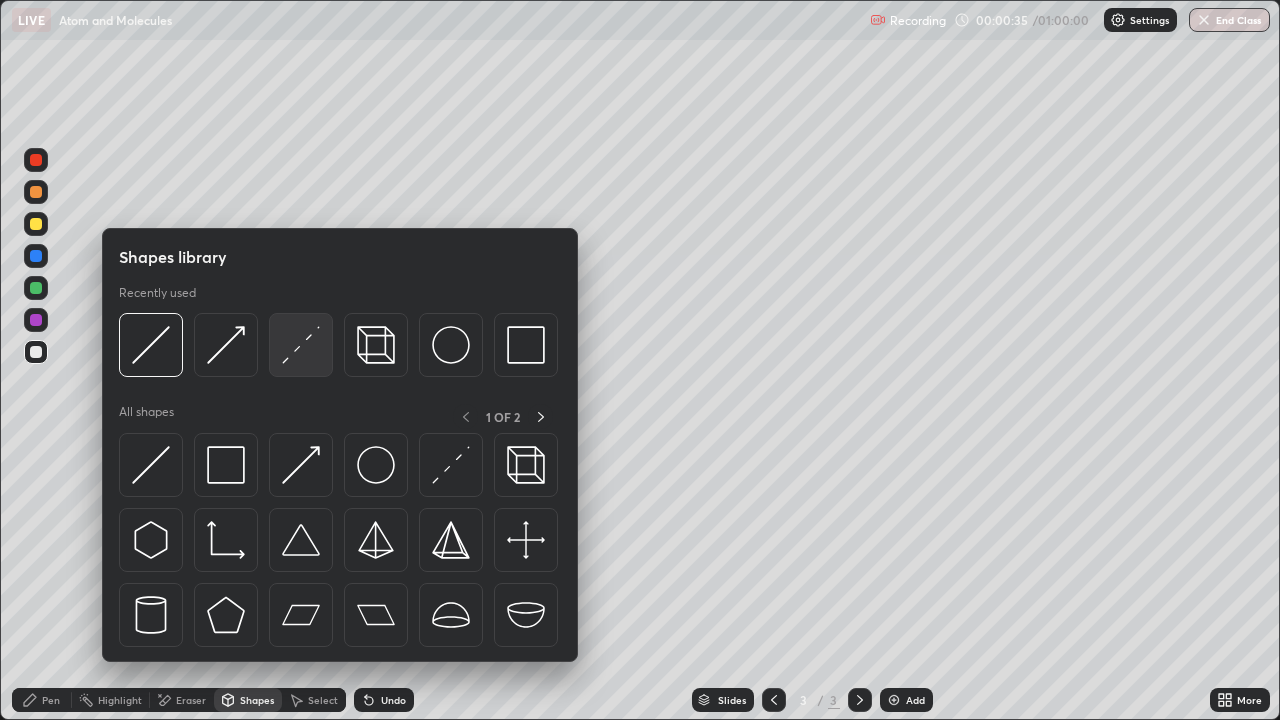 click at bounding box center [301, 345] 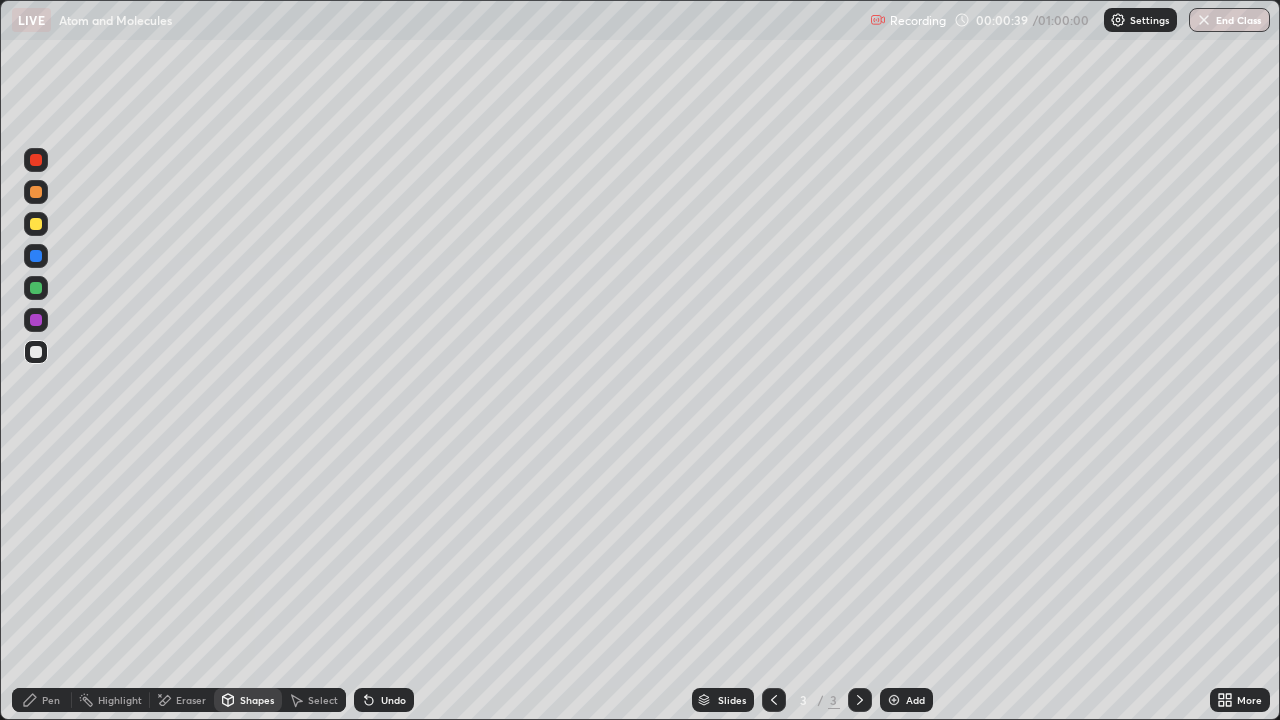 click on "Pen" at bounding box center [51, 700] 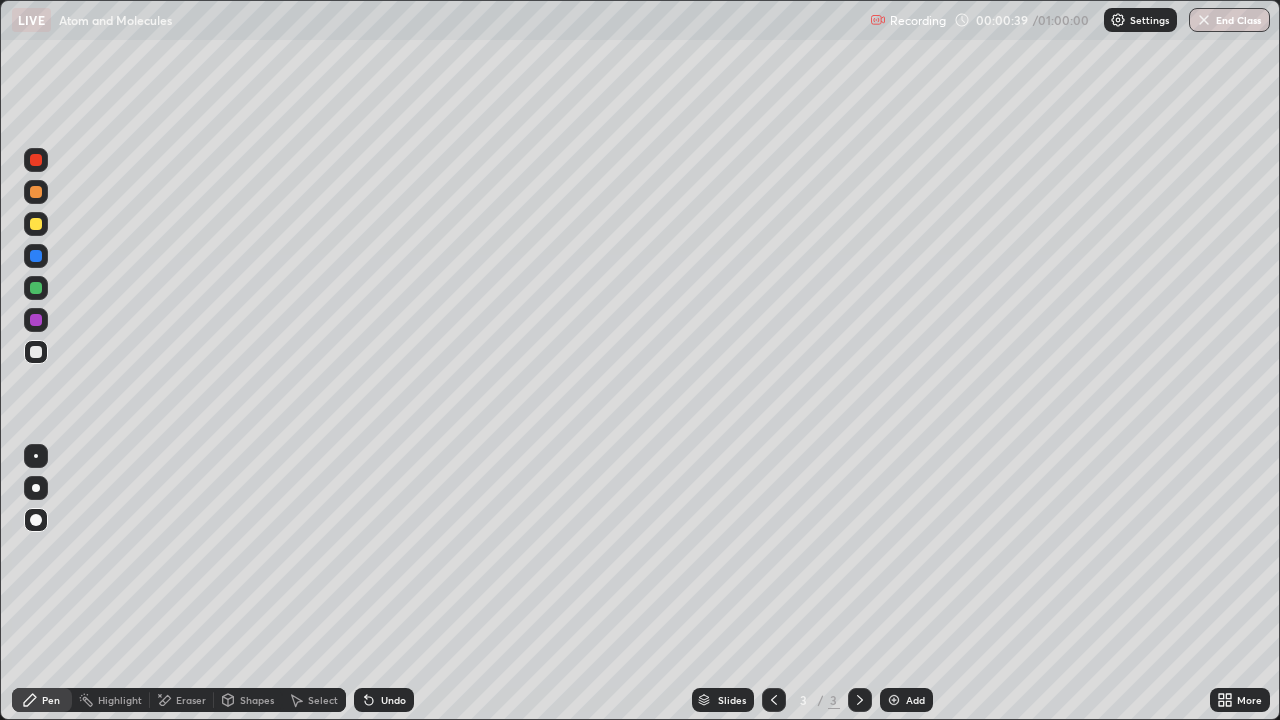 click at bounding box center (36, 352) 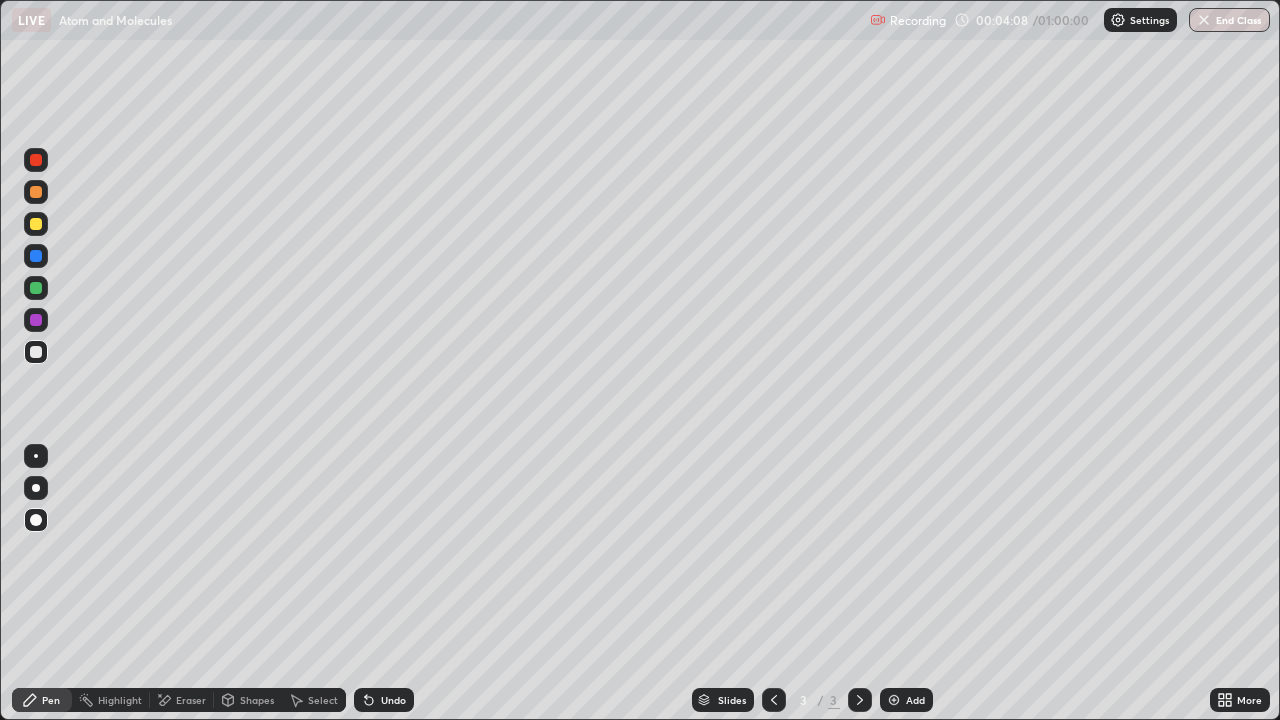 click at bounding box center [36, 256] 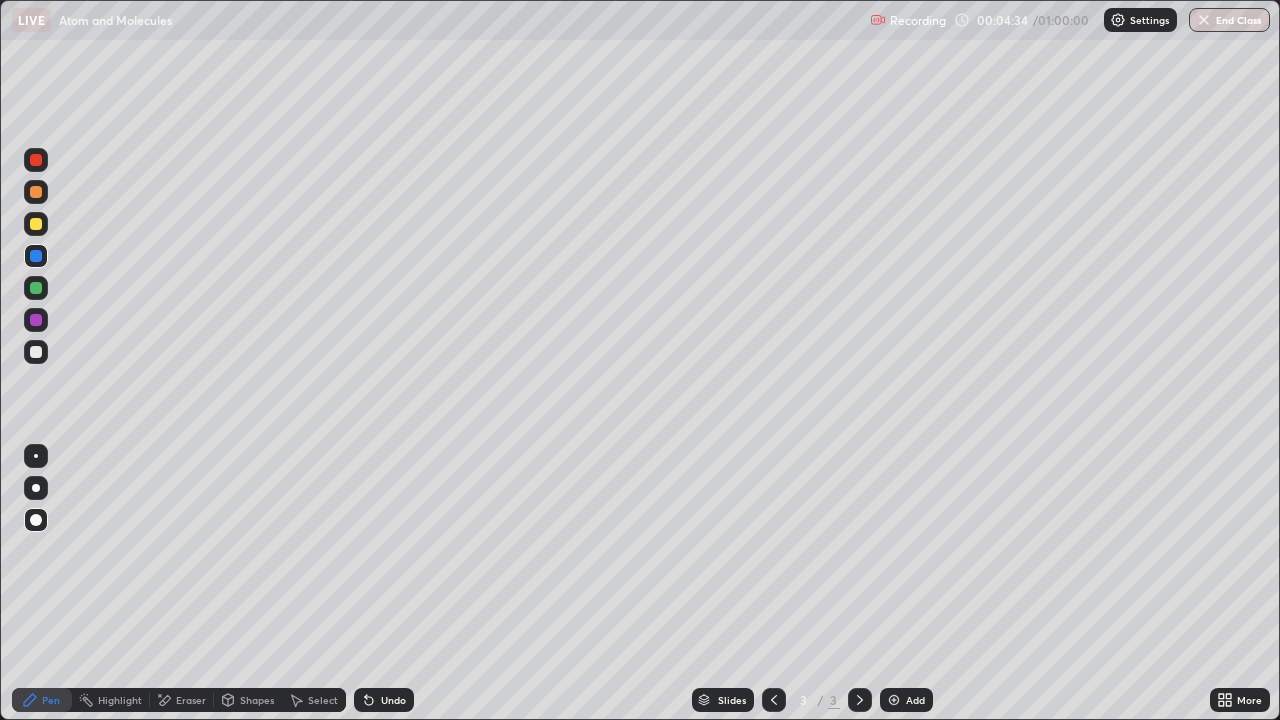 click on "Shapes" at bounding box center (257, 700) 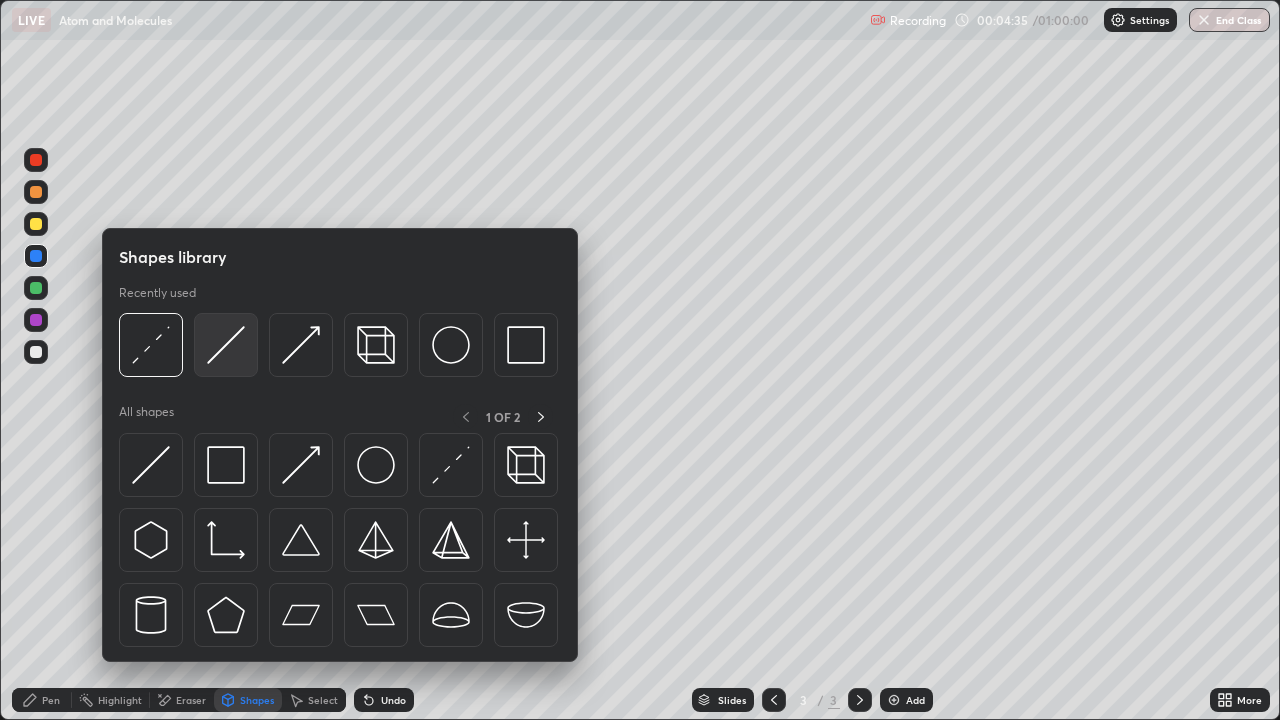 click at bounding box center [226, 345] 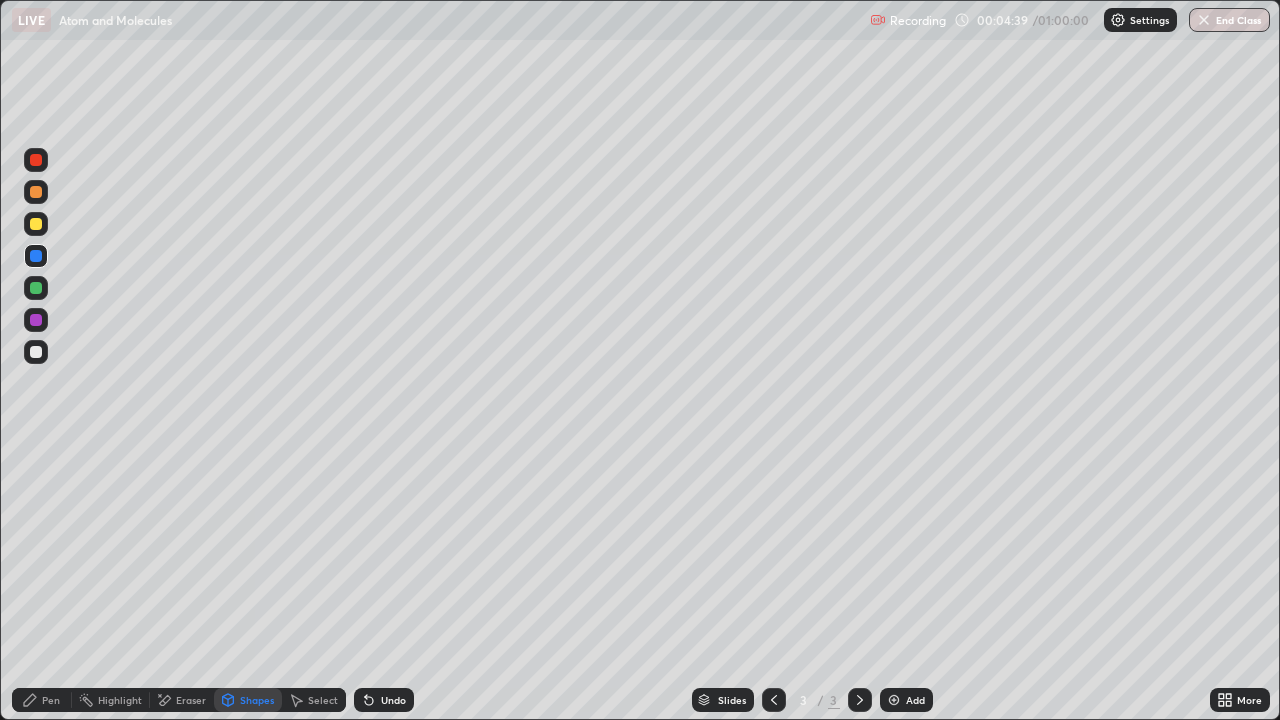 click on "Eraser" at bounding box center (191, 700) 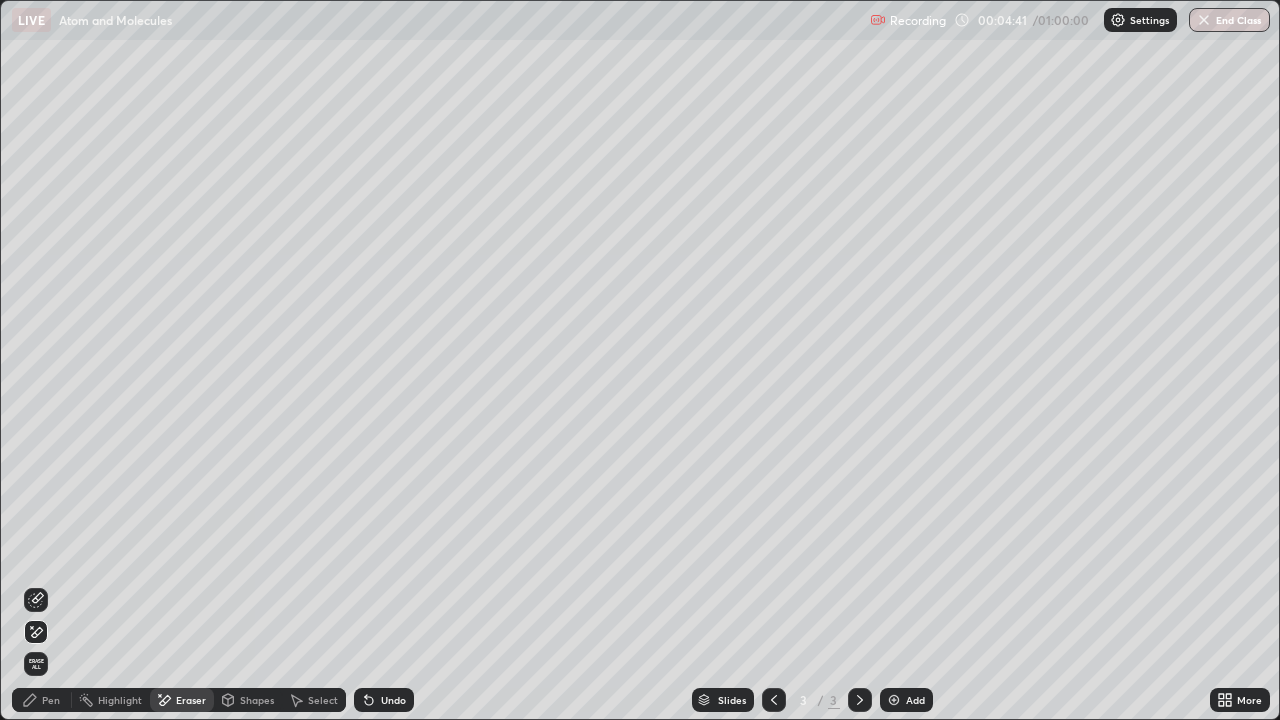 click on "Pen" at bounding box center [51, 700] 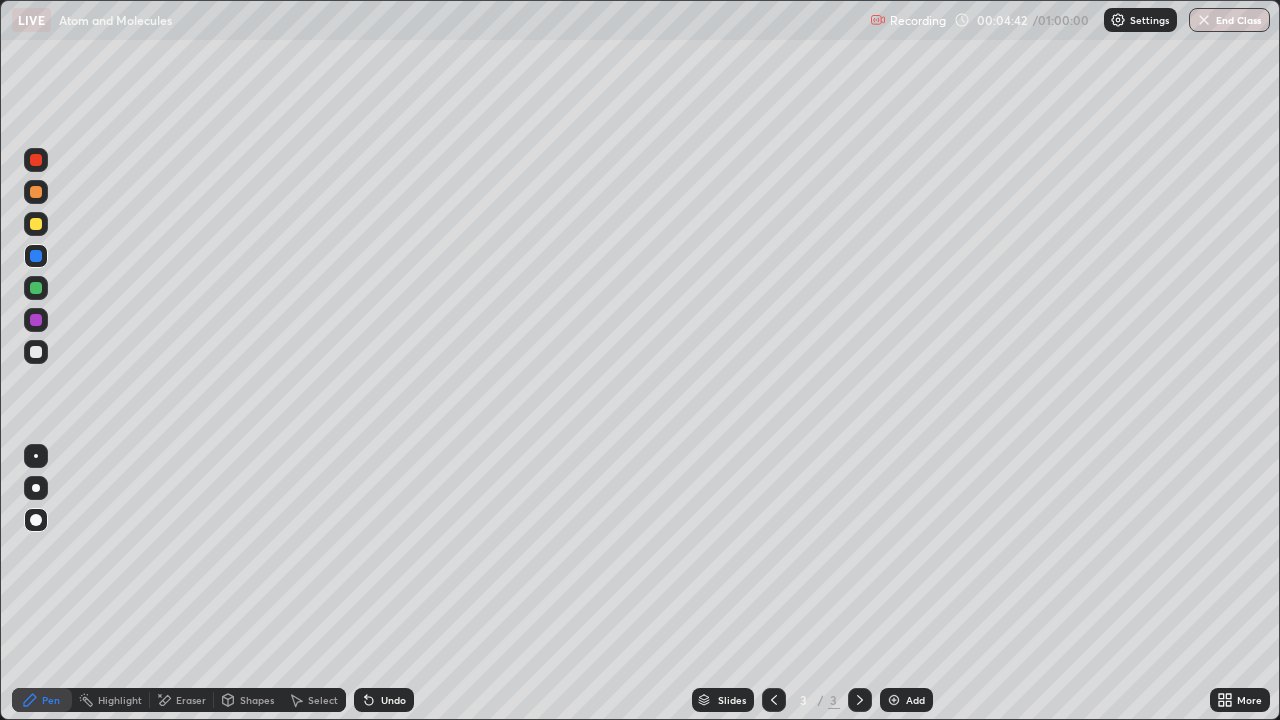 click at bounding box center (36, 256) 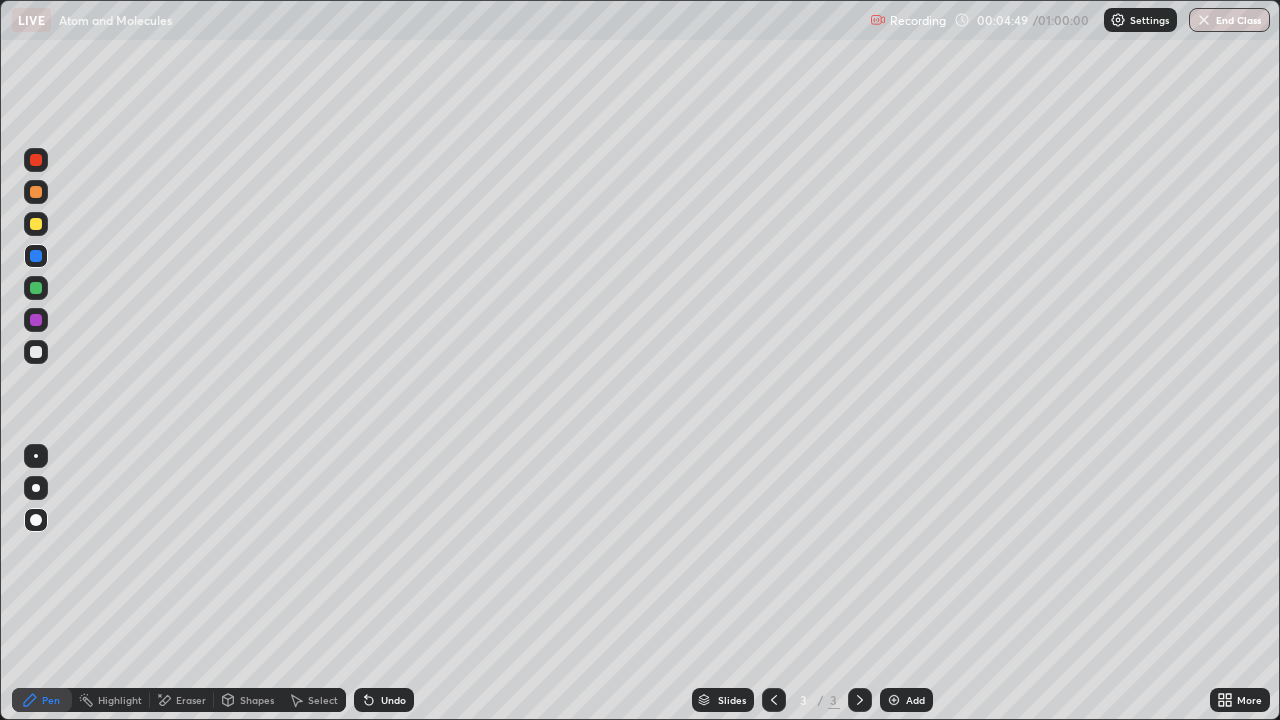 click on "Shapes" at bounding box center [257, 700] 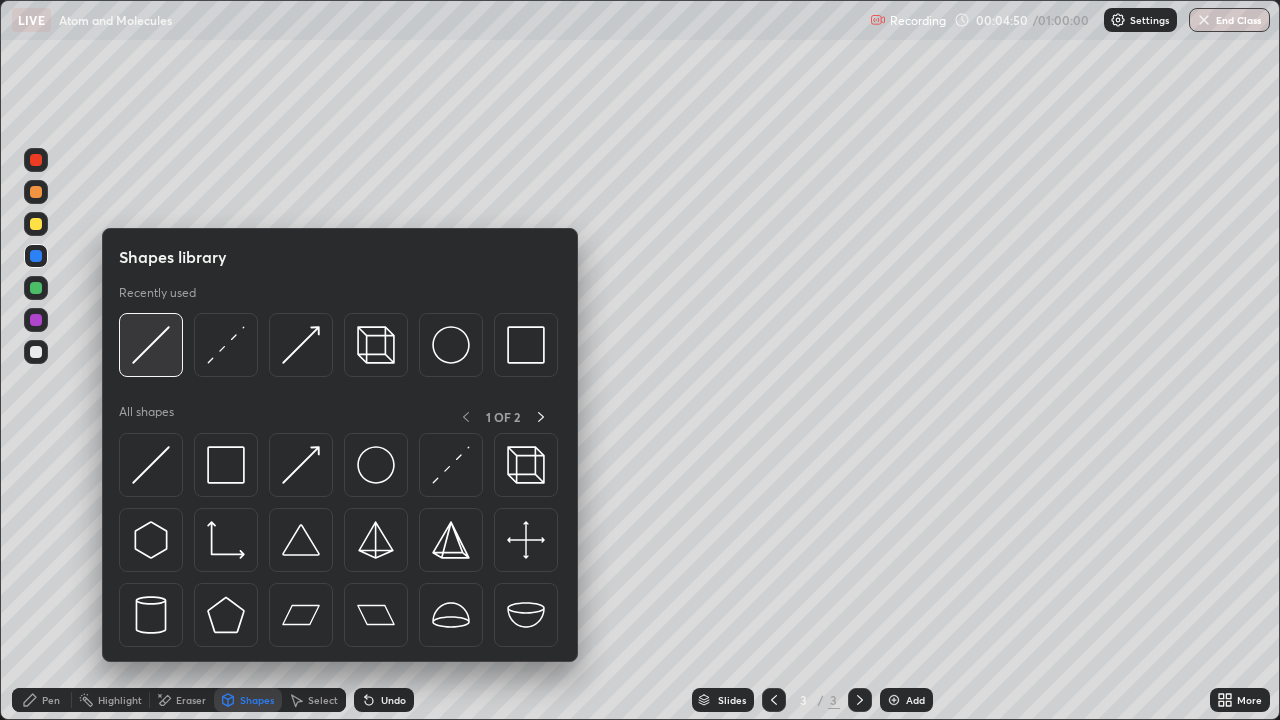 click at bounding box center (151, 345) 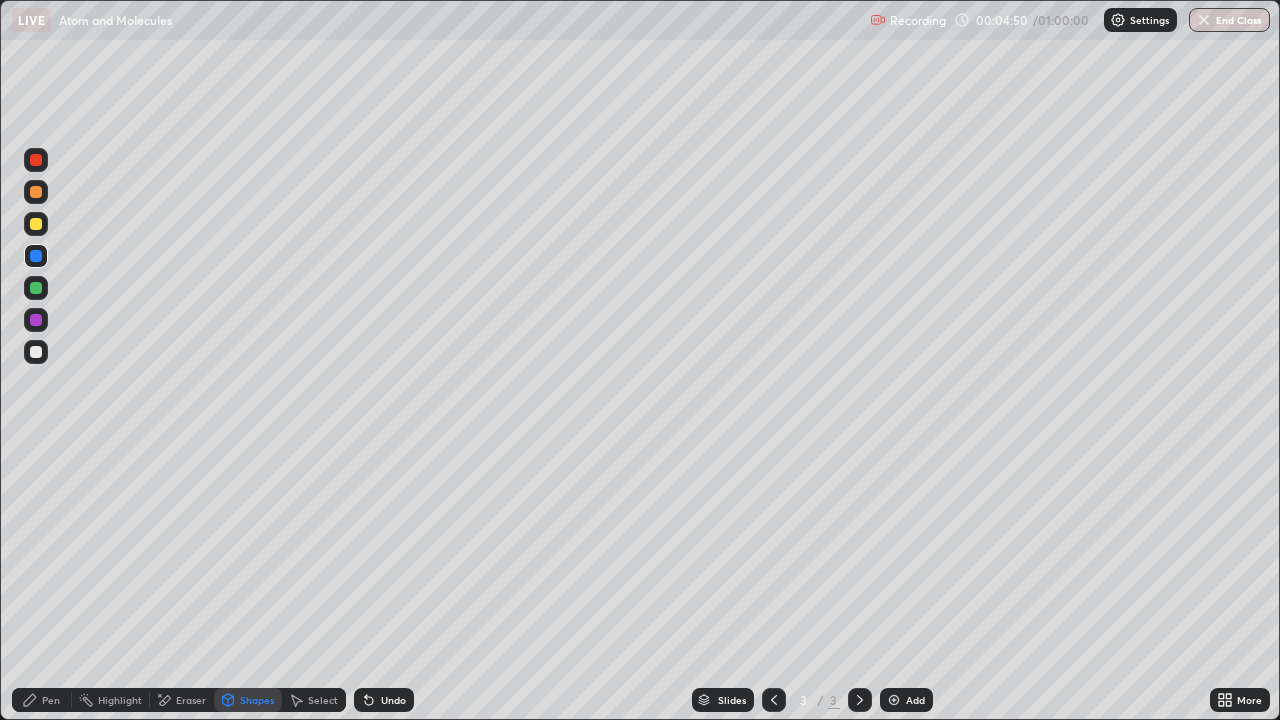 click at bounding box center (36, 352) 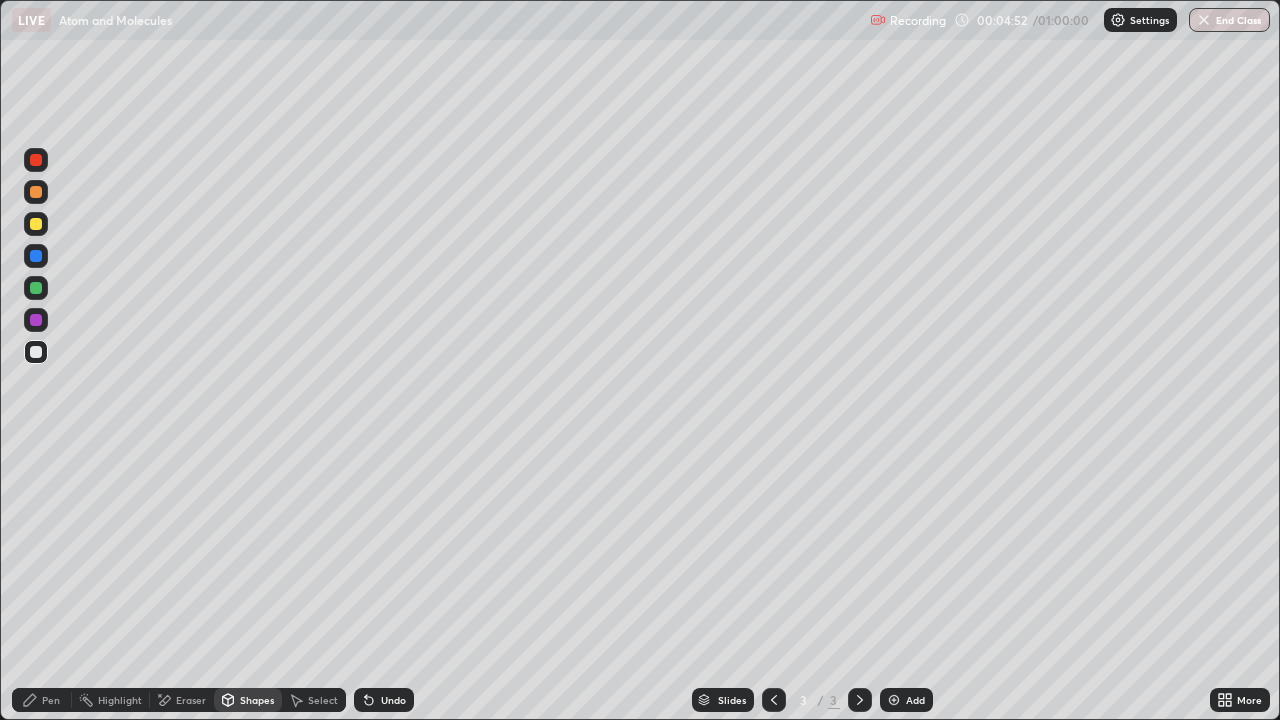 click at bounding box center (36, 352) 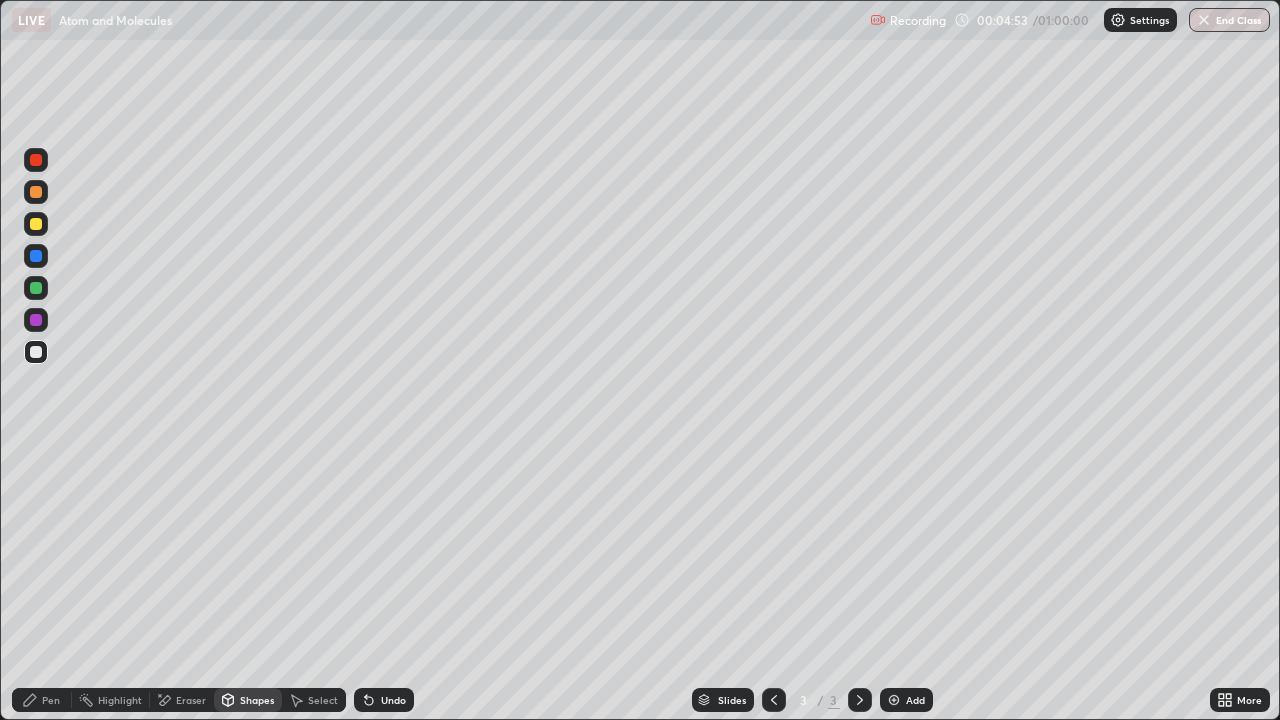 click on "Pen" at bounding box center [51, 700] 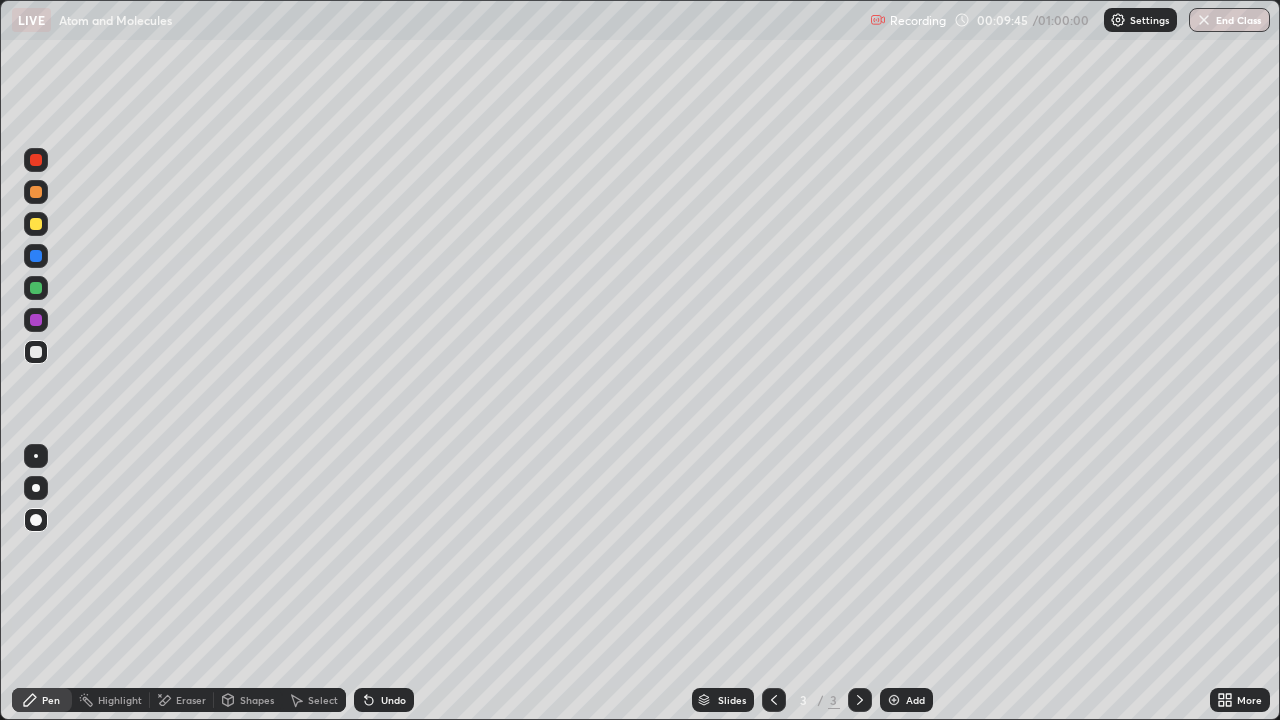 click on "Pen" at bounding box center (42, 700) 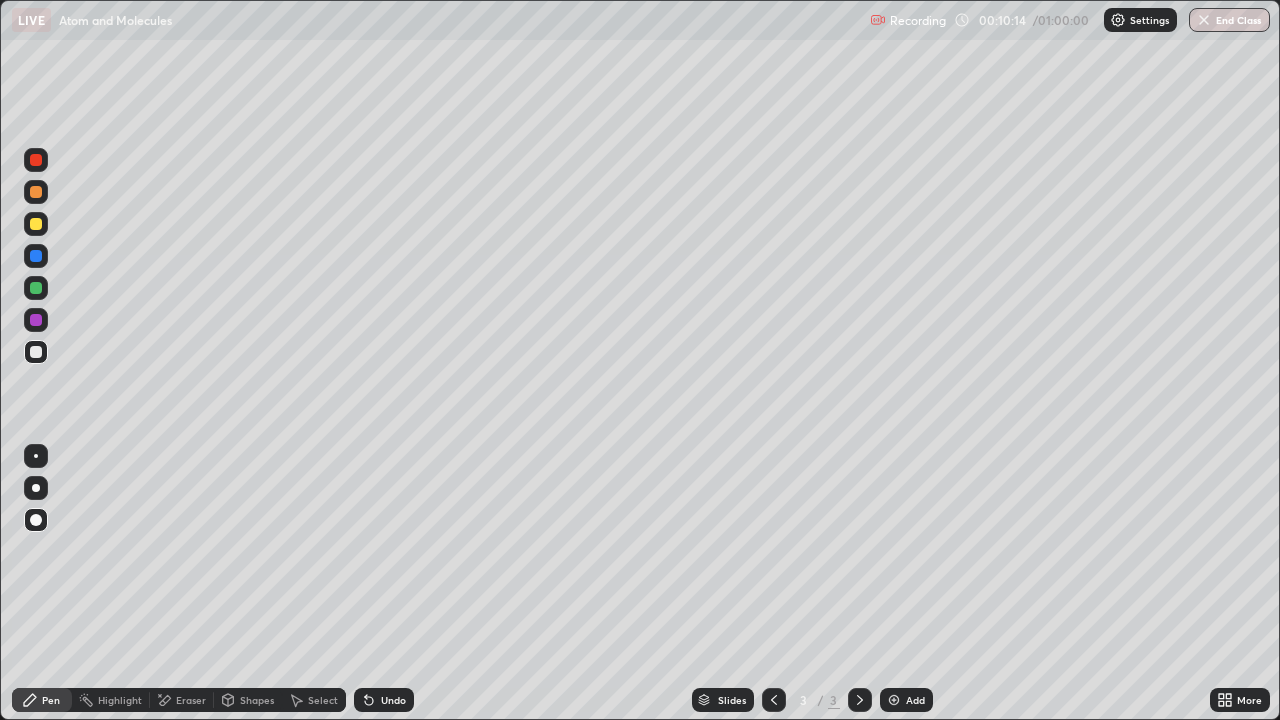 click on "Add" at bounding box center (906, 700) 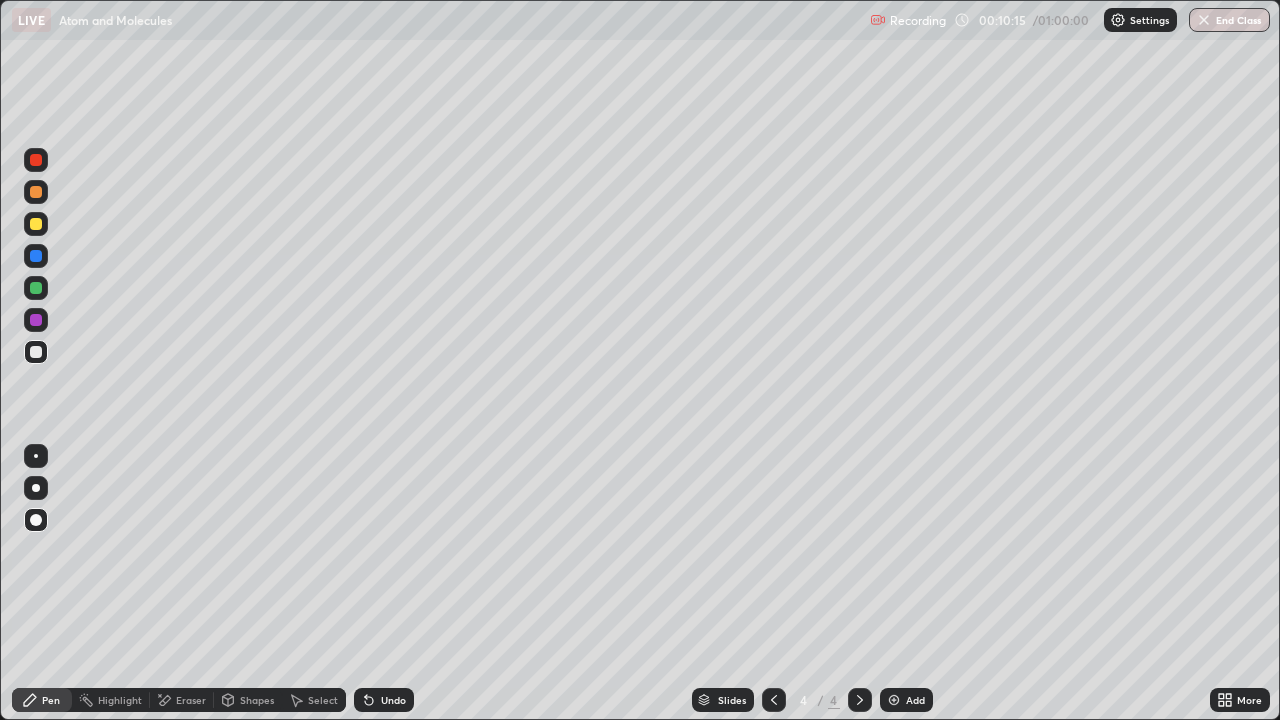 click at bounding box center (36, 224) 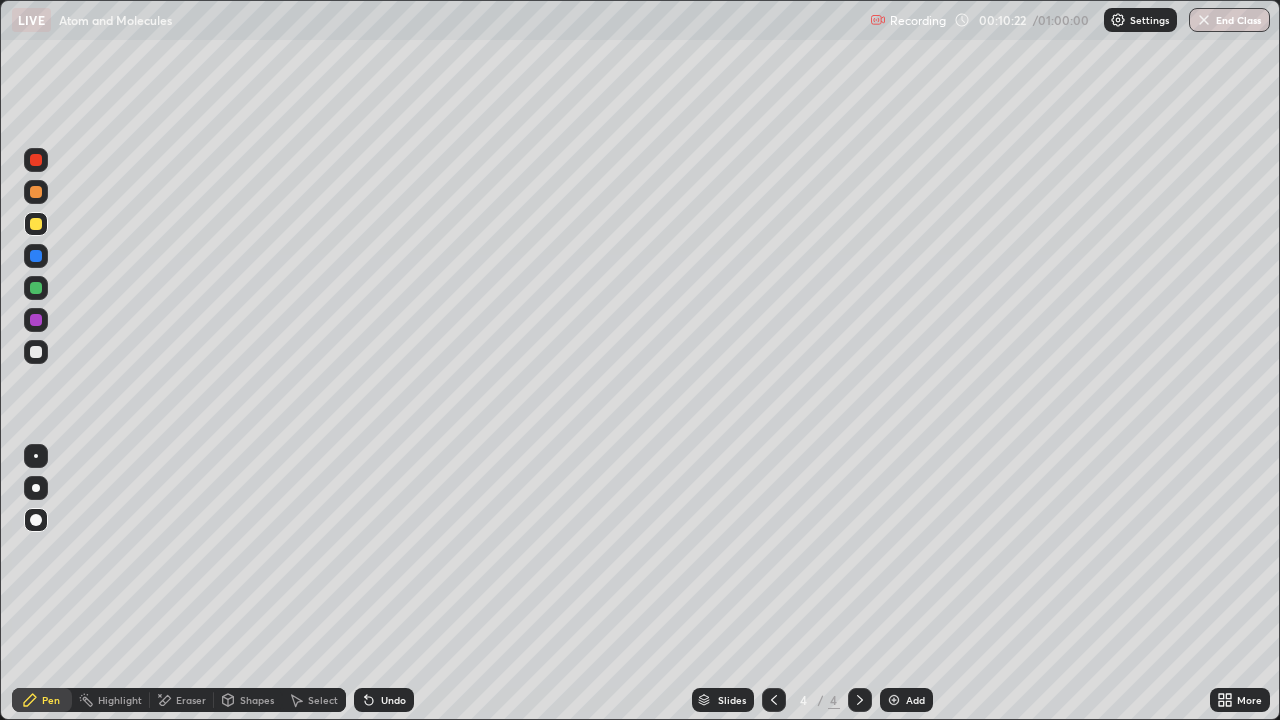 click on "Pen" at bounding box center (51, 700) 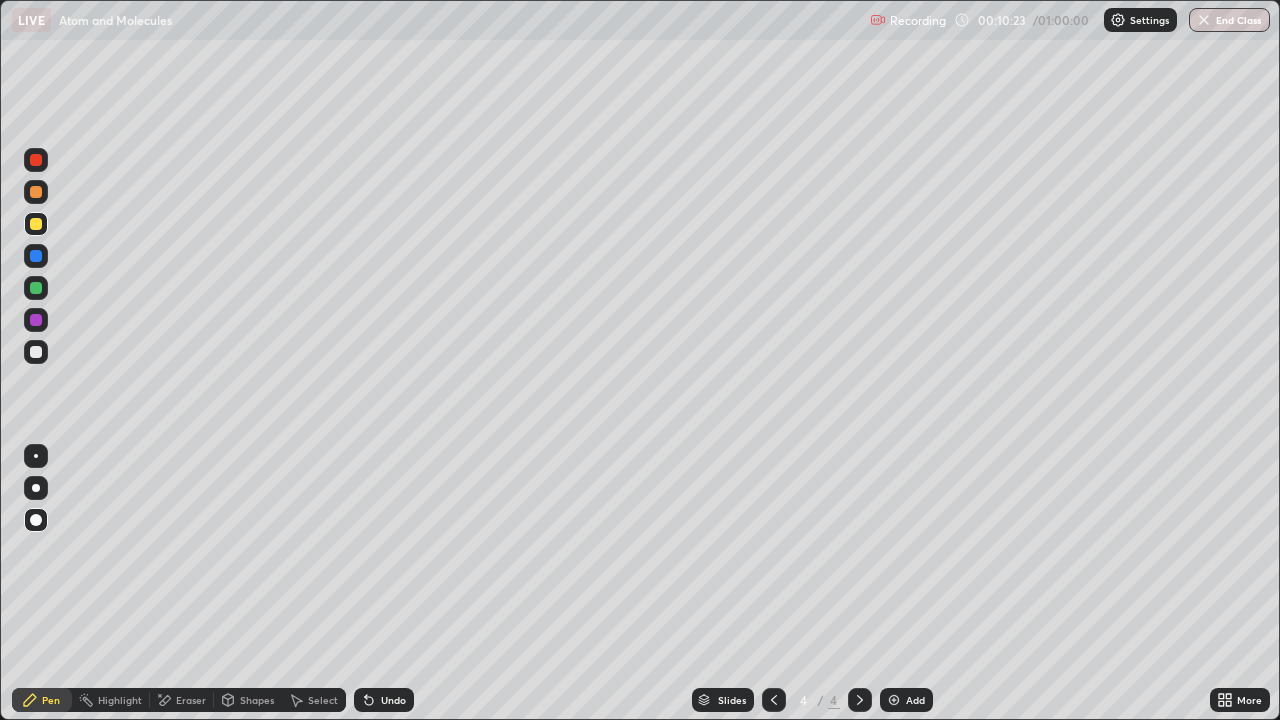 click at bounding box center [36, 352] 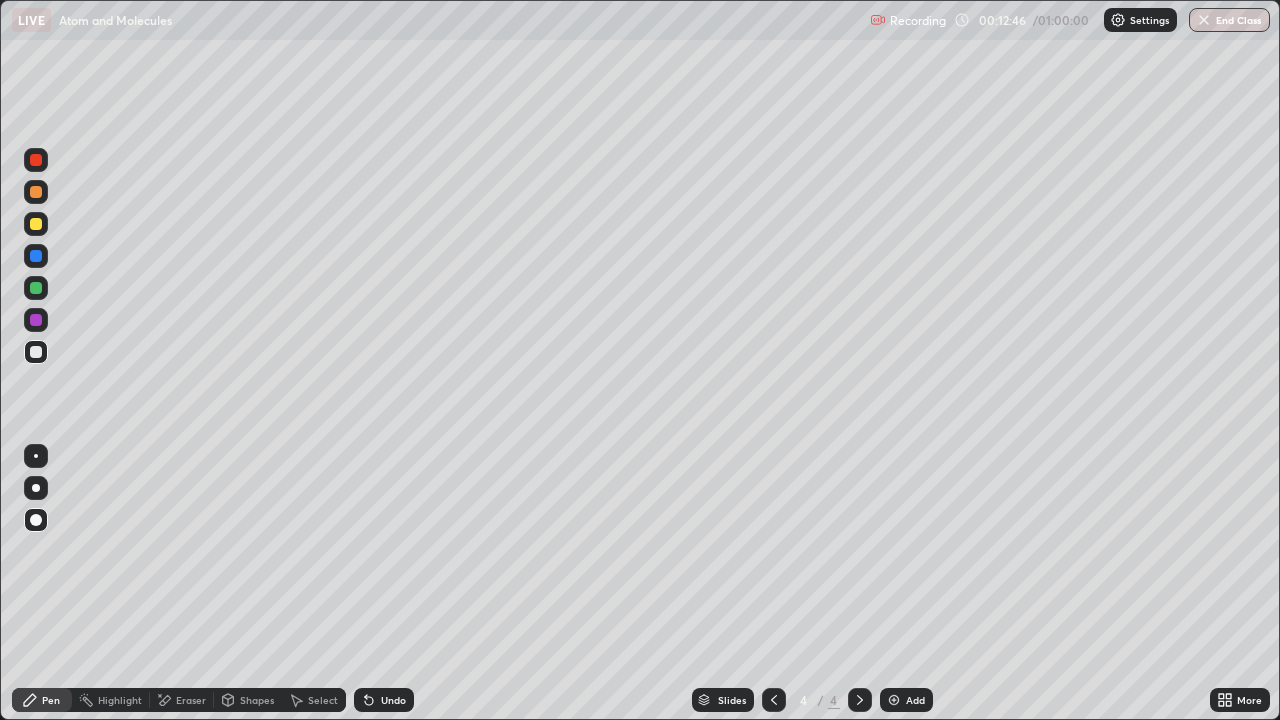 click at bounding box center [36, 192] 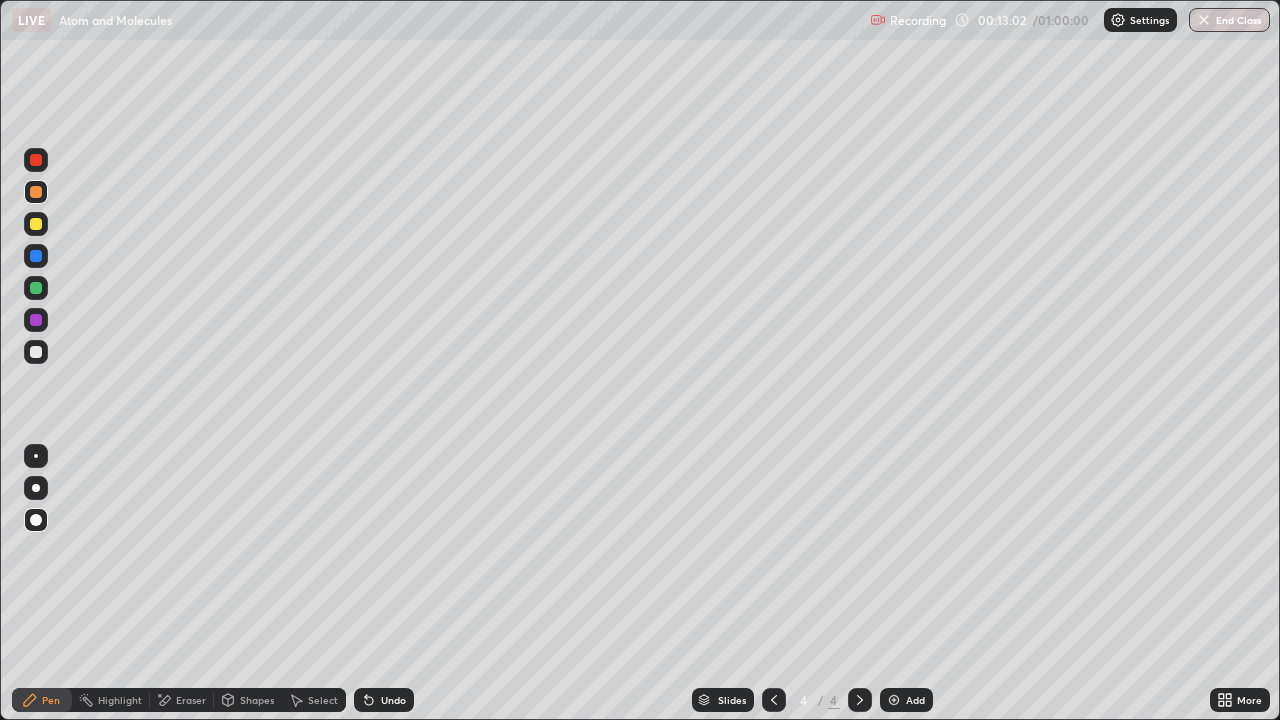 click at bounding box center [36, 256] 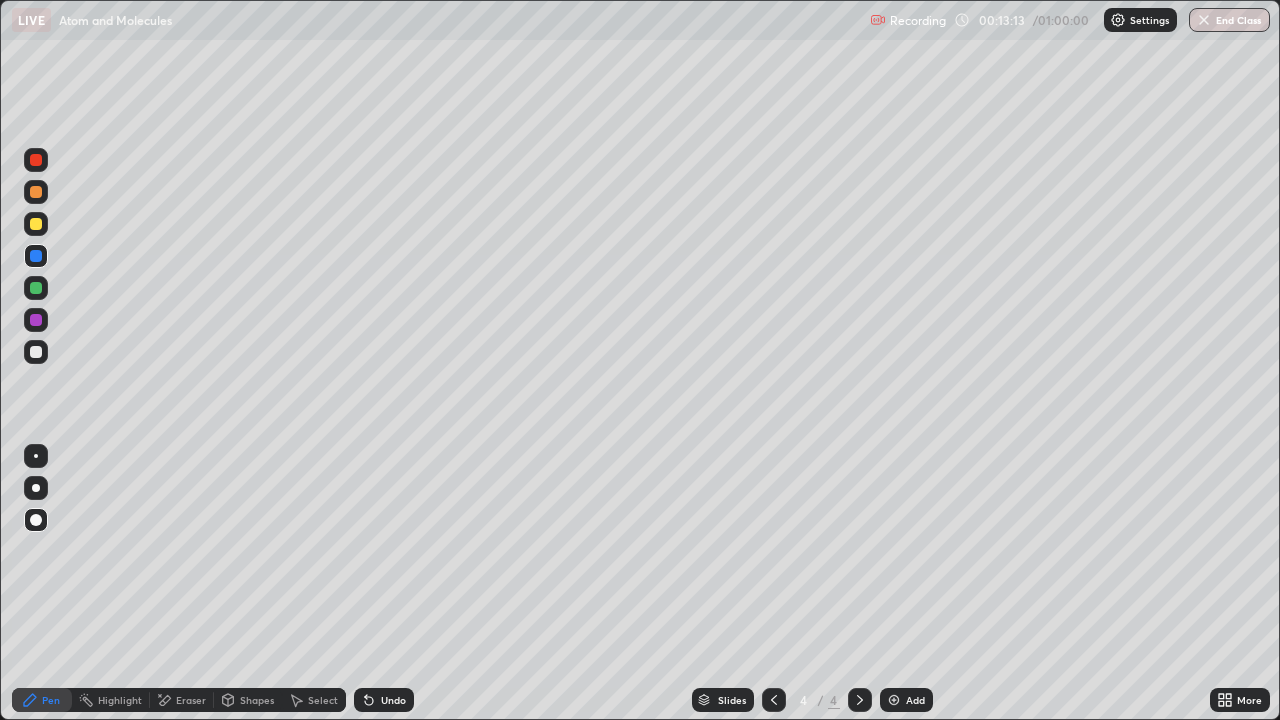 click at bounding box center (36, 288) 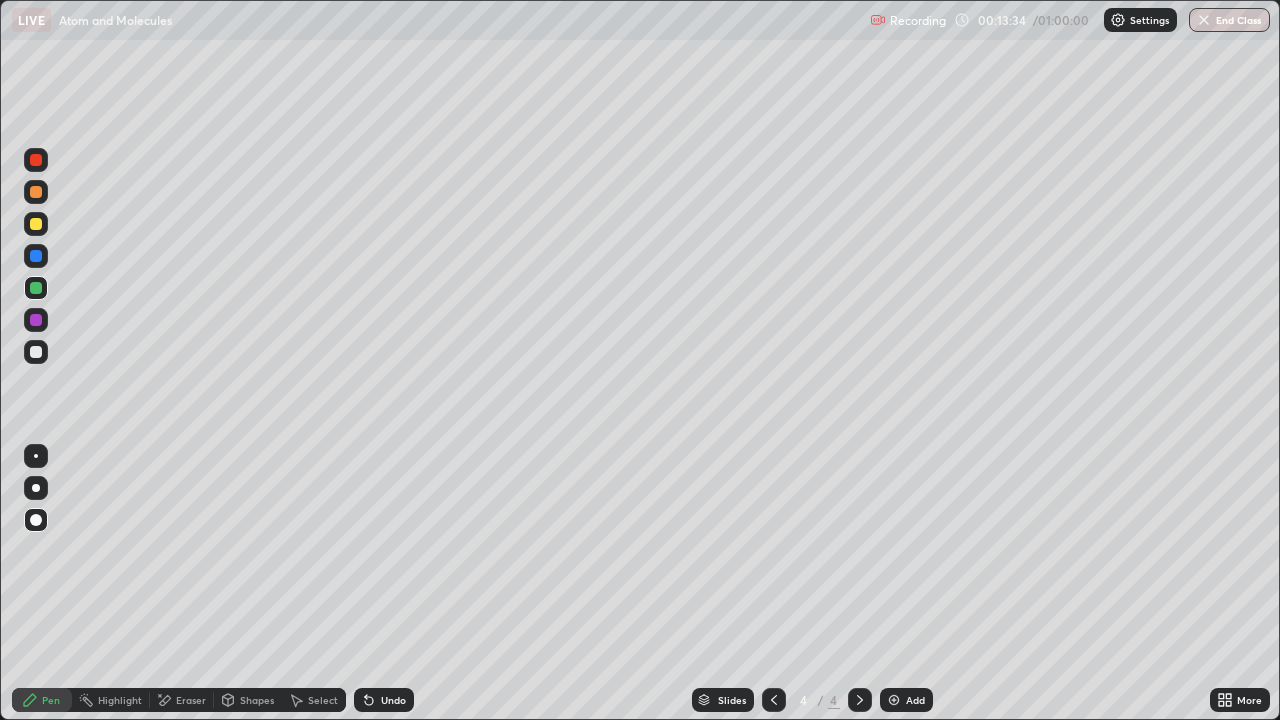 click at bounding box center [36, 256] 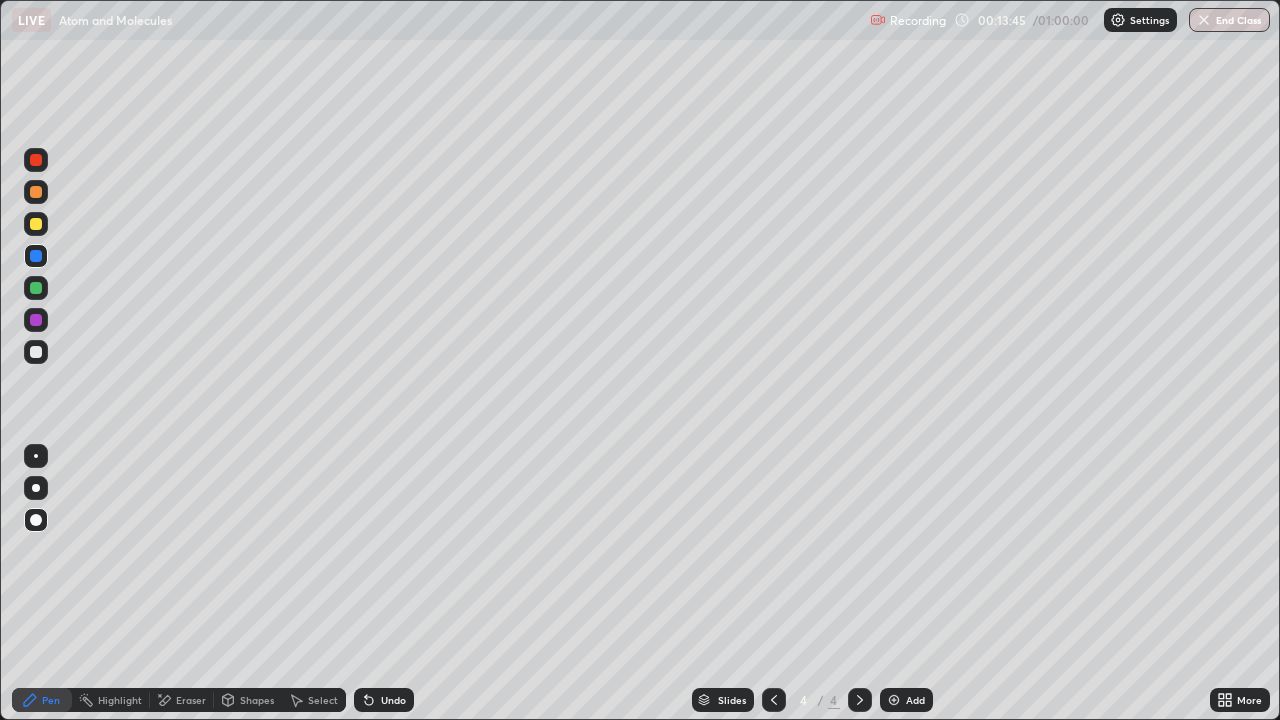 click at bounding box center (36, 352) 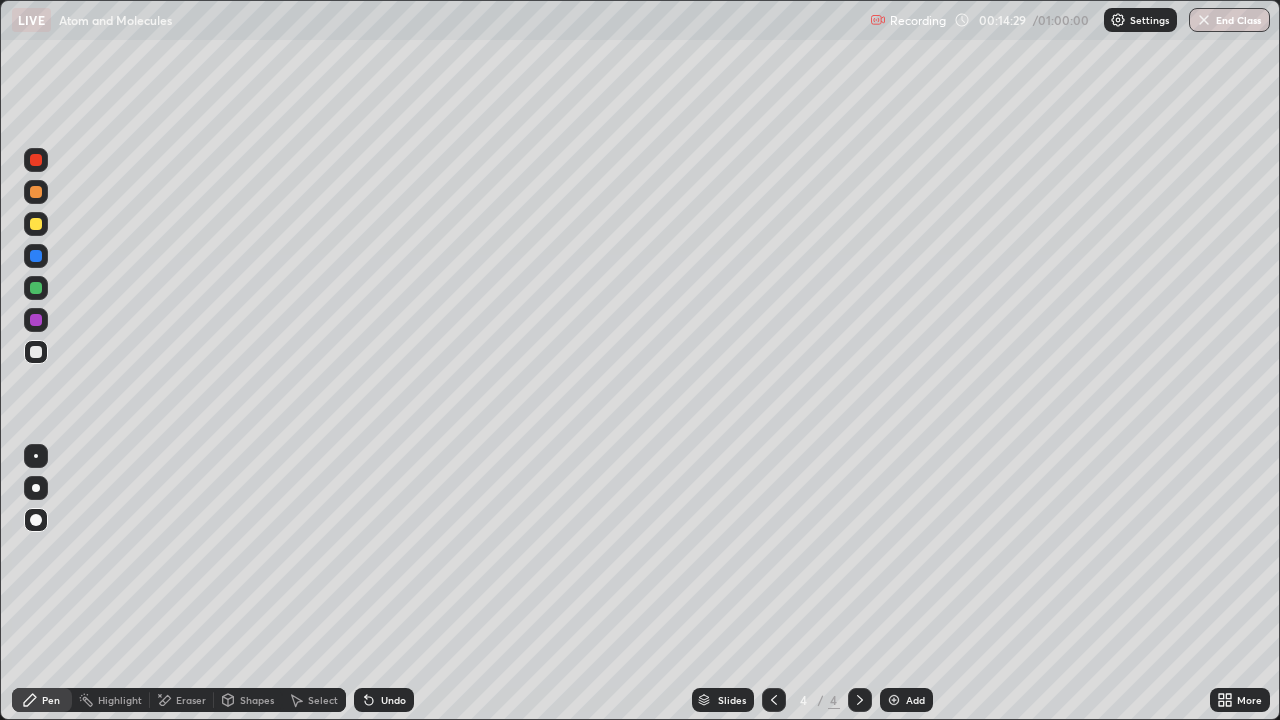click on "Pen" at bounding box center (42, 700) 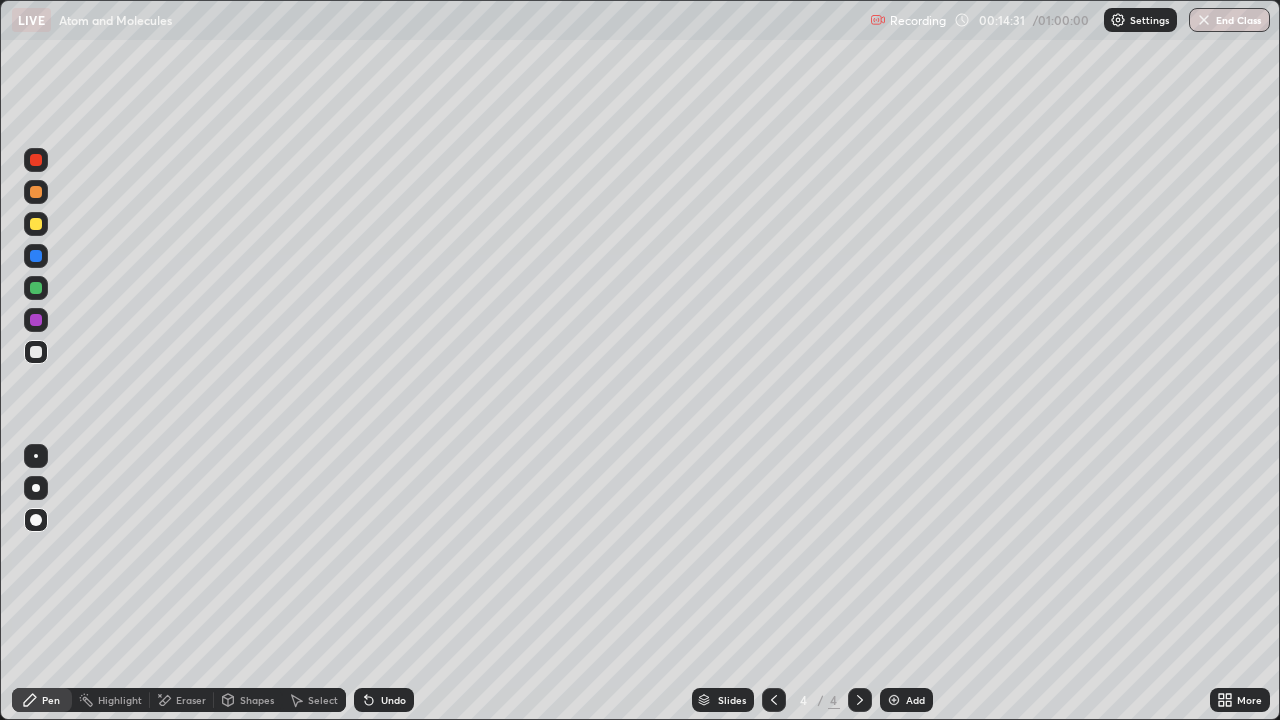 click at bounding box center (36, 192) 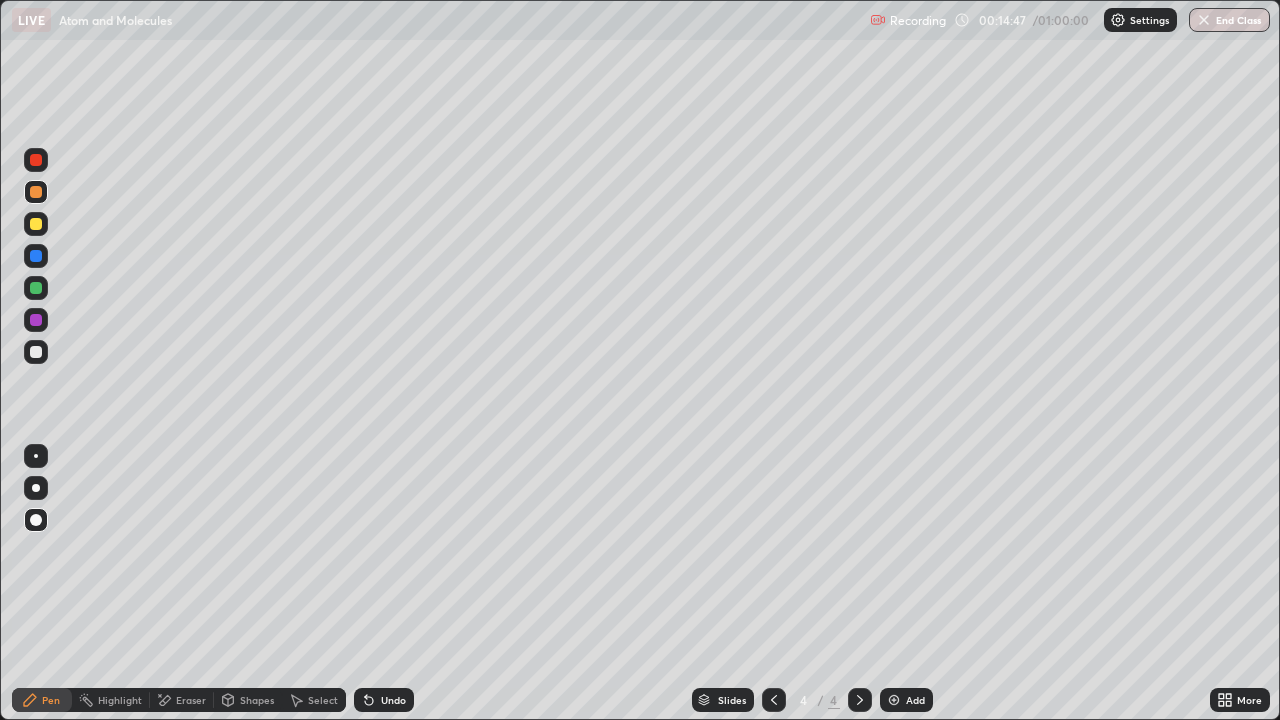 click at bounding box center [36, 192] 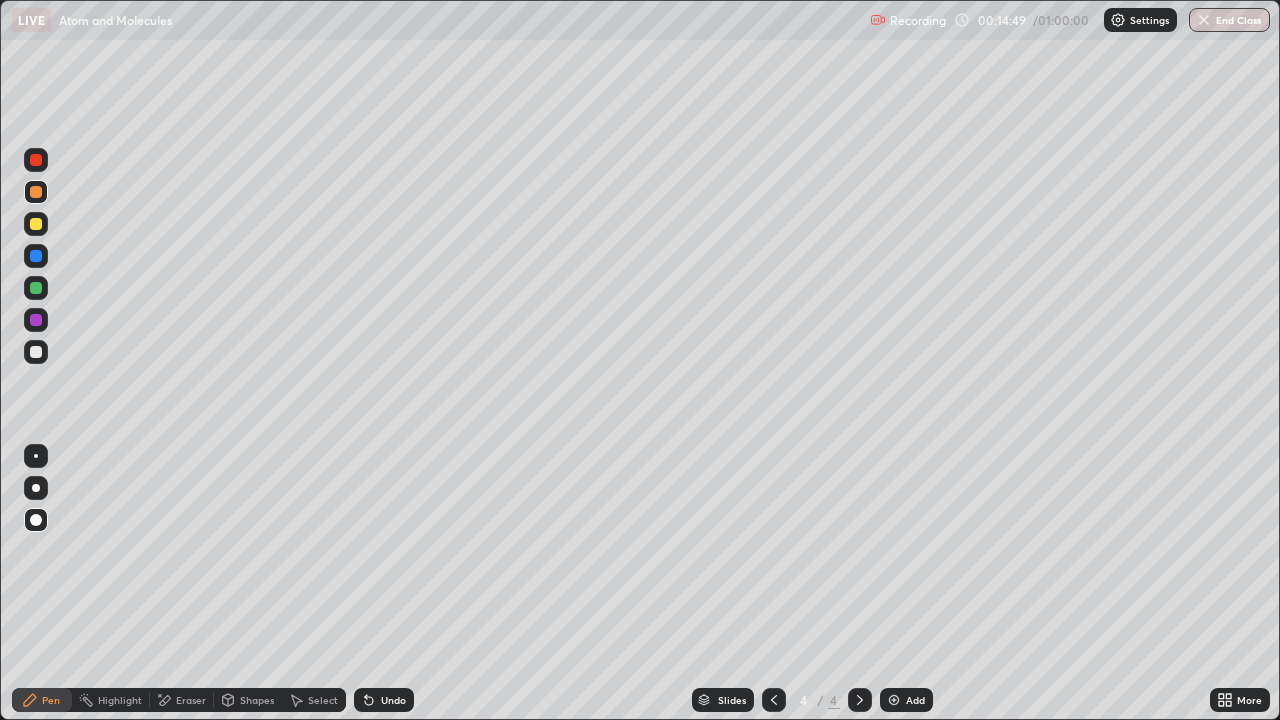 click at bounding box center [894, 700] 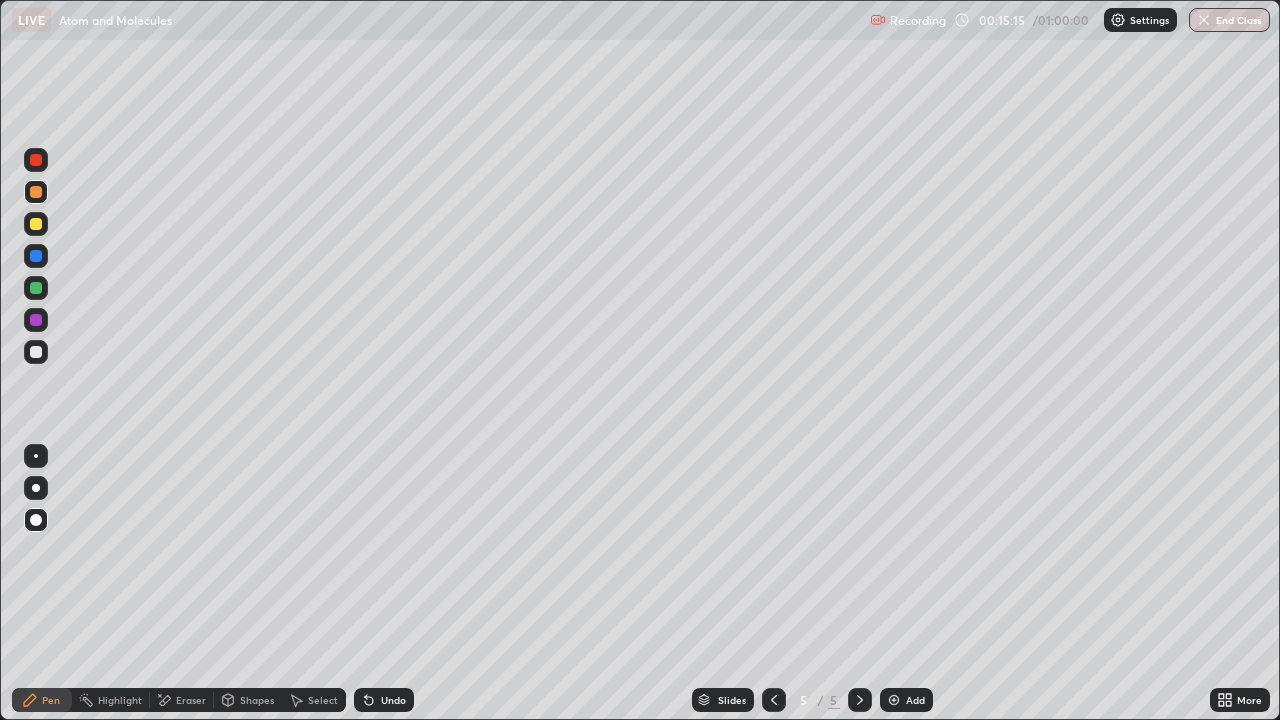 click on "Shapes" at bounding box center (248, 700) 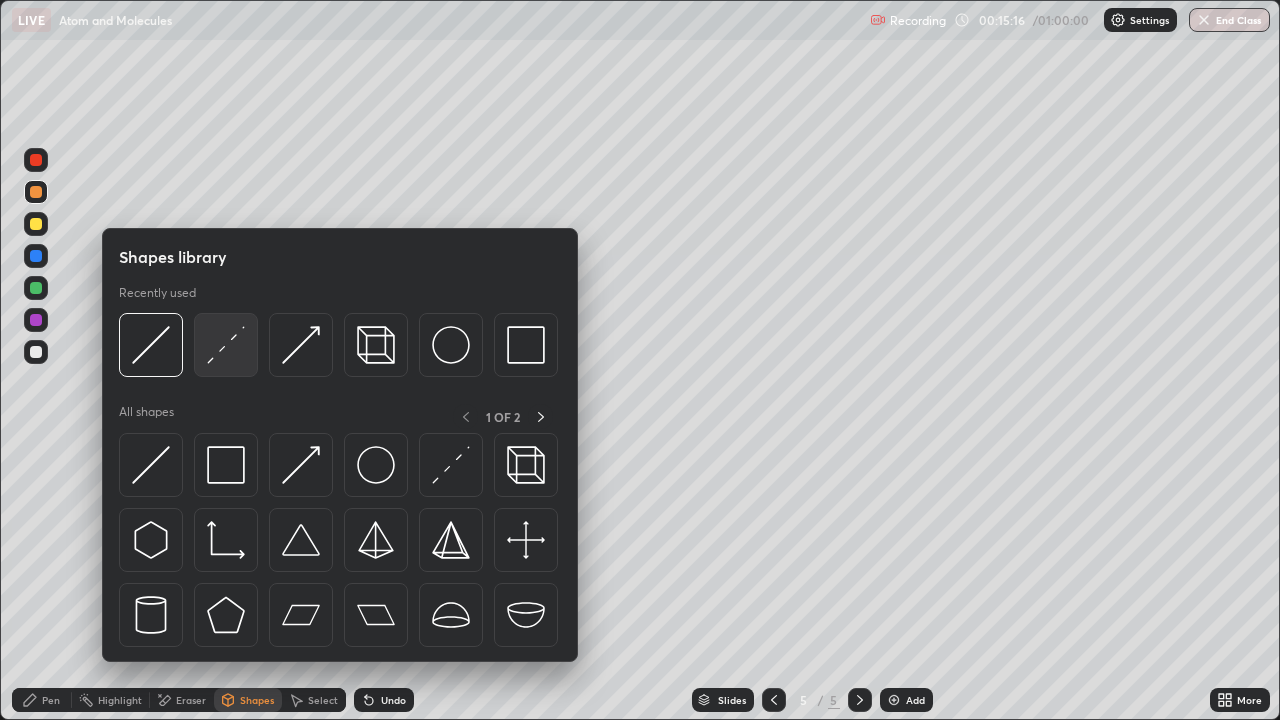 click at bounding box center (226, 345) 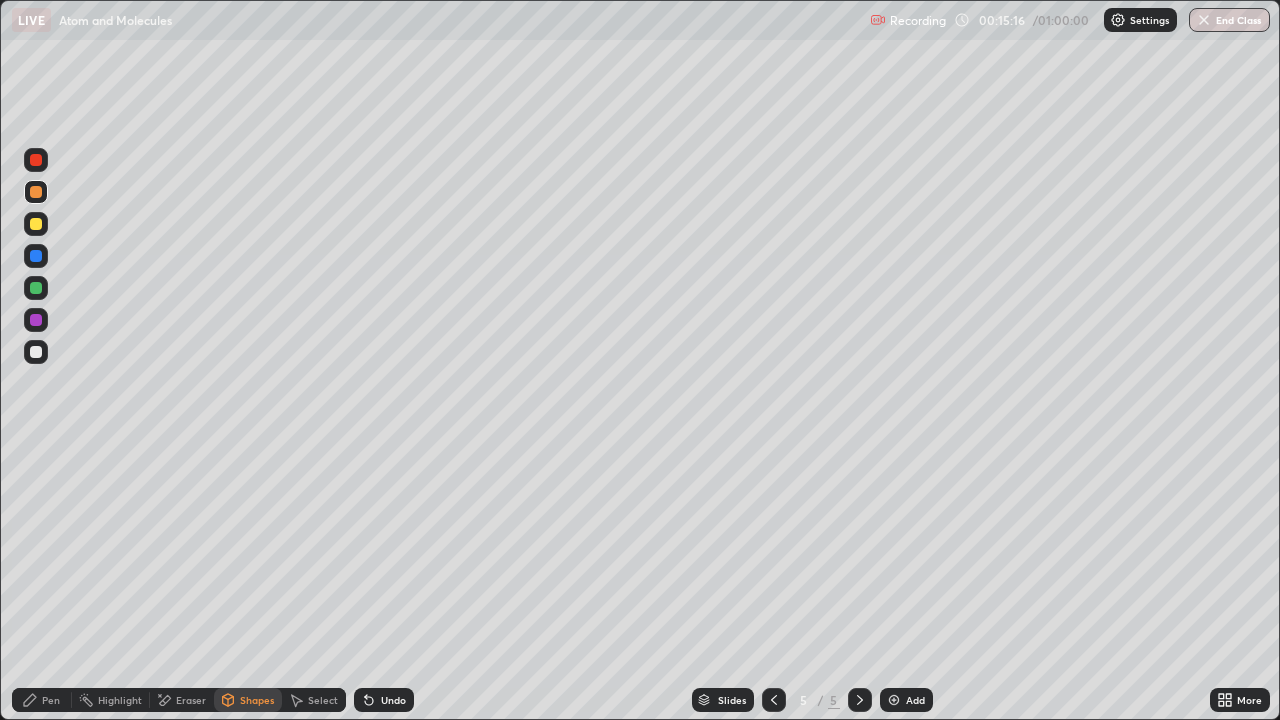 click at bounding box center [36, 352] 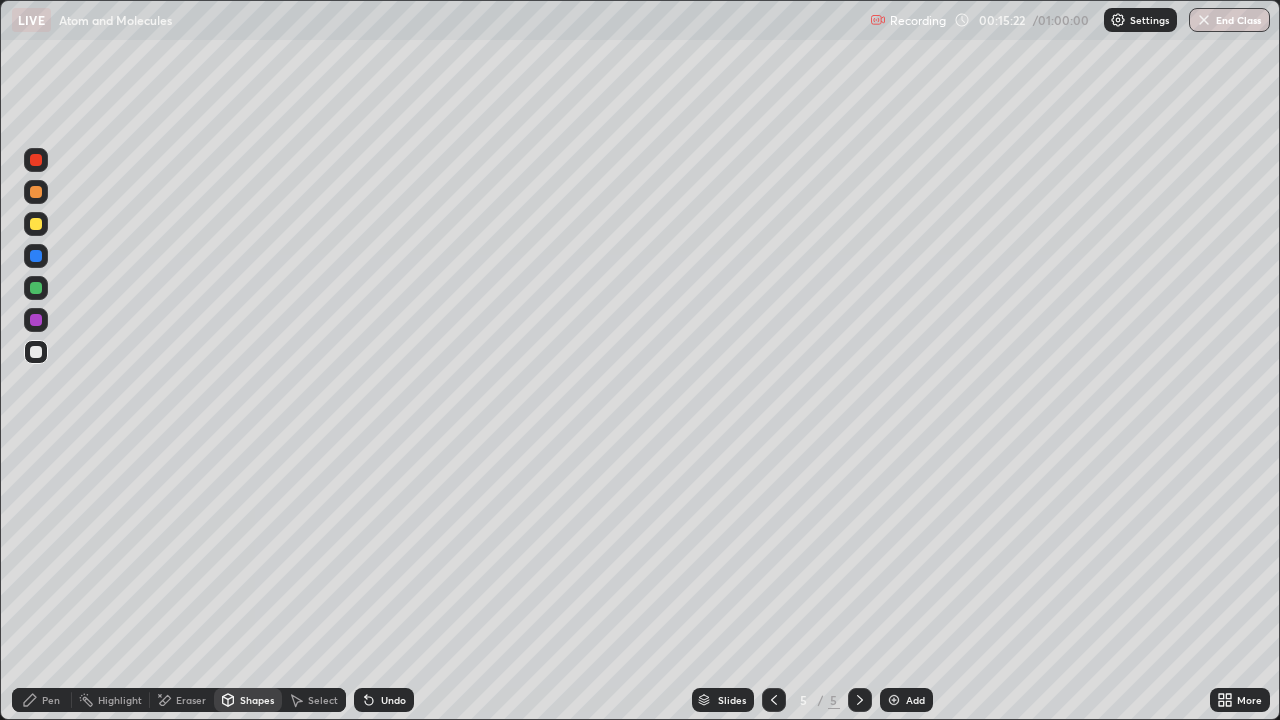 click on "Pen" at bounding box center (42, 700) 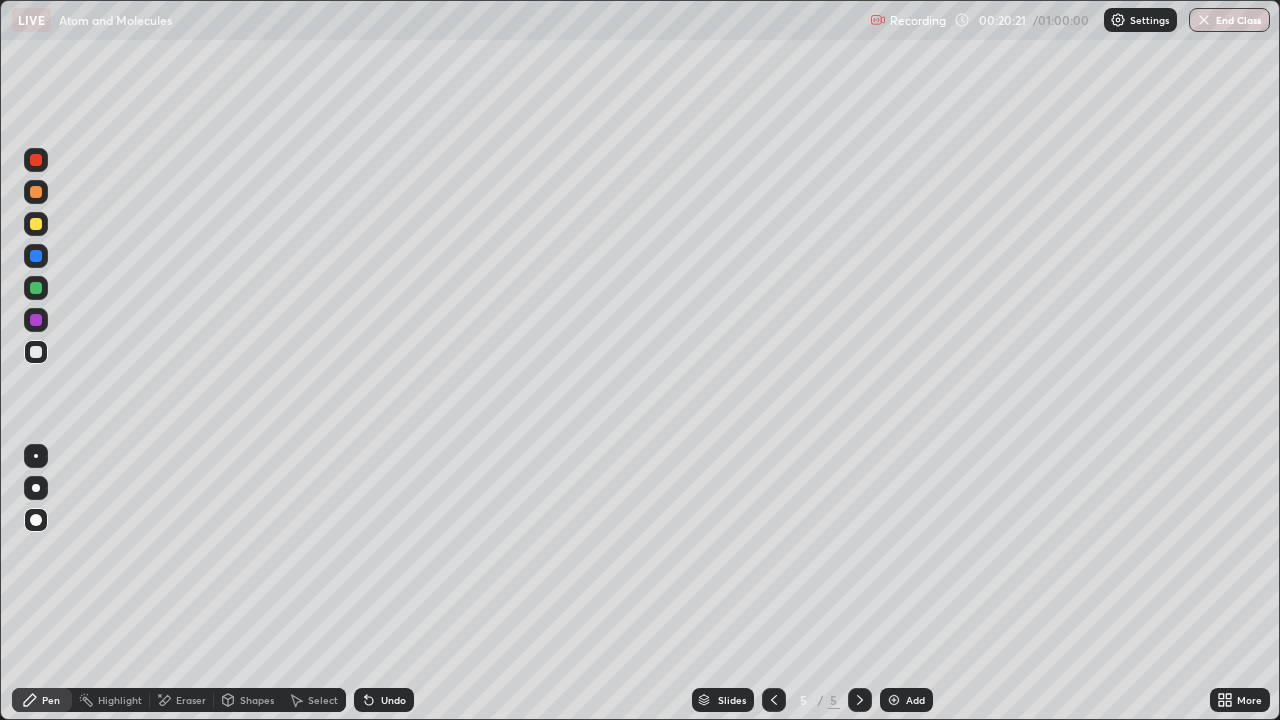 click on "Pen" at bounding box center [51, 700] 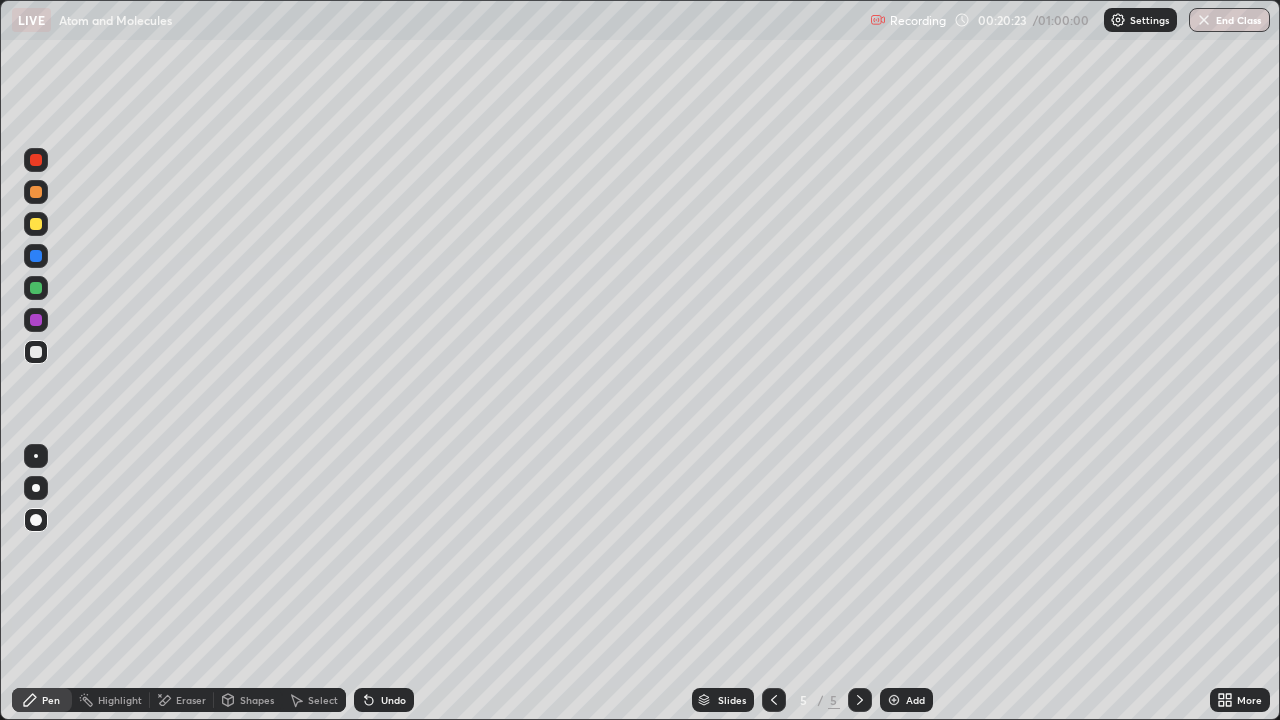 click on "Select" at bounding box center (323, 700) 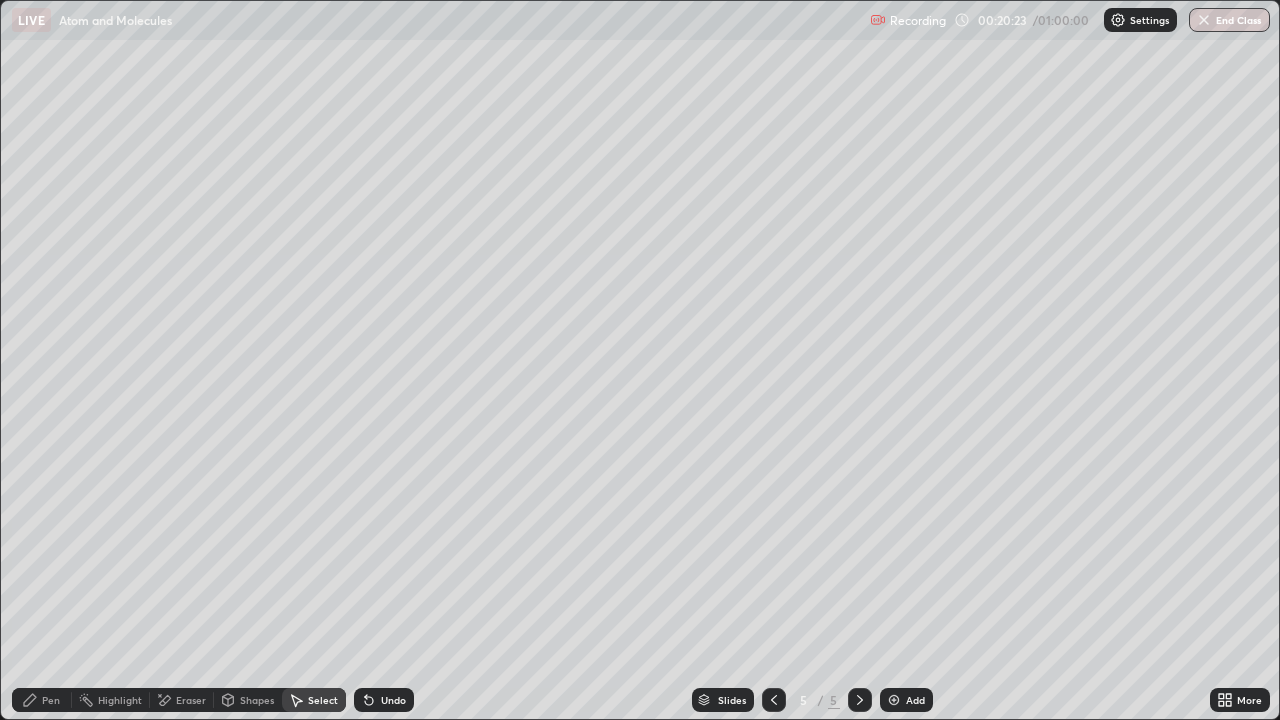 click on "Undo" at bounding box center (393, 700) 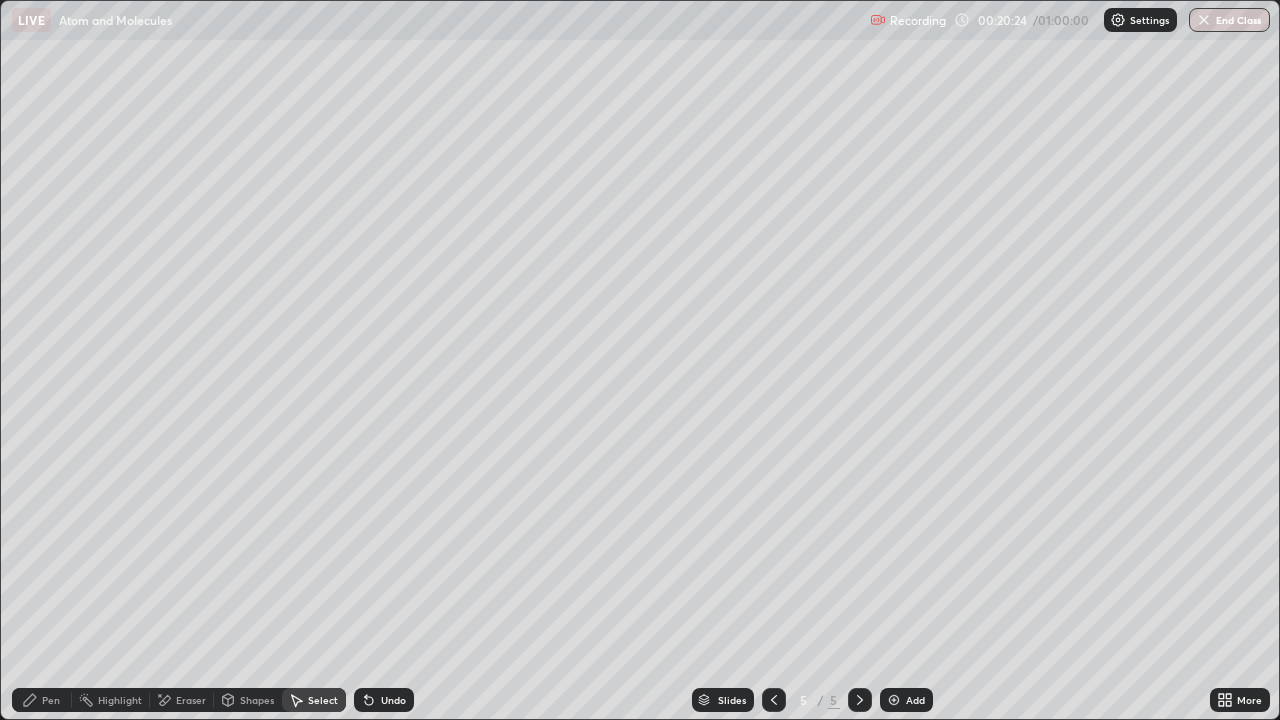 click on "Shapes" at bounding box center (257, 700) 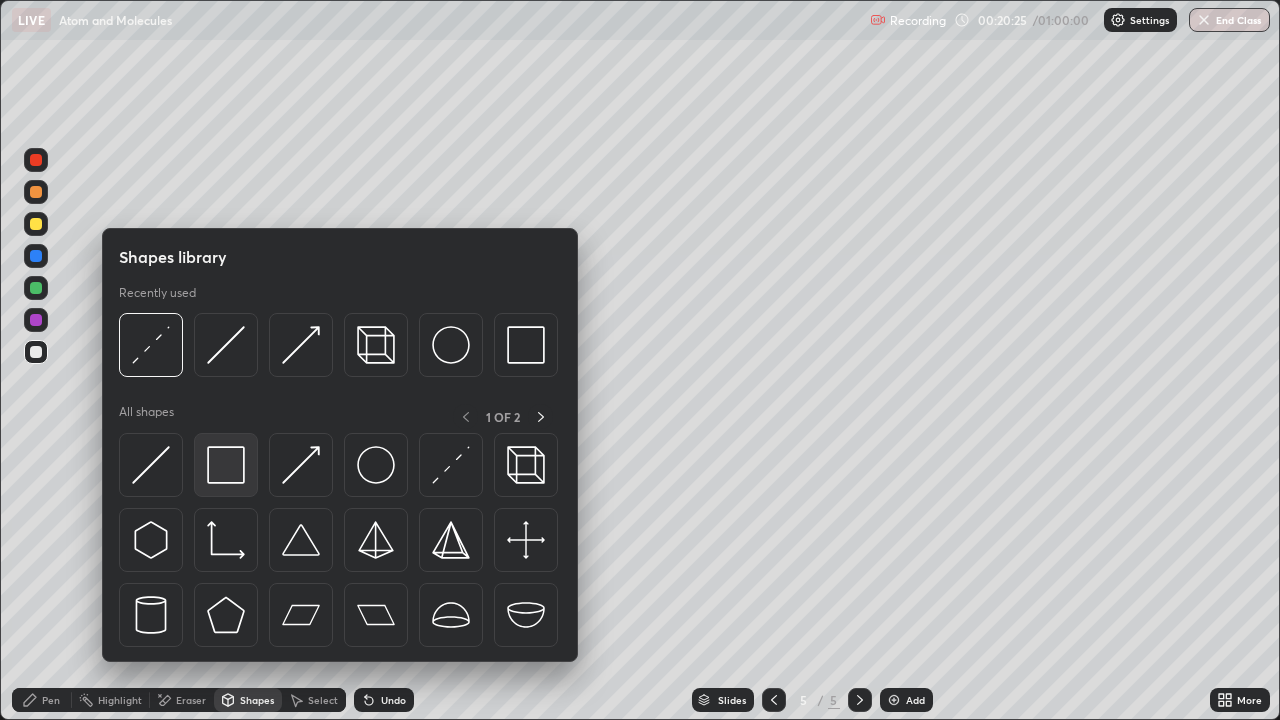 click at bounding box center [226, 465] 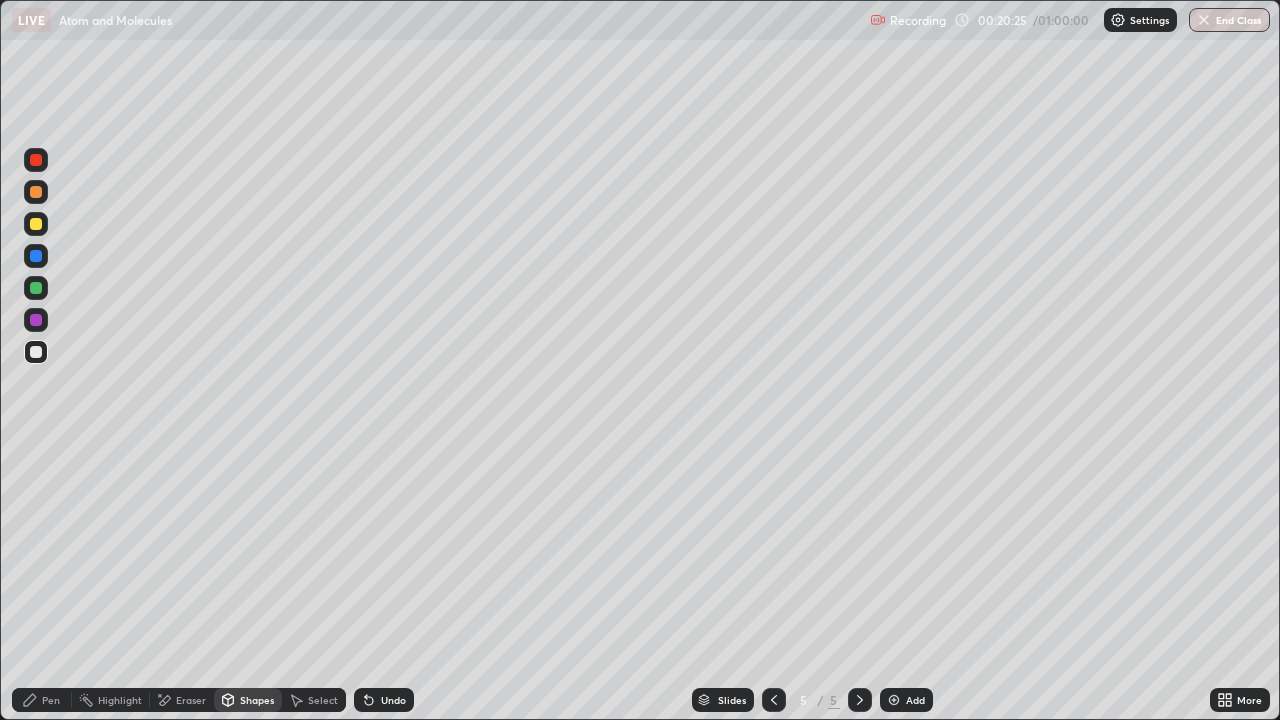 click at bounding box center [36, 352] 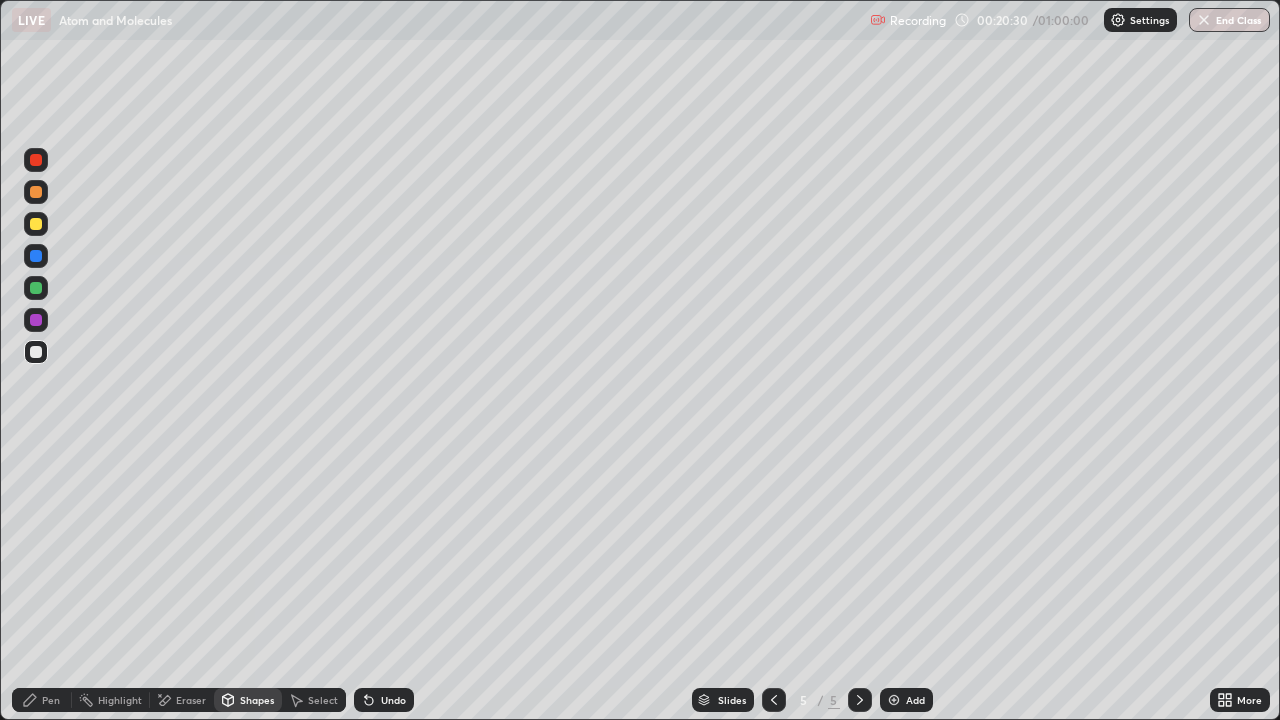 click on "Shapes" at bounding box center [257, 700] 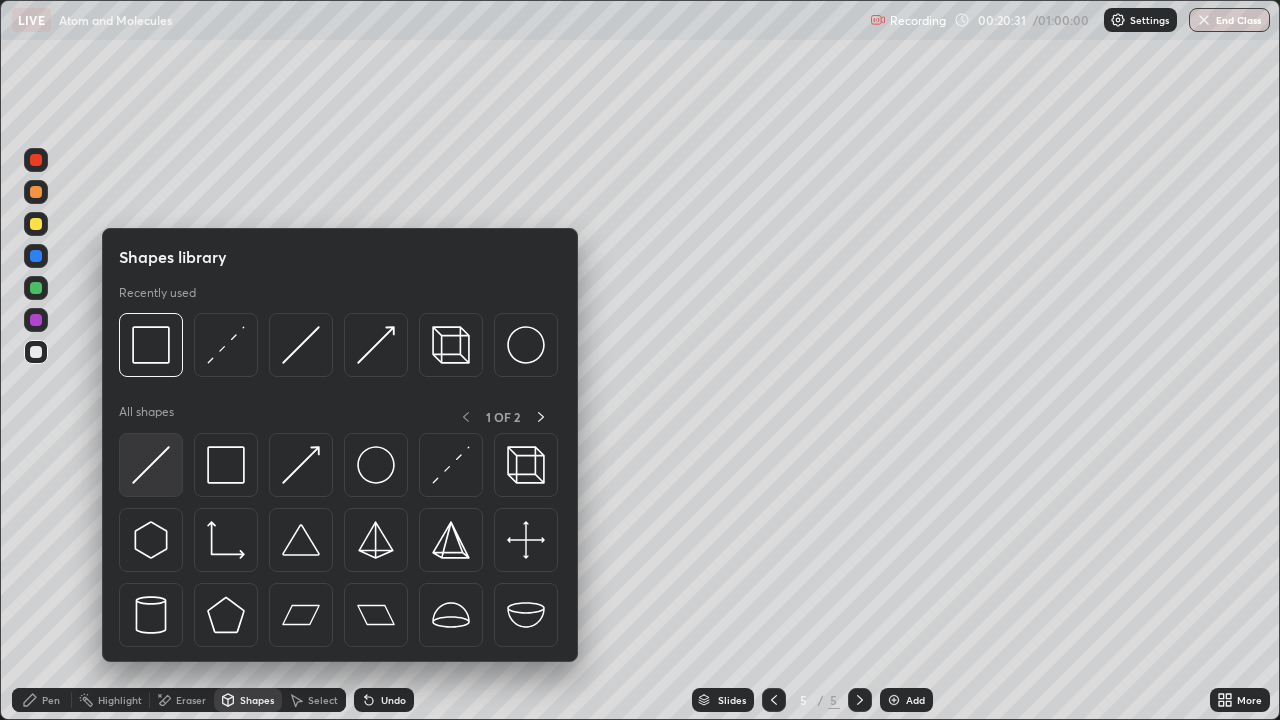 click at bounding box center [151, 465] 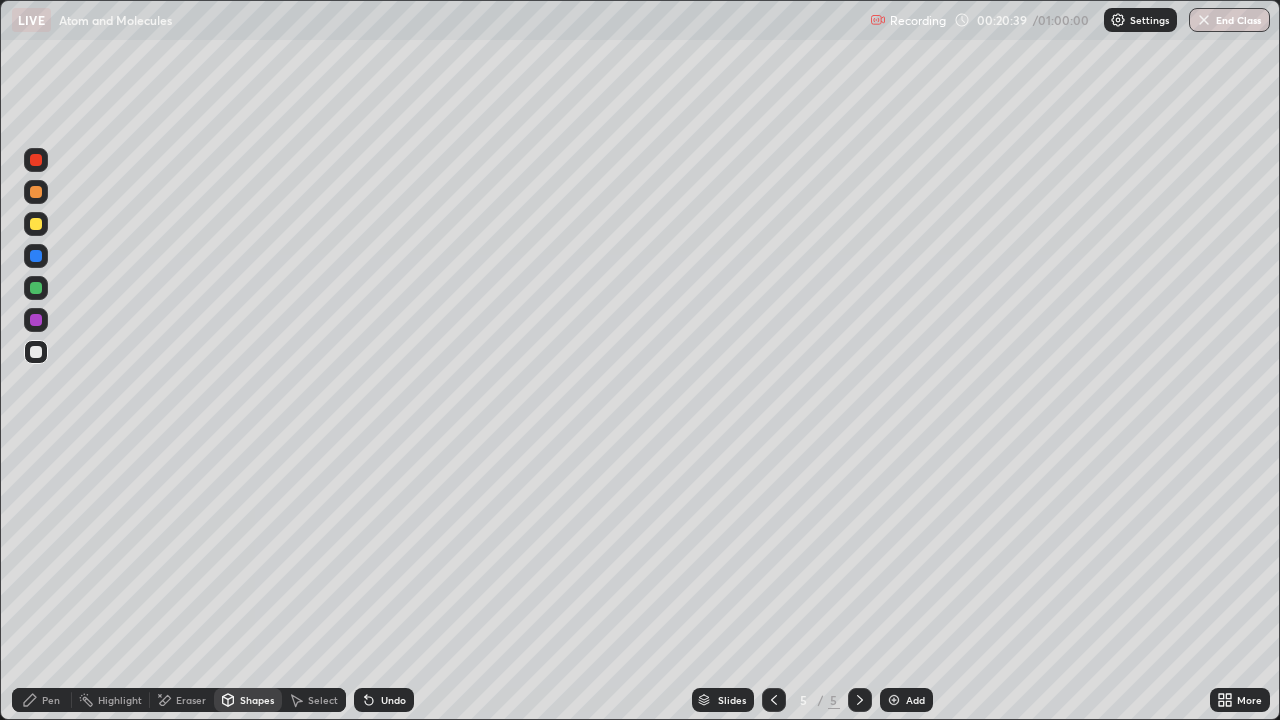 click on "Undo" at bounding box center [393, 700] 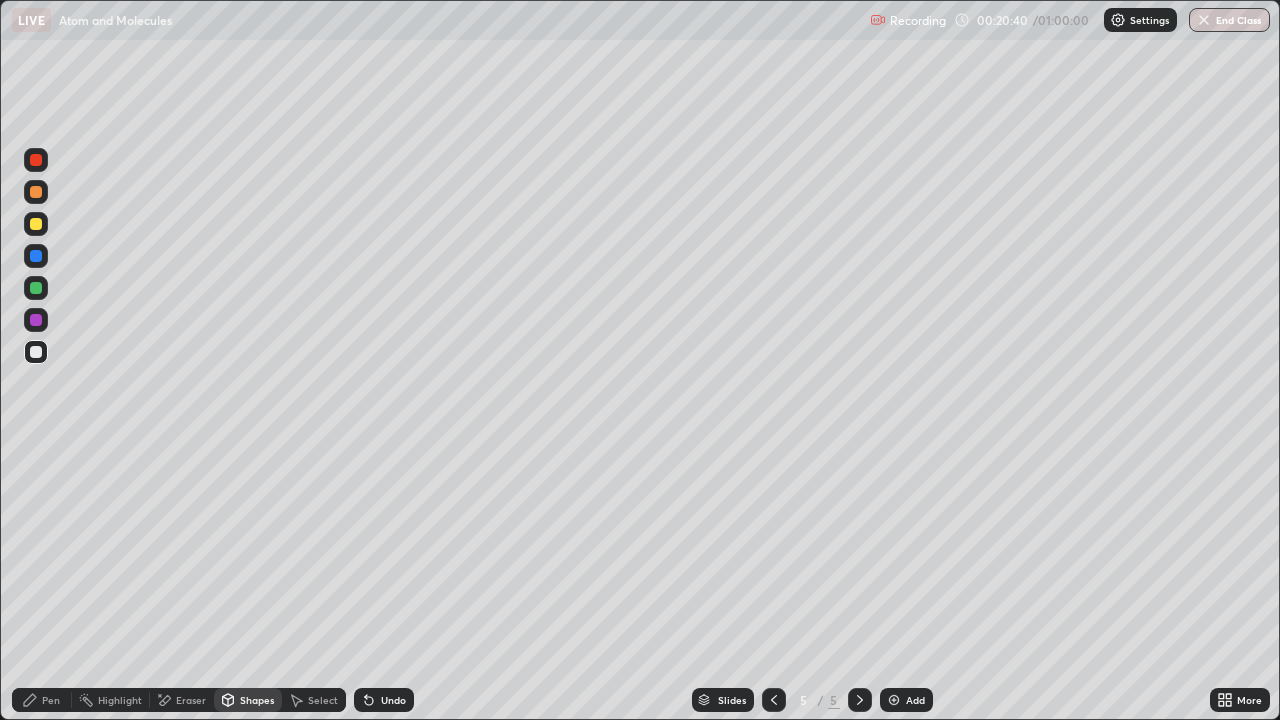 click on "Undo" at bounding box center (384, 700) 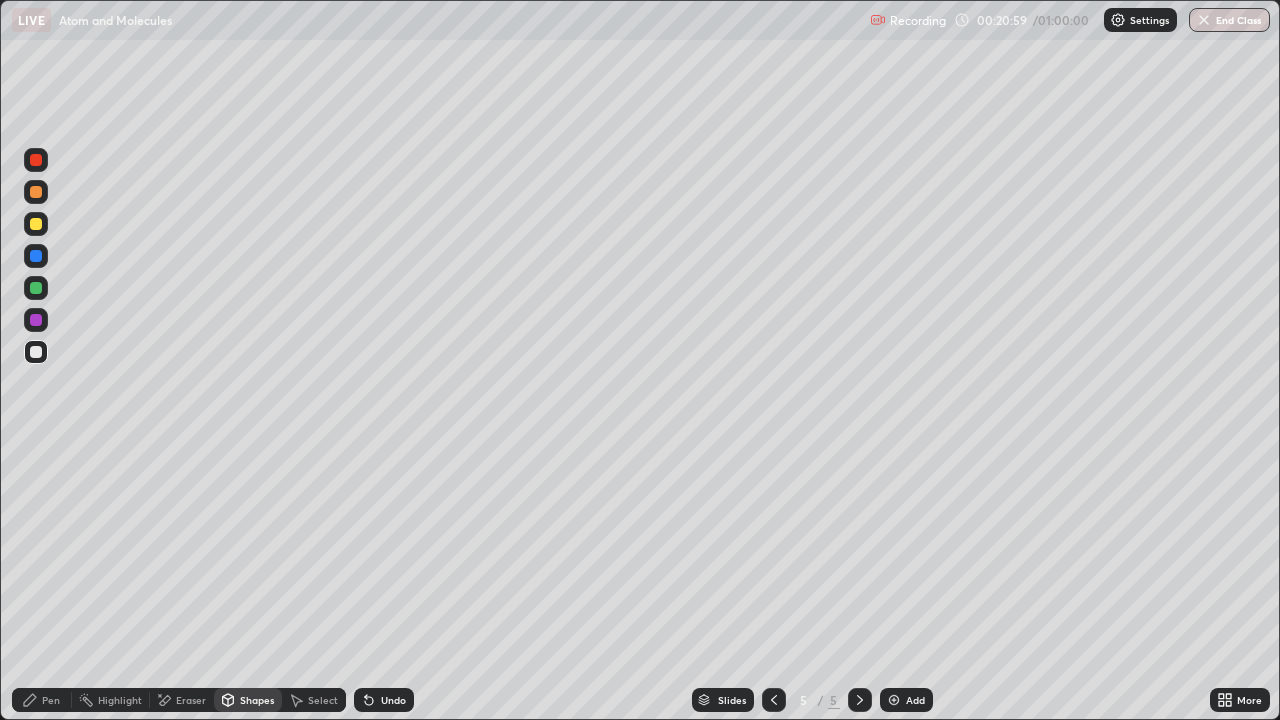 click on "Eraser" at bounding box center (191, 700) 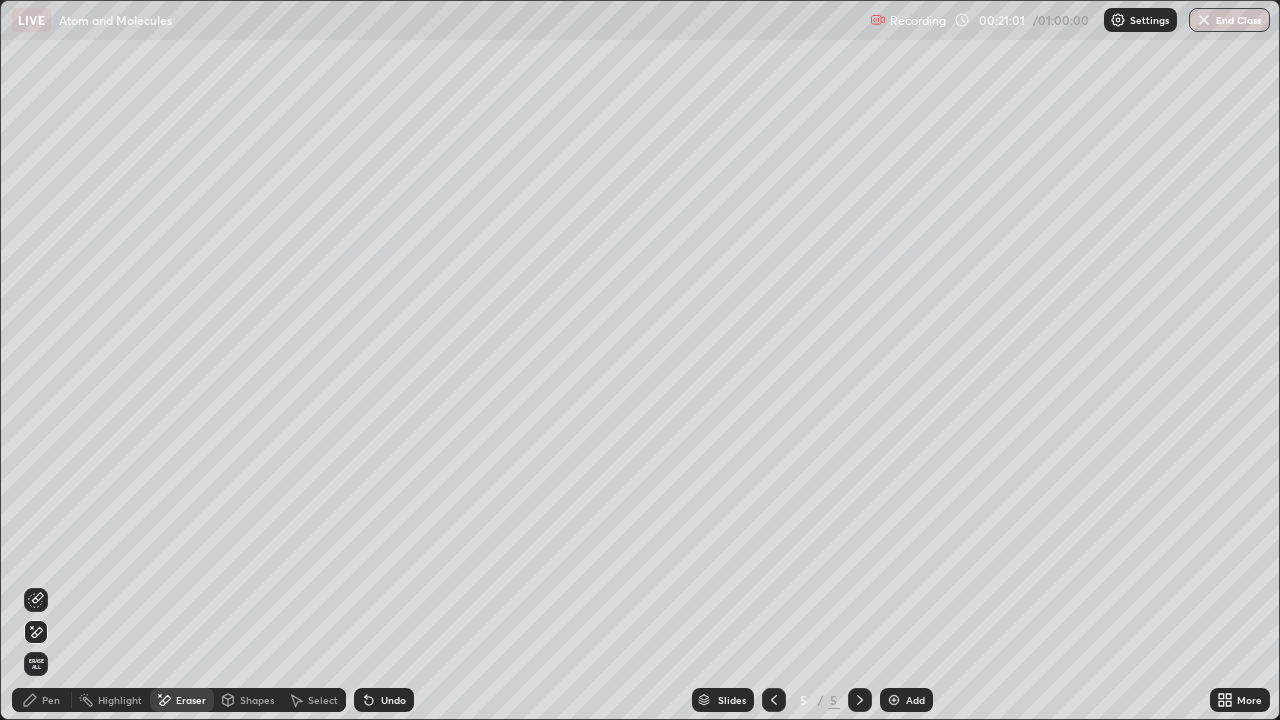 click on "Shapes" at bounding box center (257, 700) 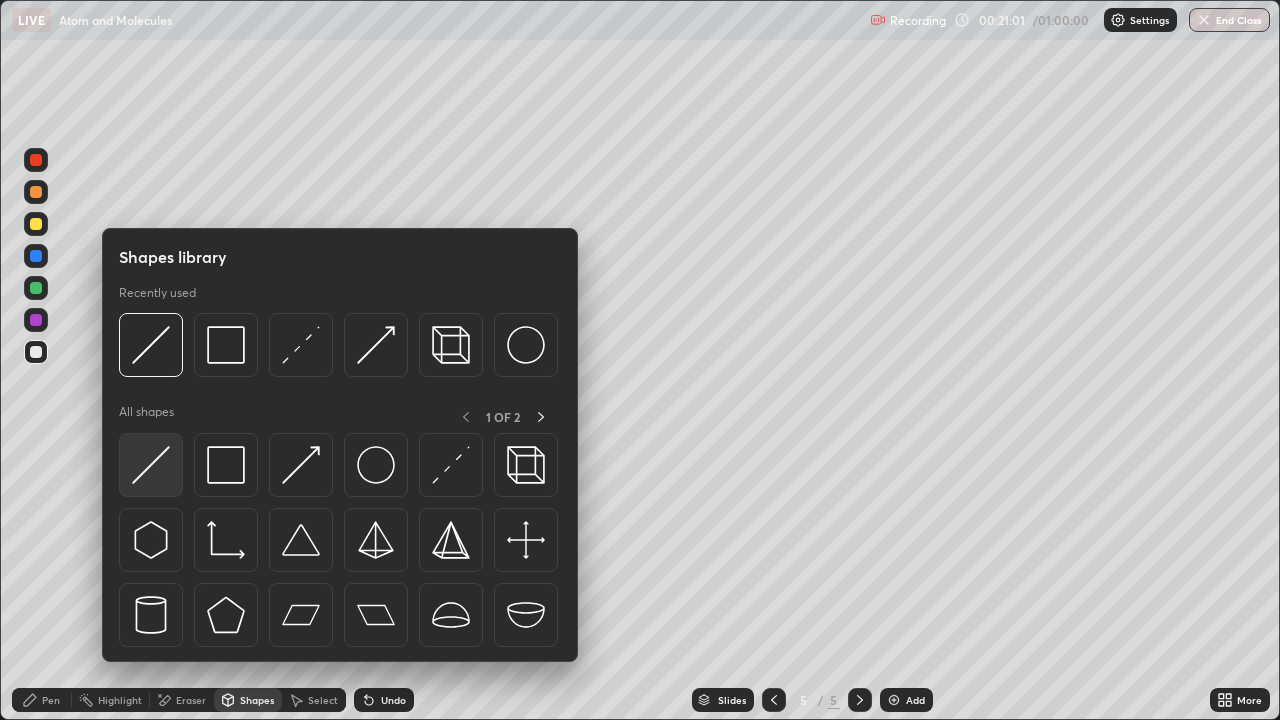 click at bounding box center [151, 465] 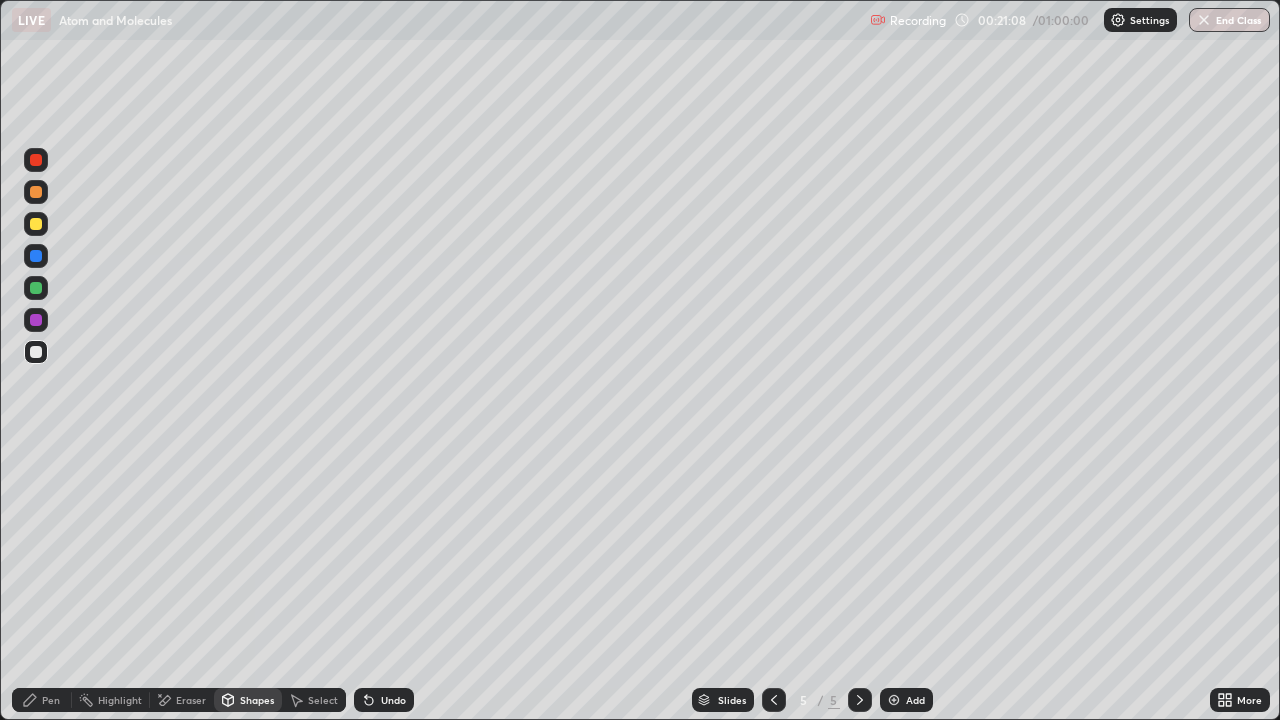 click on "Shapes" at bounding box center (257, 700) 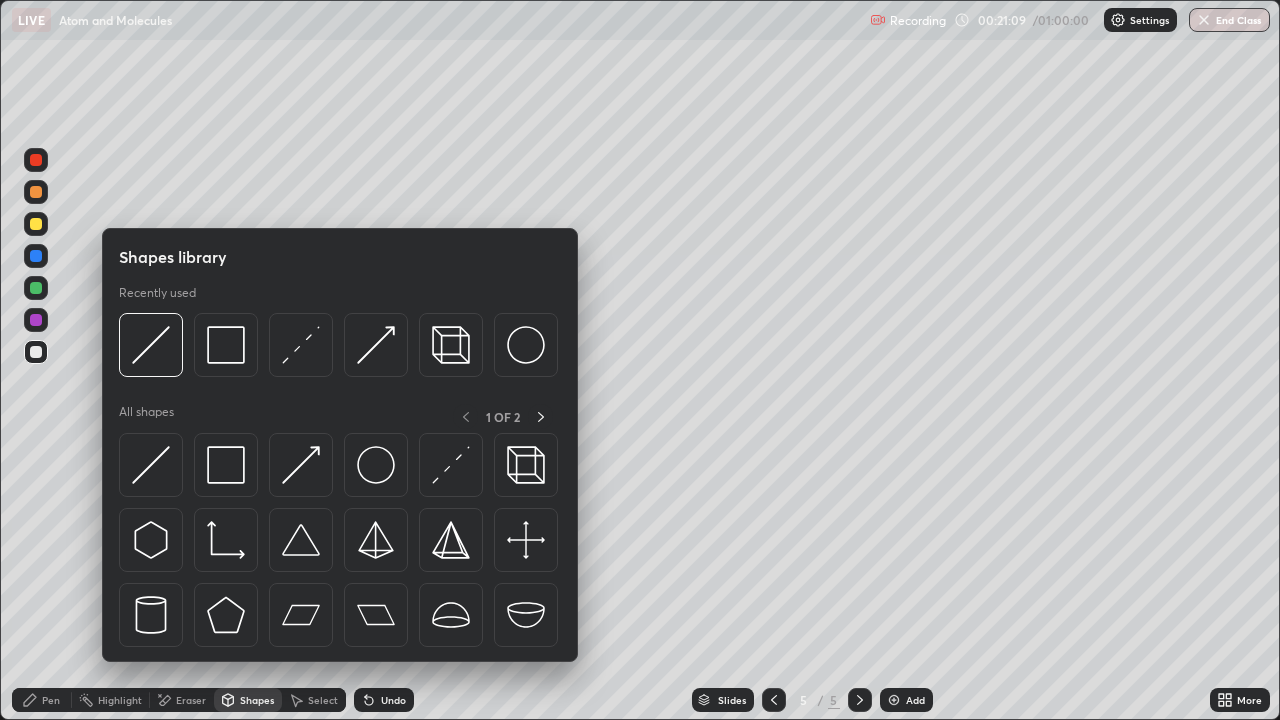 click at bounding box center [151, 465] 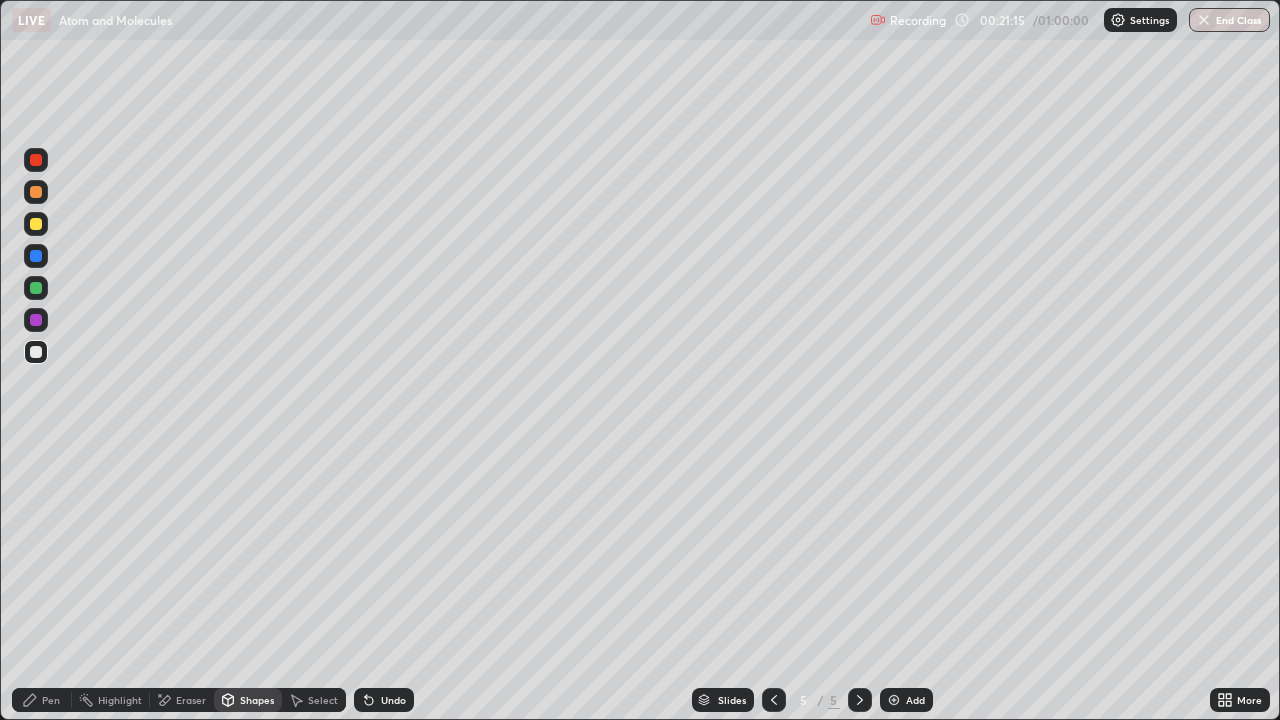 click 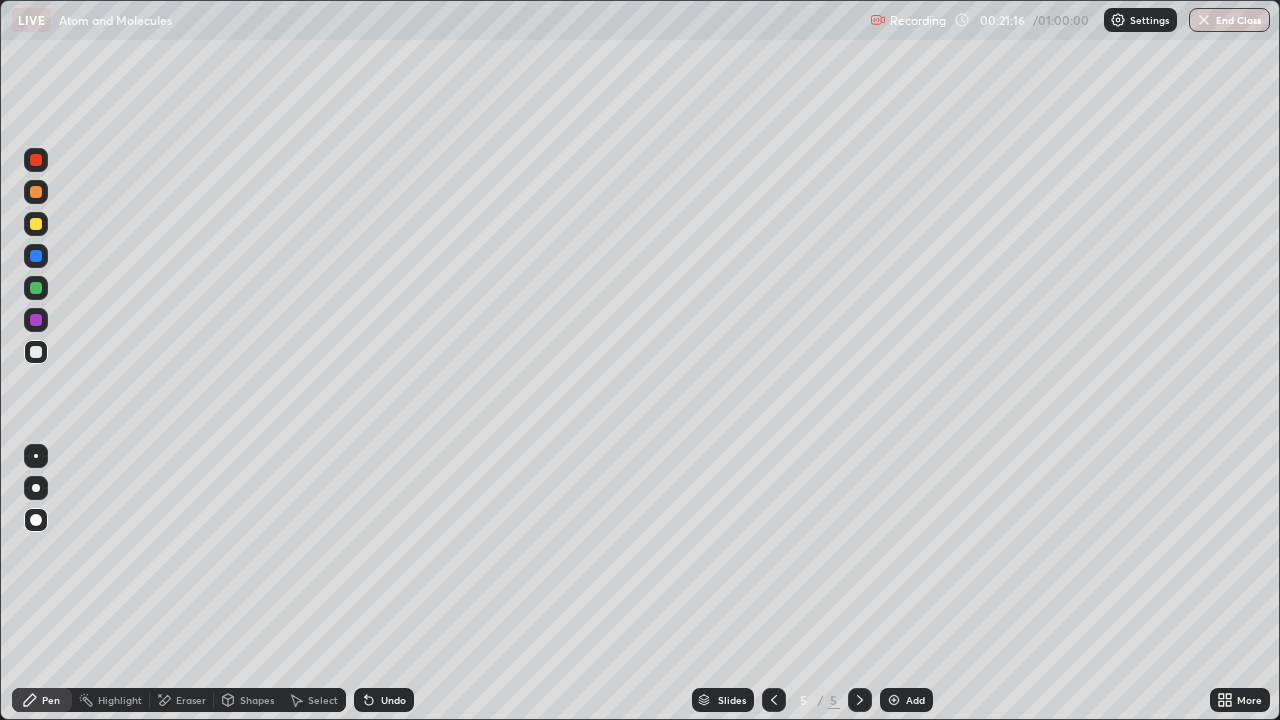 click at bounding box center (36, 352) 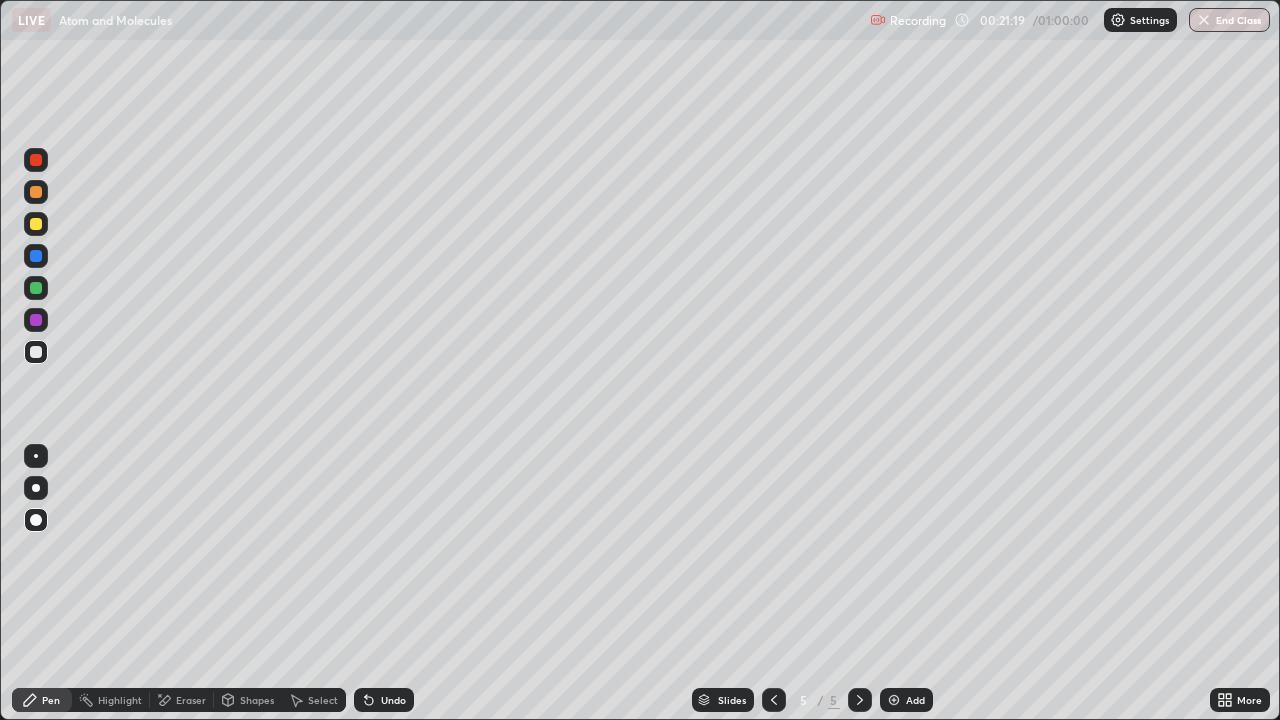 click on "Undo" at bounding box center [393, 700] 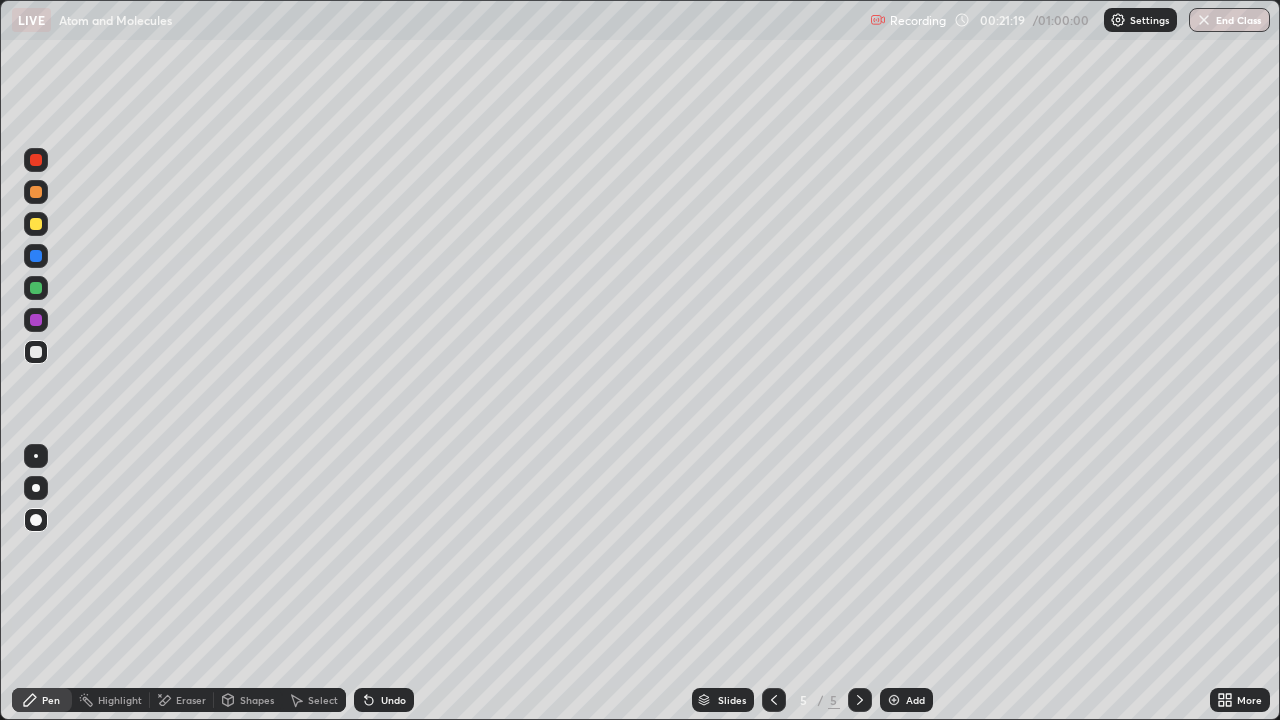 click on "Undo" at bounding box center (384, 700) 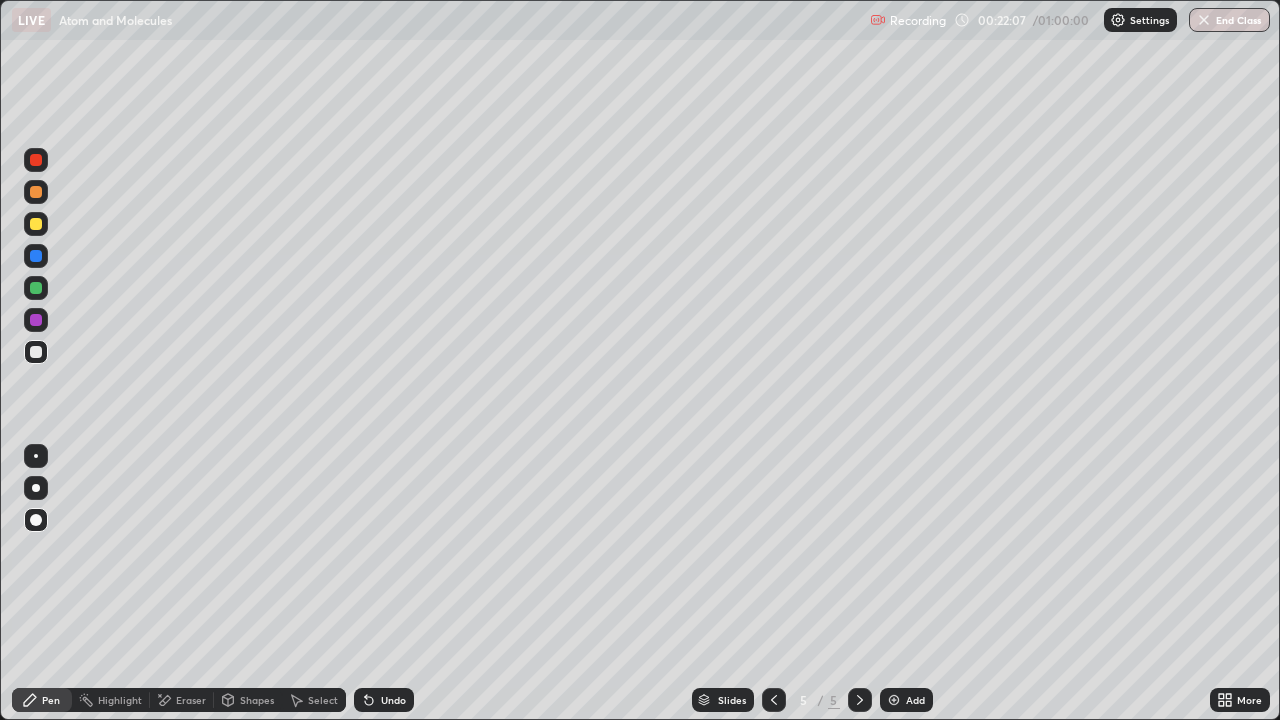 click at bounding box center (36, 224) 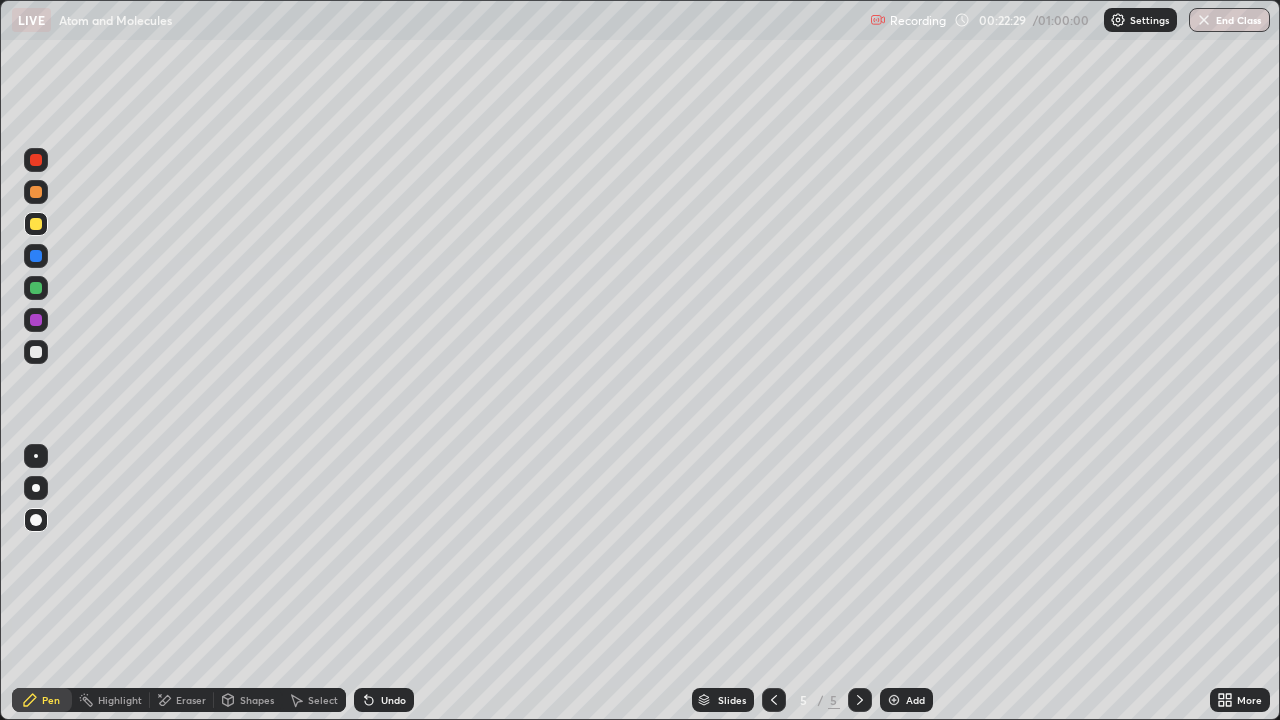 click at bounding box center [36, 352] 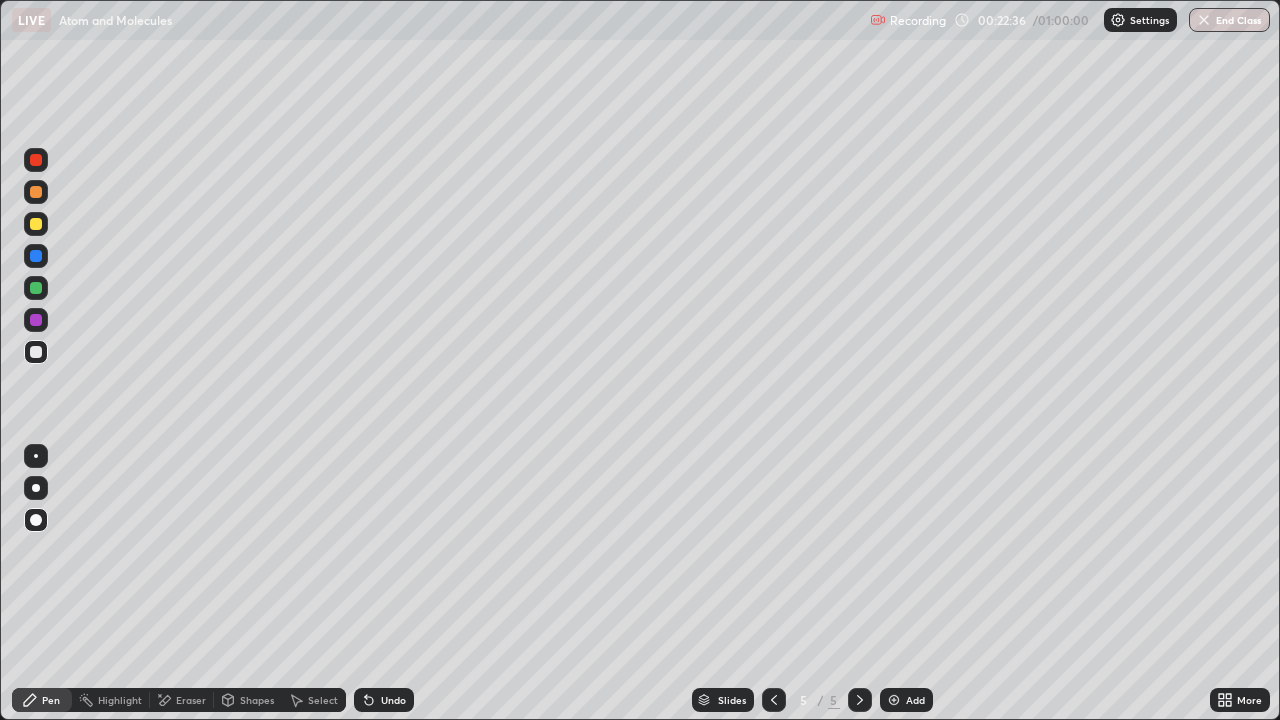 click at bounding box center [36, 352] 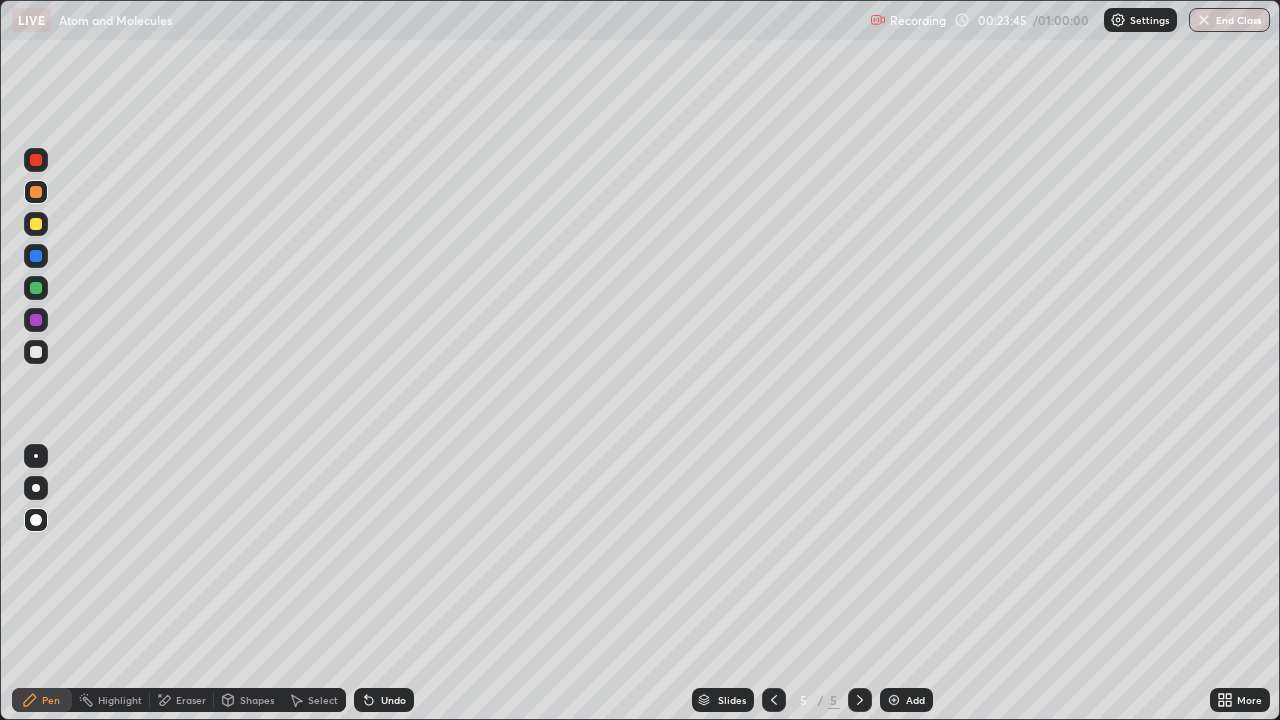 click on "Pen" at bounding box center [51, 700] 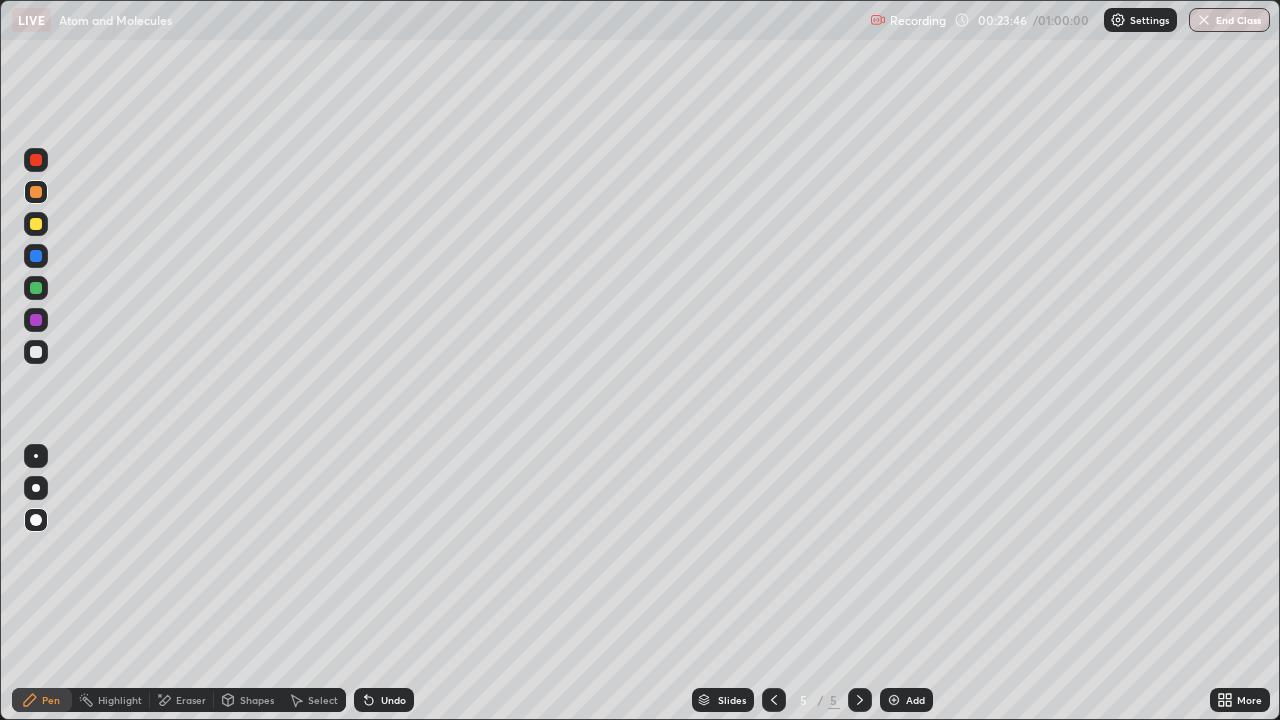 click at bounding box center (36, 352) 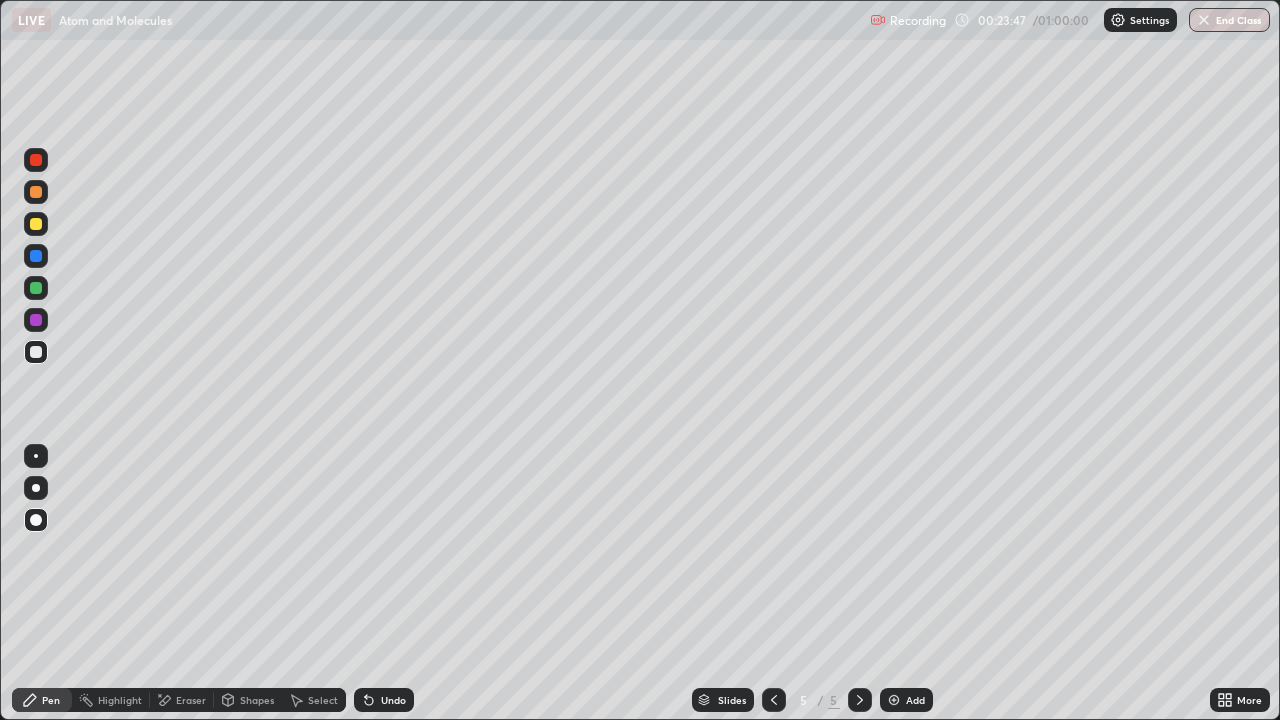 click on "Shapes" at bounding box center (257, 700) 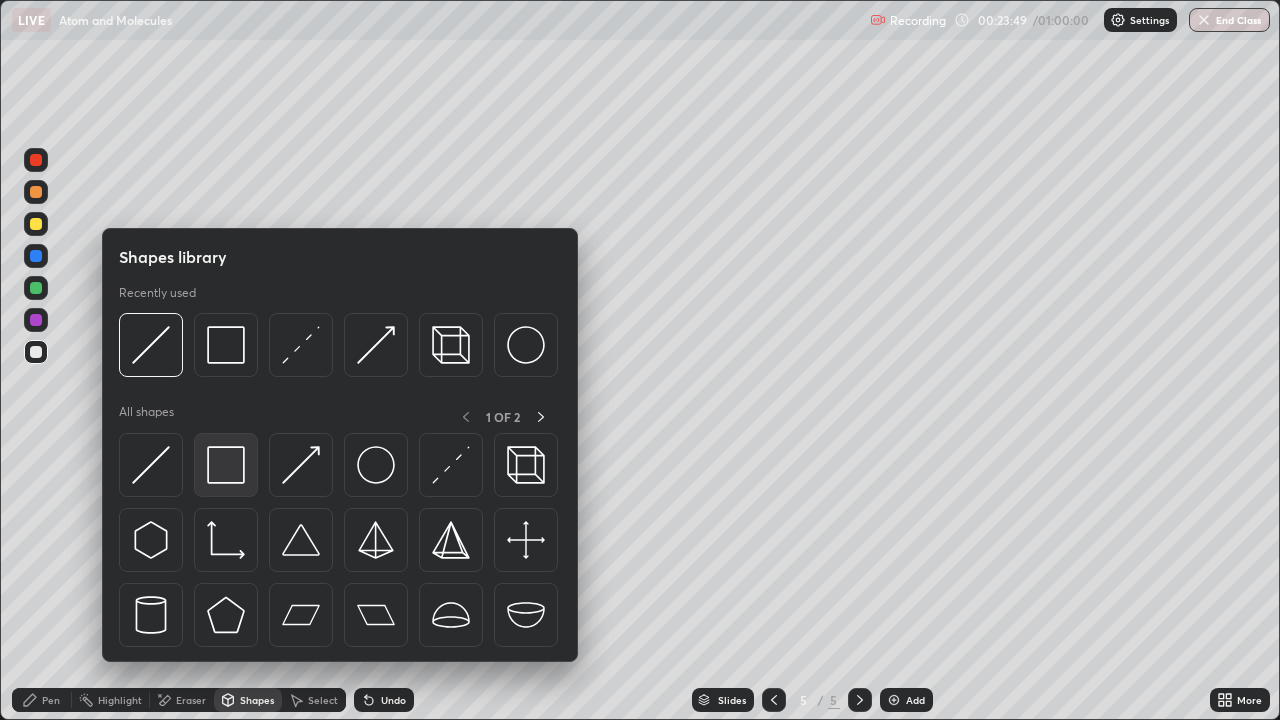 click at bounding box center (226, 465) 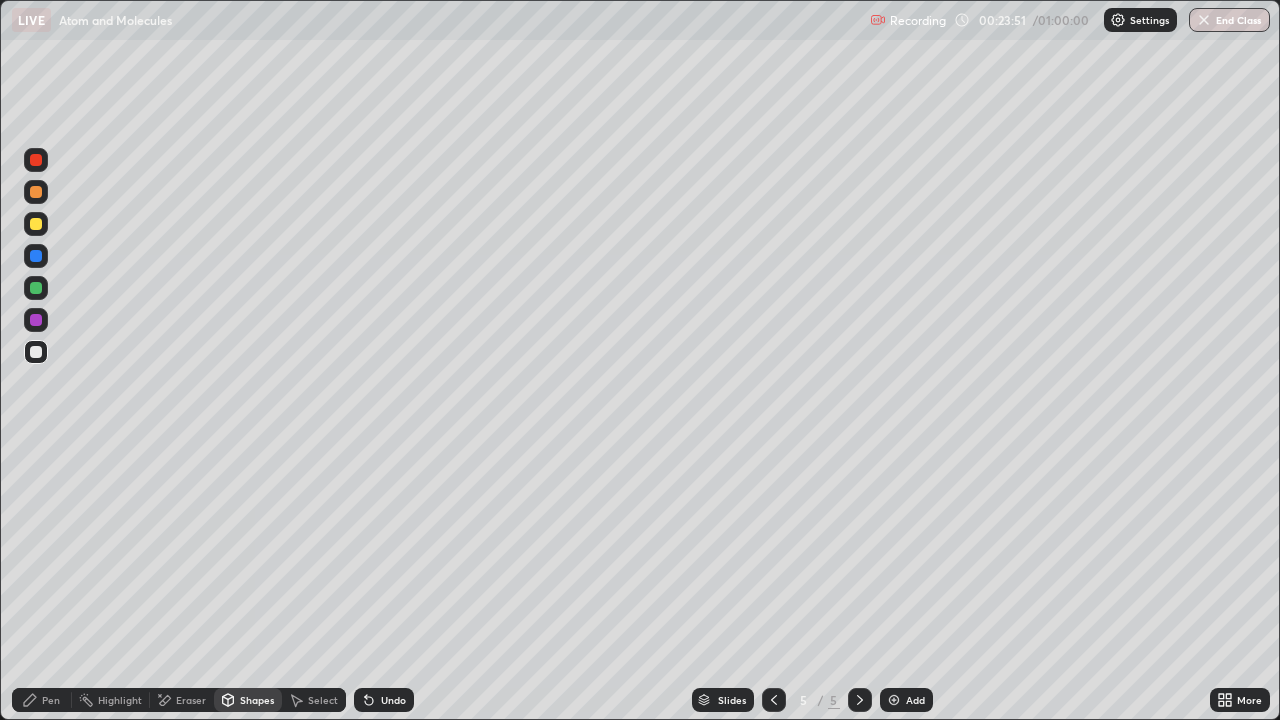 click on "Add" at bounding box center (906, 700) 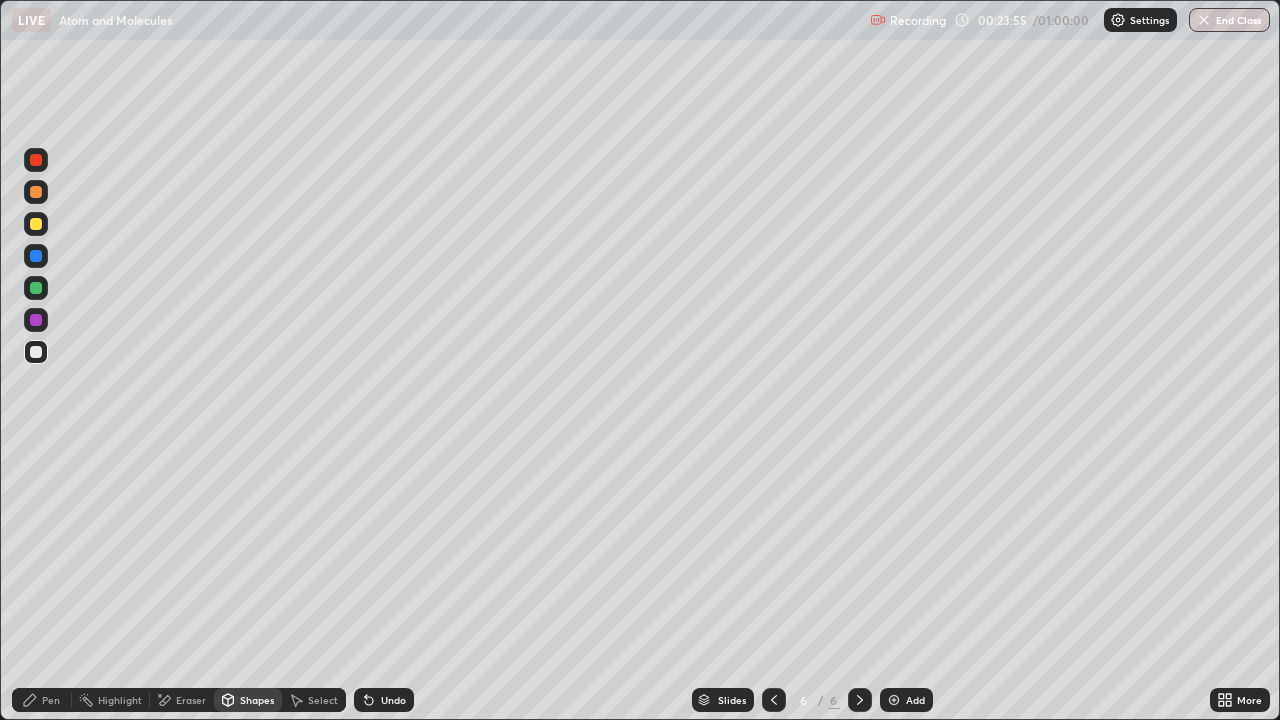 click on "Shapes" at bounding box center [248, 700] 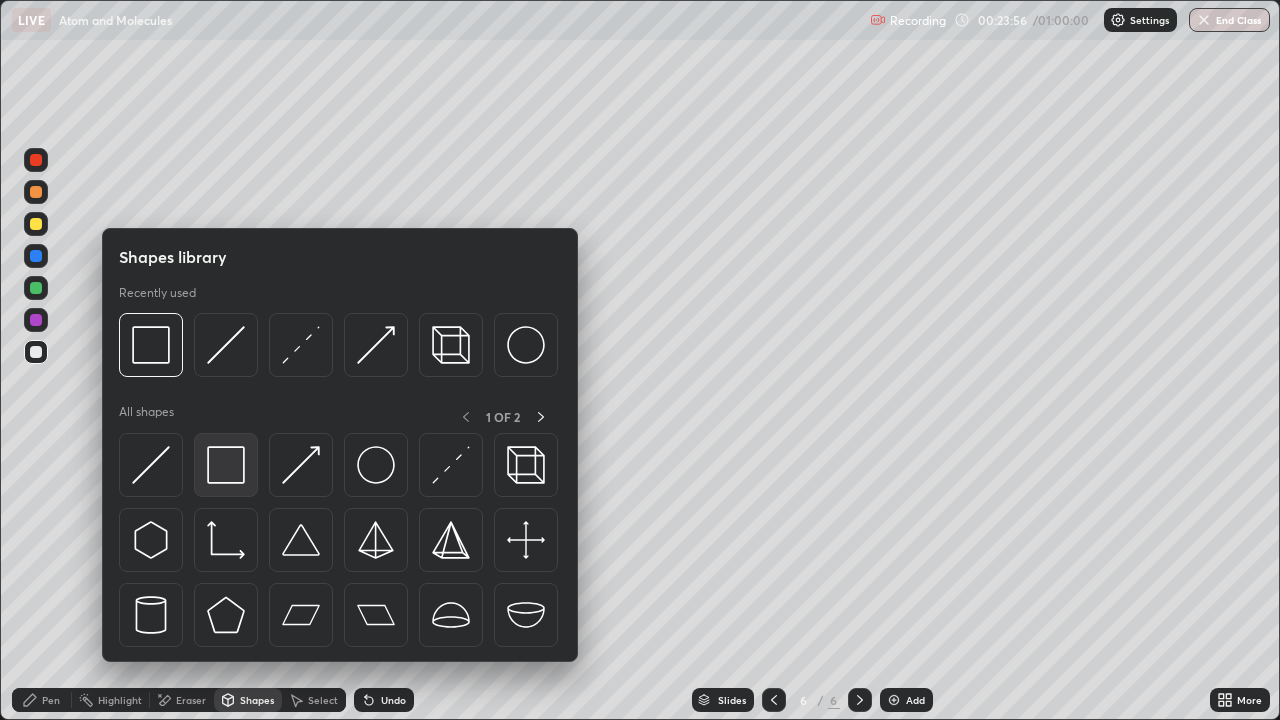click at bounding box center [226, 465] 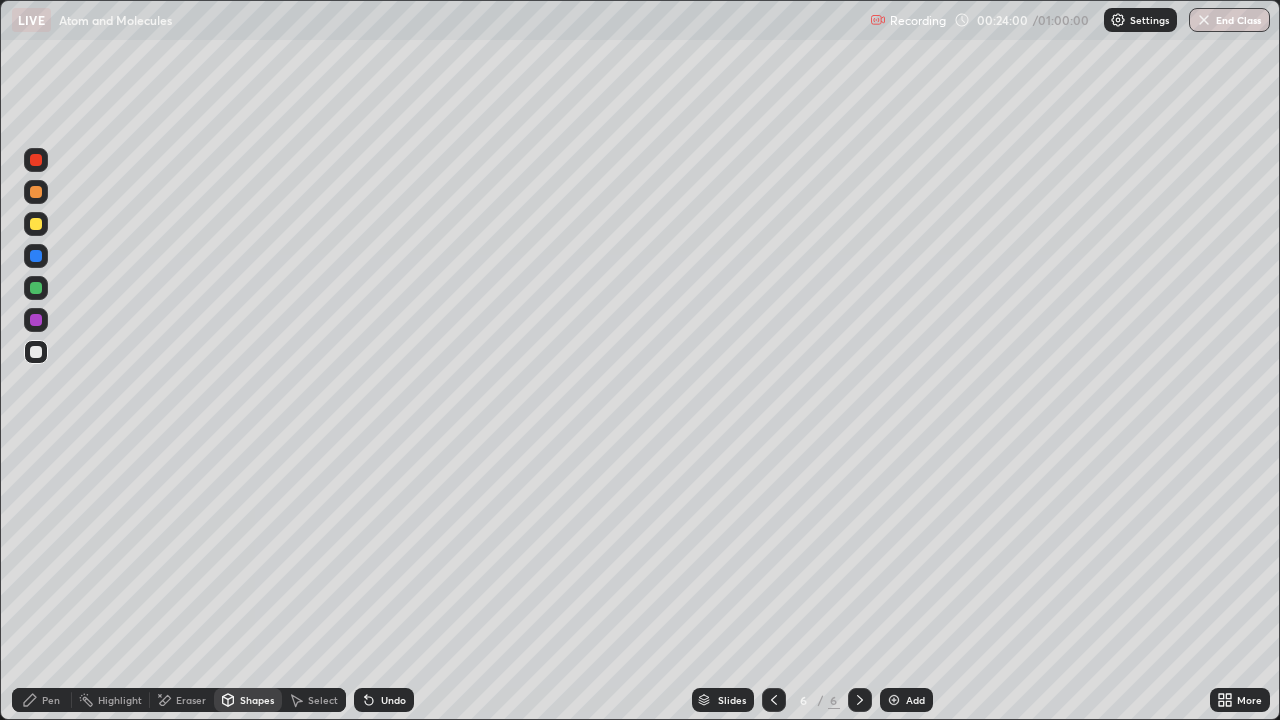 click on "Undo" at bounding box center (393, 700) 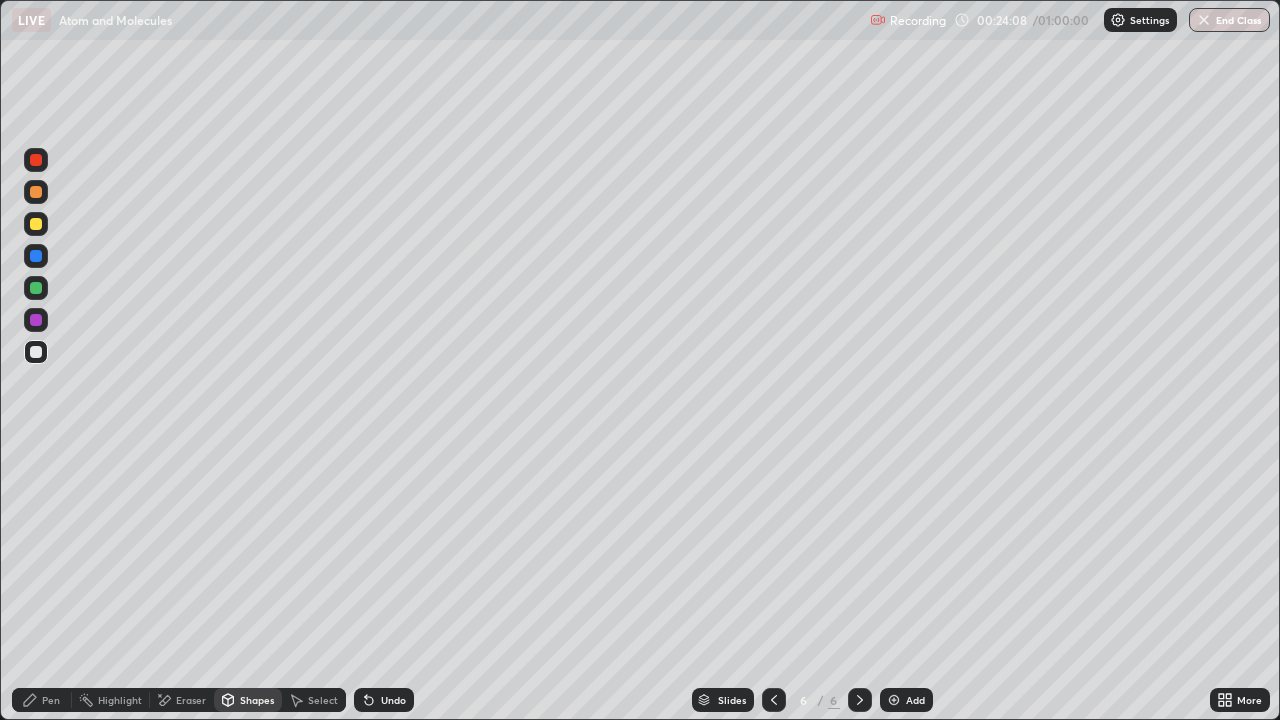 click 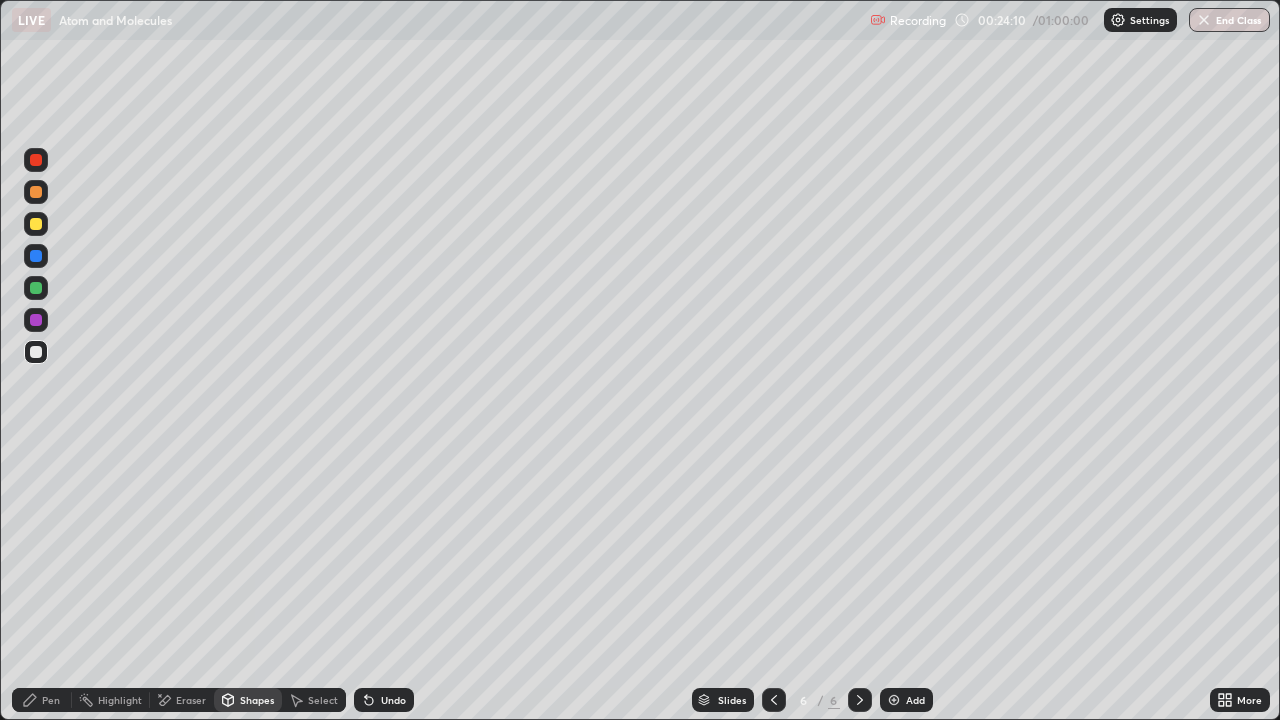 click on "Pen" at bounding box center [42, 700] 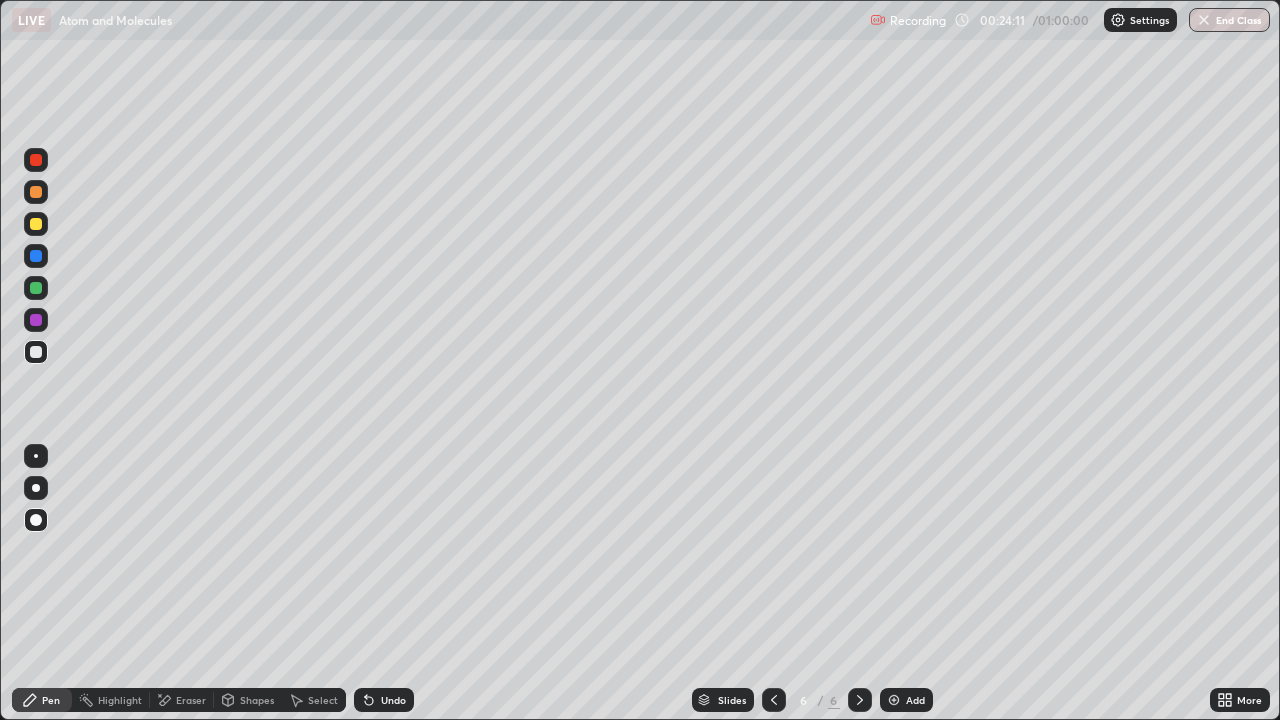 click at bounding box center [36, 352] 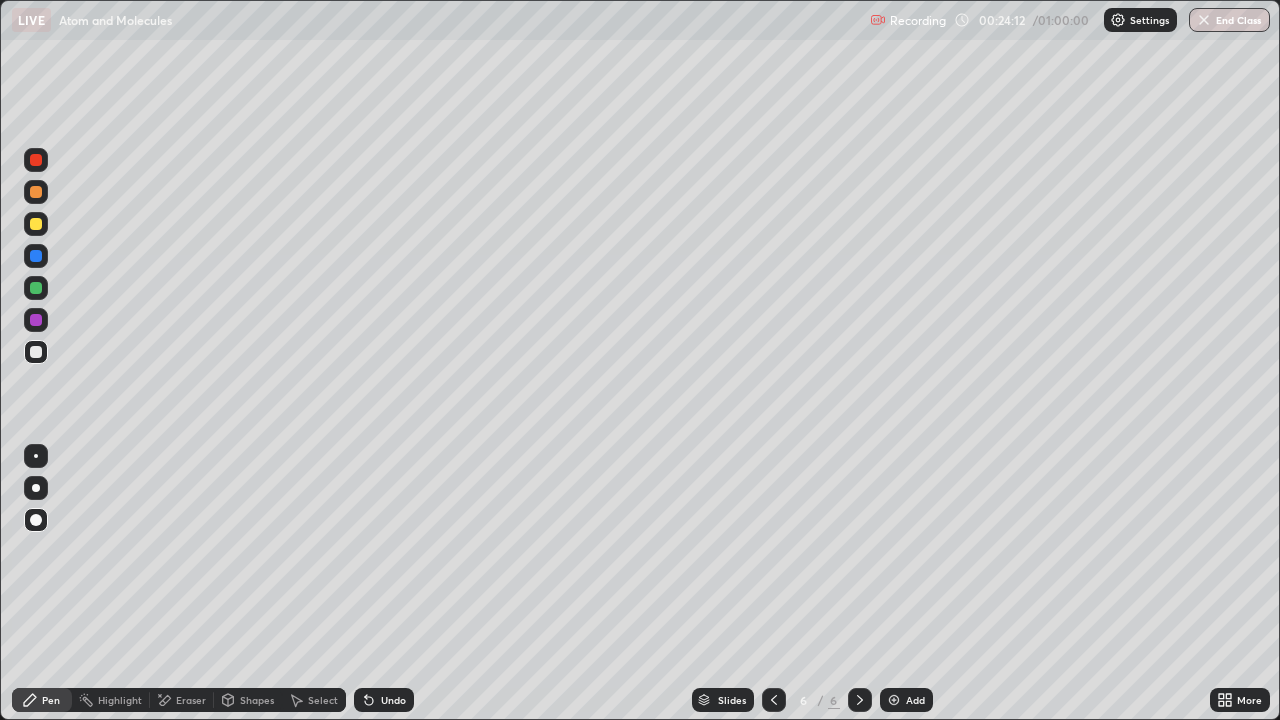 click at bounding box center (36, 224) 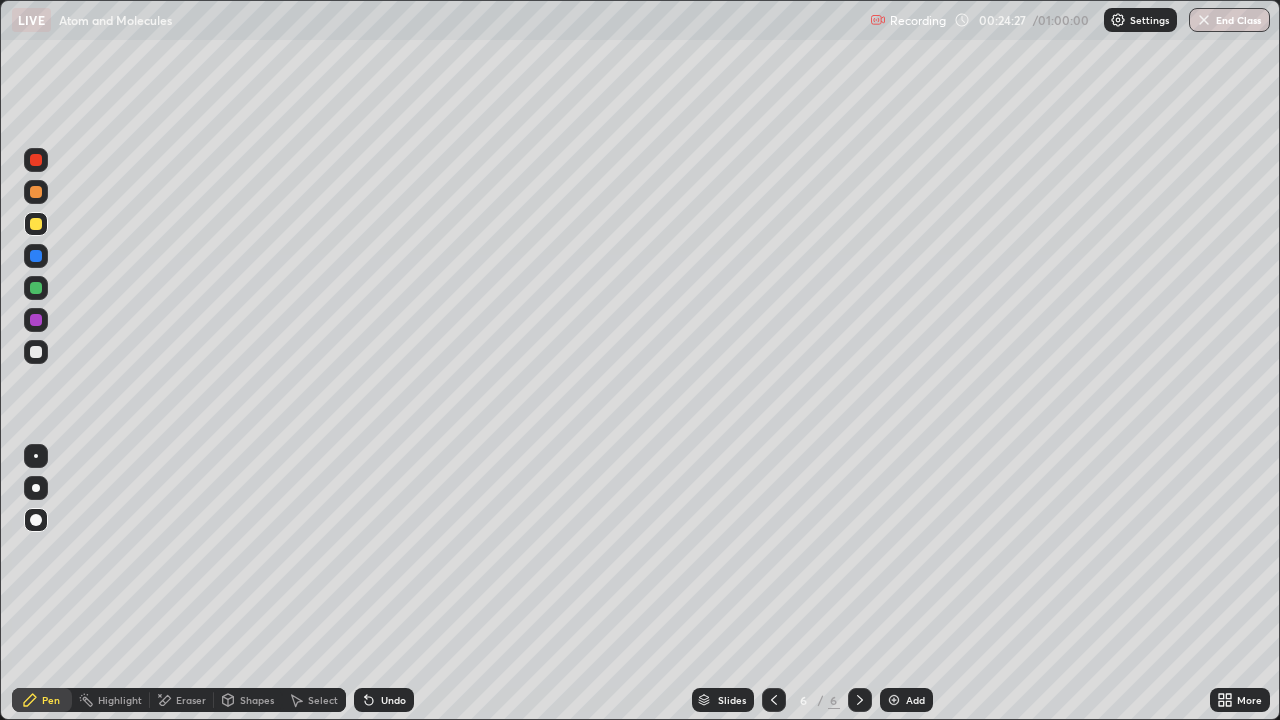 click at bounding box center (774, 700) 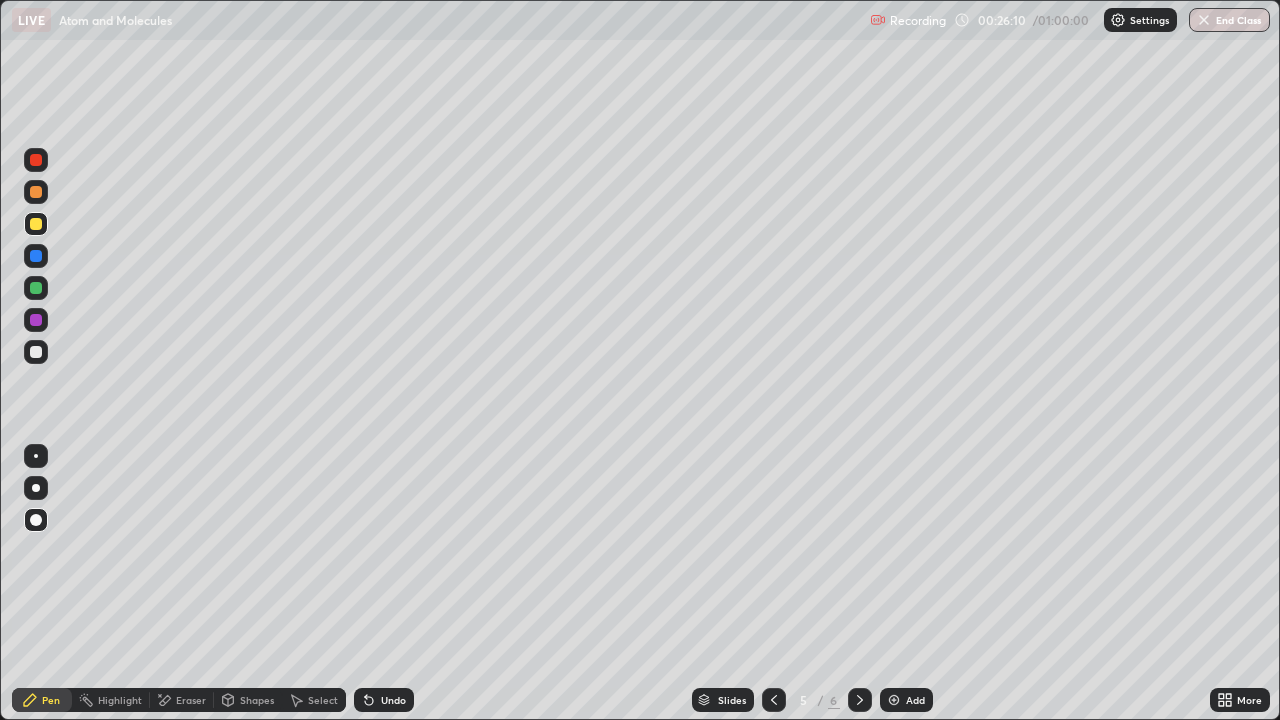 click on "Pen" at bounding box center (51, 700) 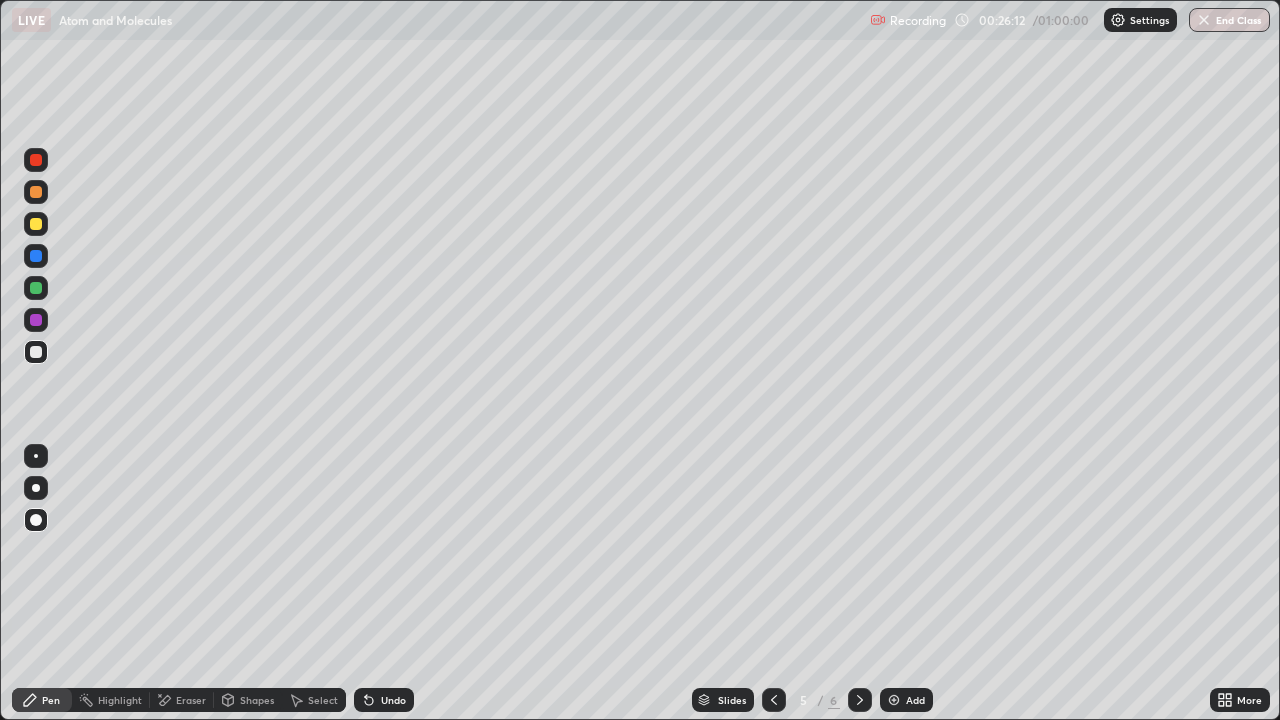 click at bounding box center (36, 256) 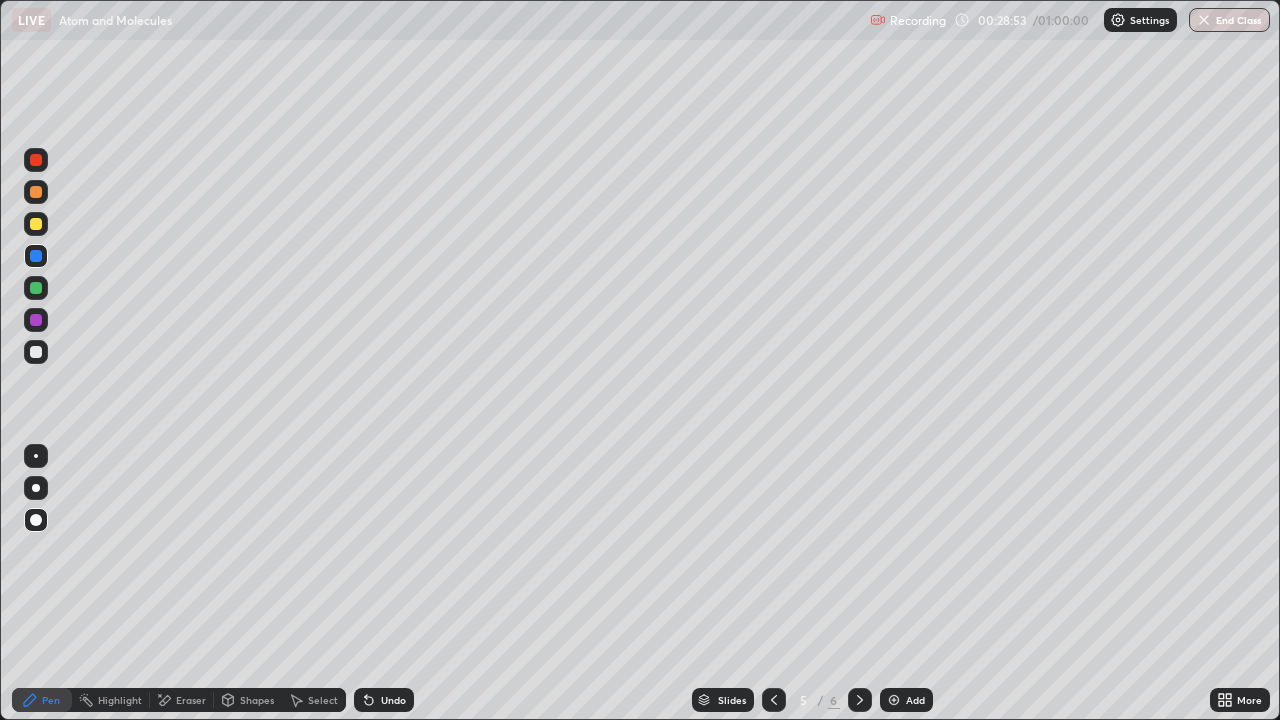click 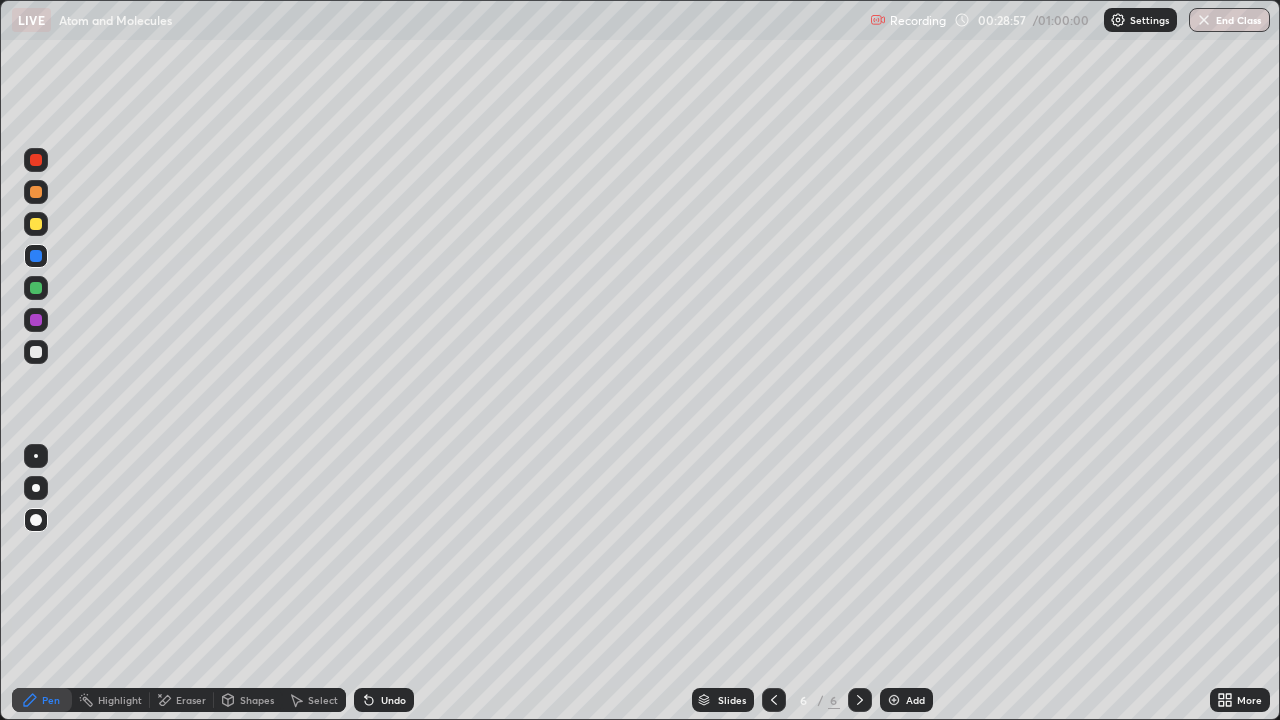 click at bounding box center (36, 256) 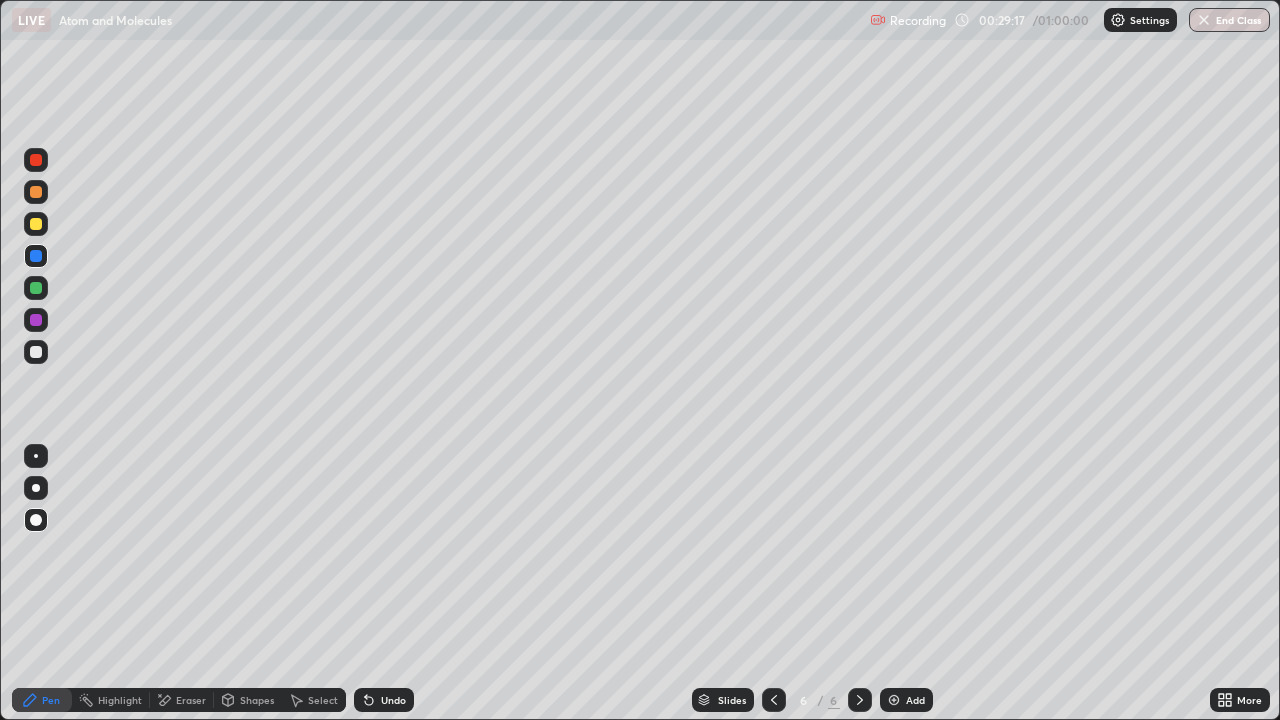 click on "Pen" at bounding box center (51, 700) 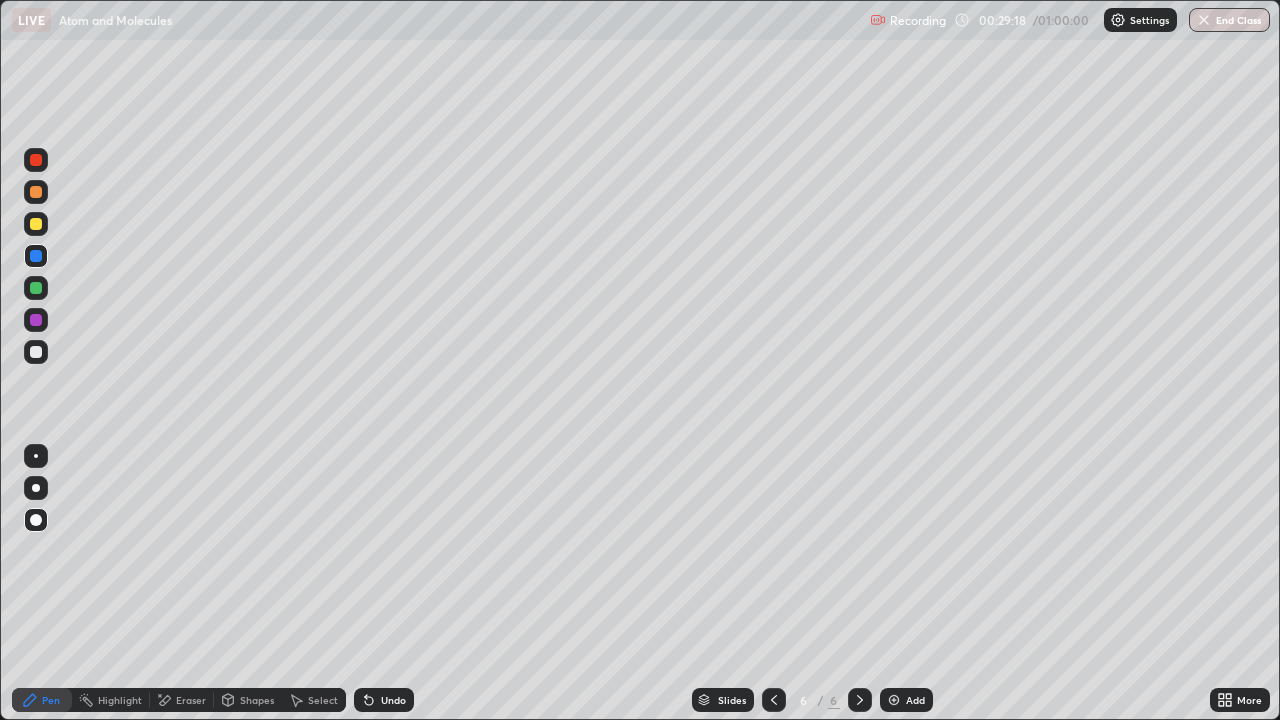 click at bounding box center [36, 352] 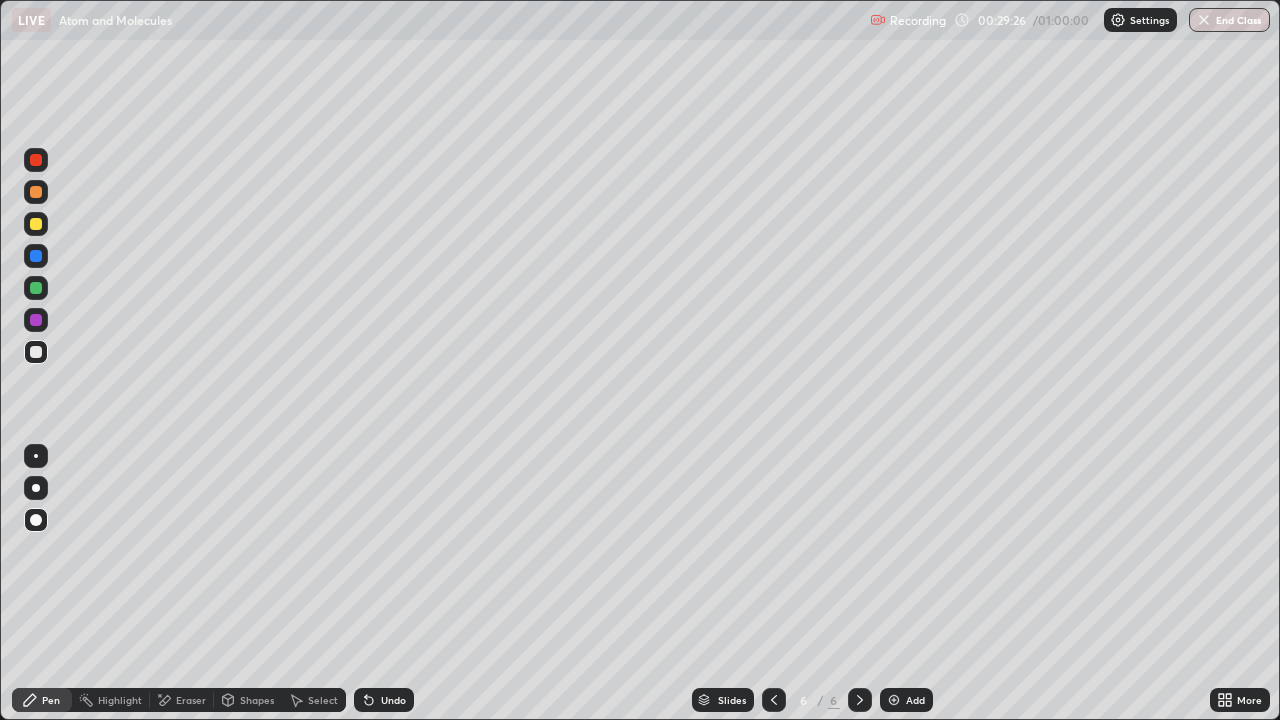 click on "Pen" at bounding box center [51, 700] 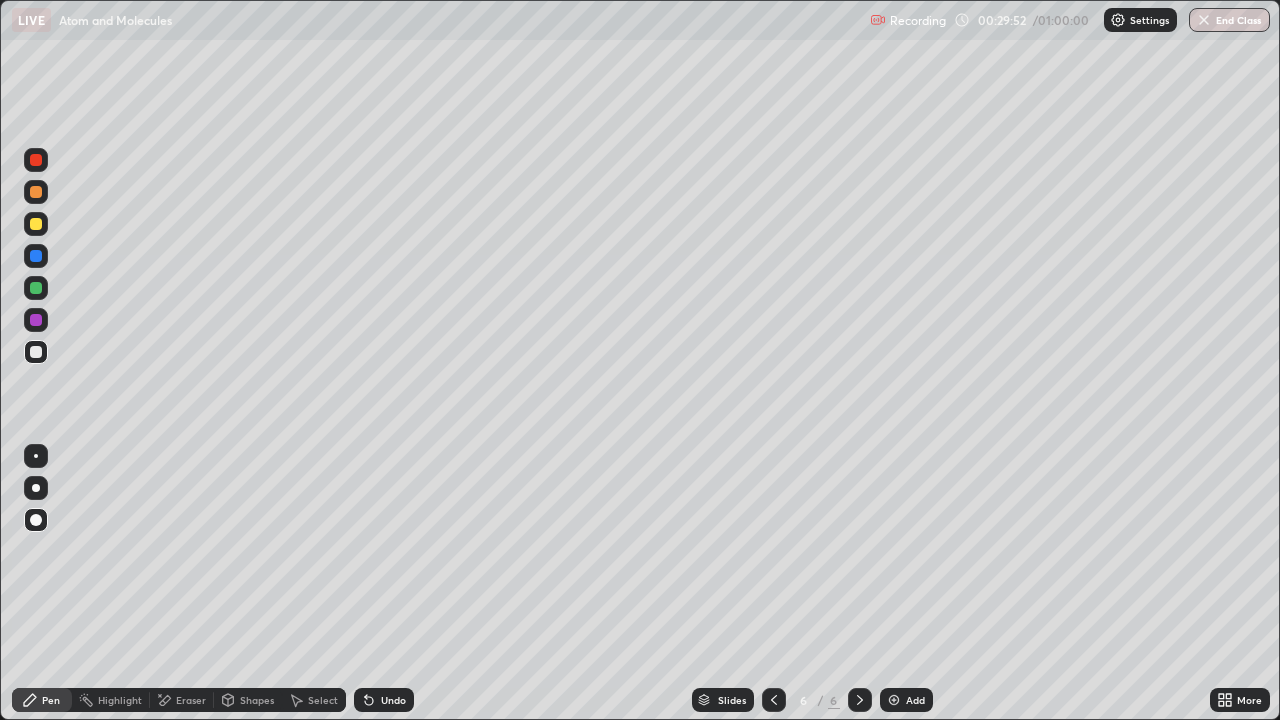 click 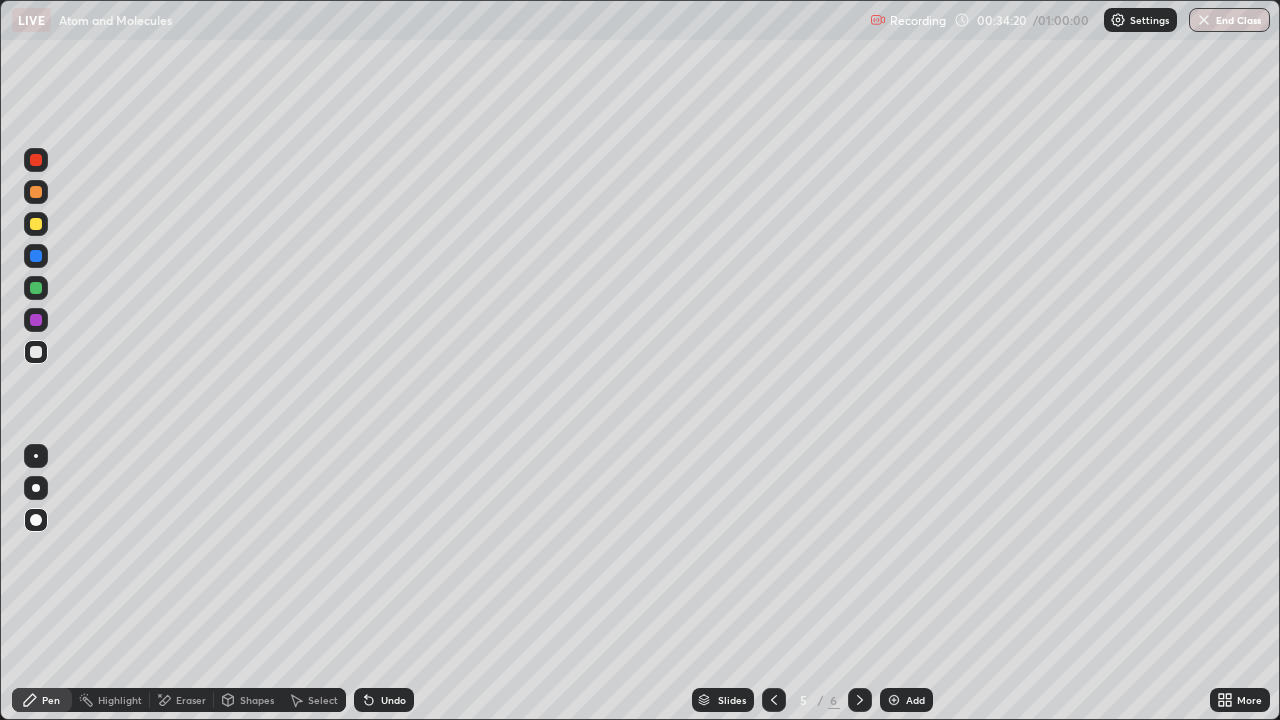 click 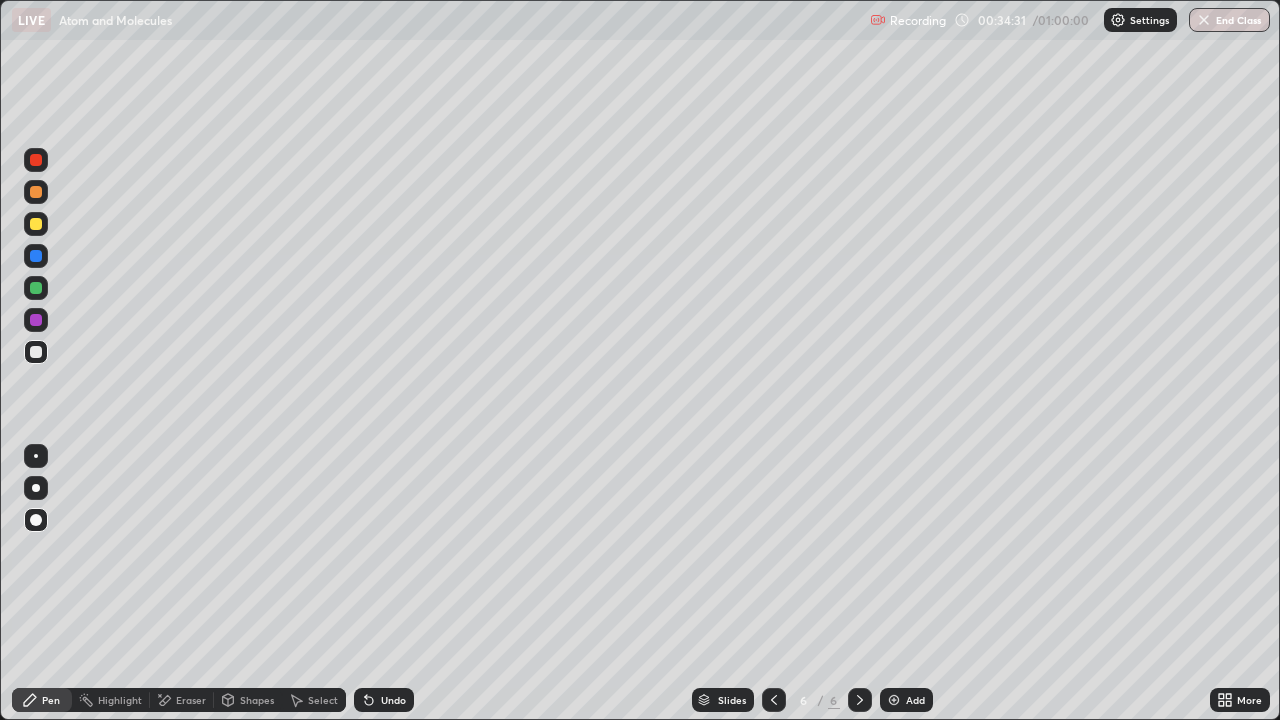 click on "Add" at bounding box center [915, 700] 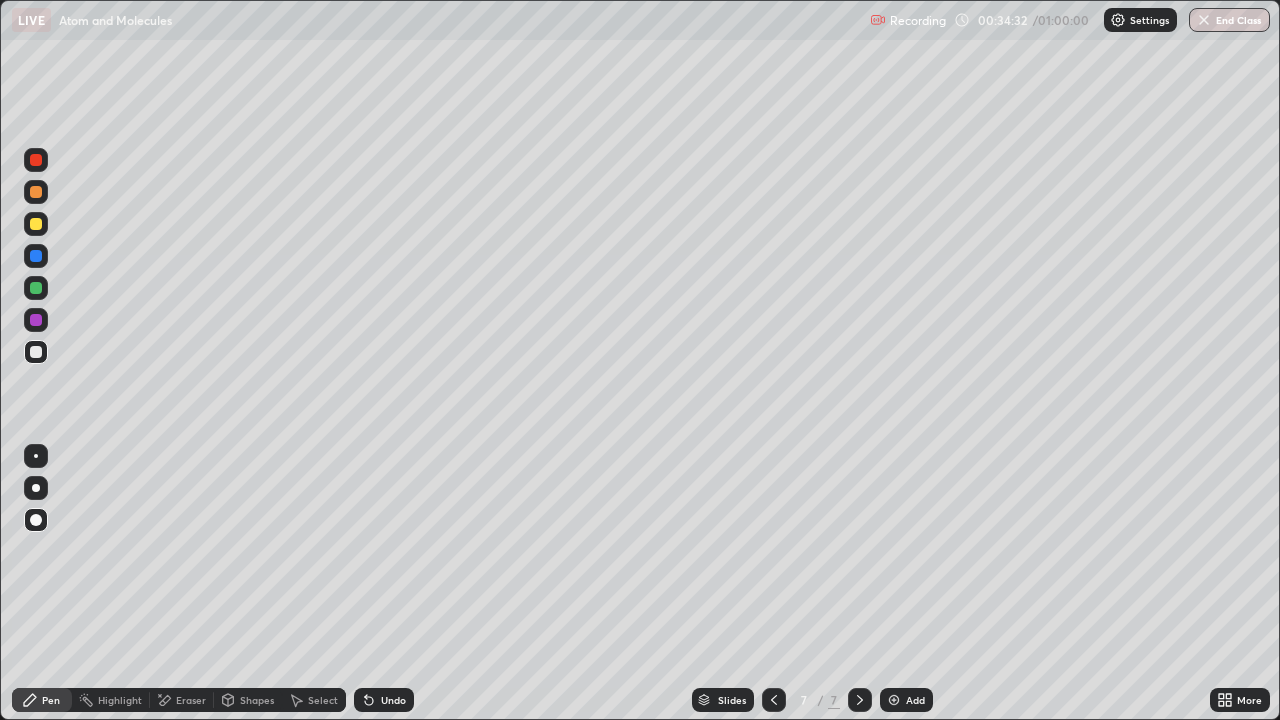 click on "Pen" at bounding box center (51, 700) 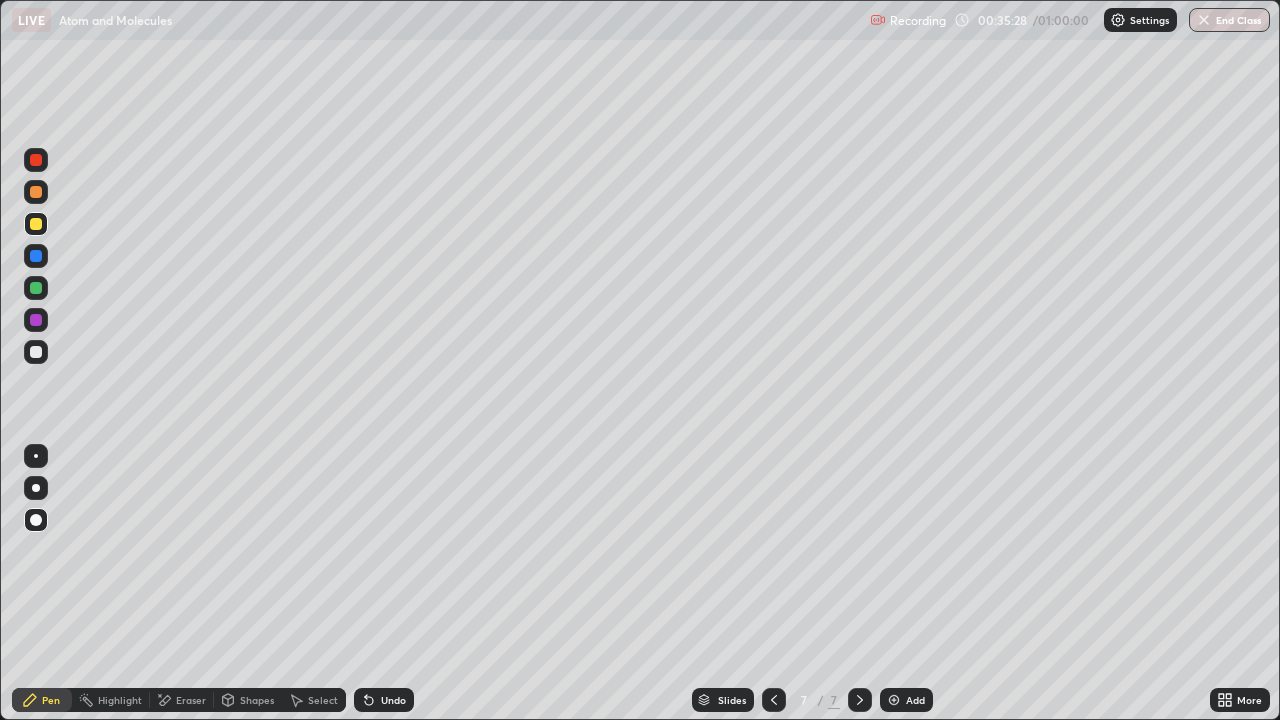 click on "Pen" at bounding box center [42, 700] 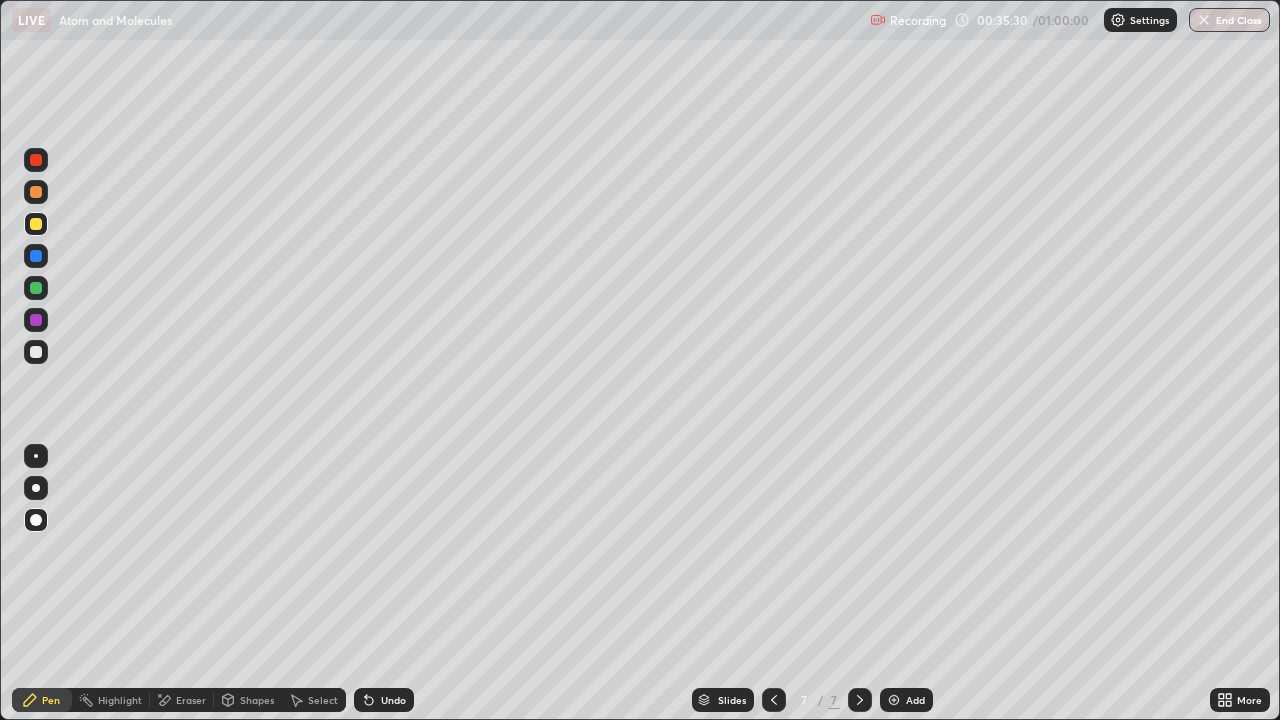 click at bounding box center (36, 224) 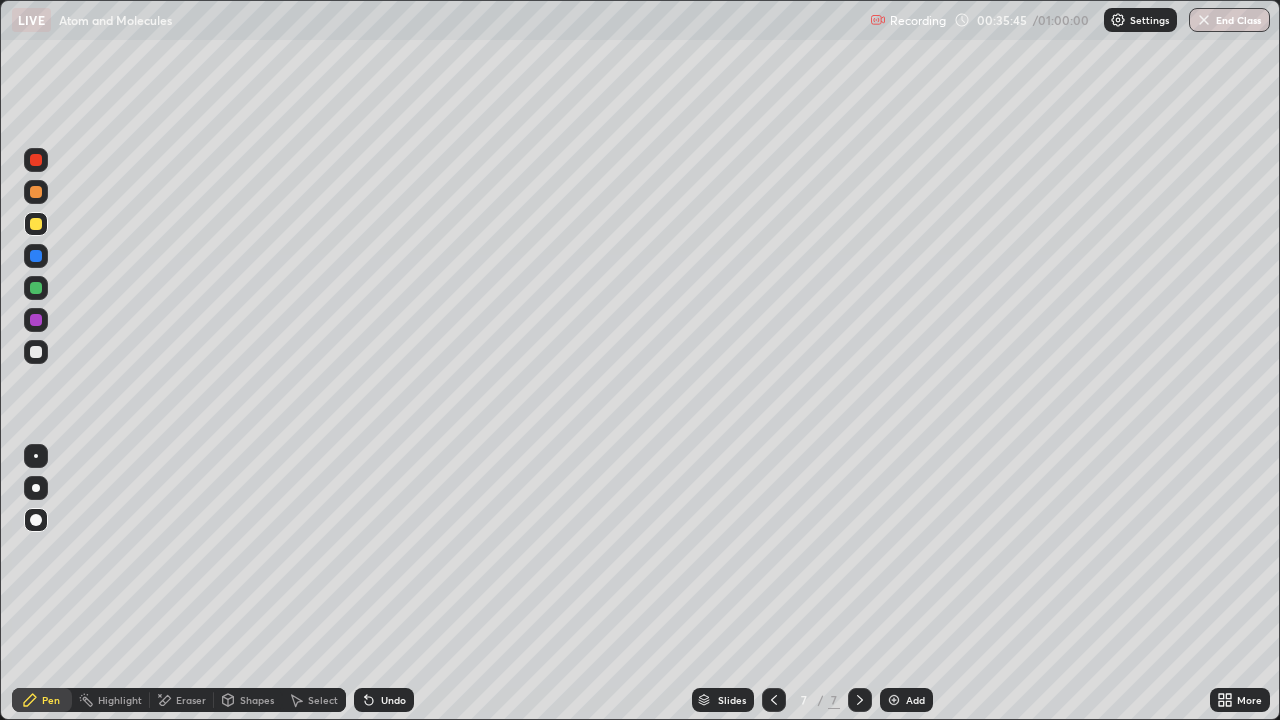 click on "Shapes" at bounding box center (257, 700) 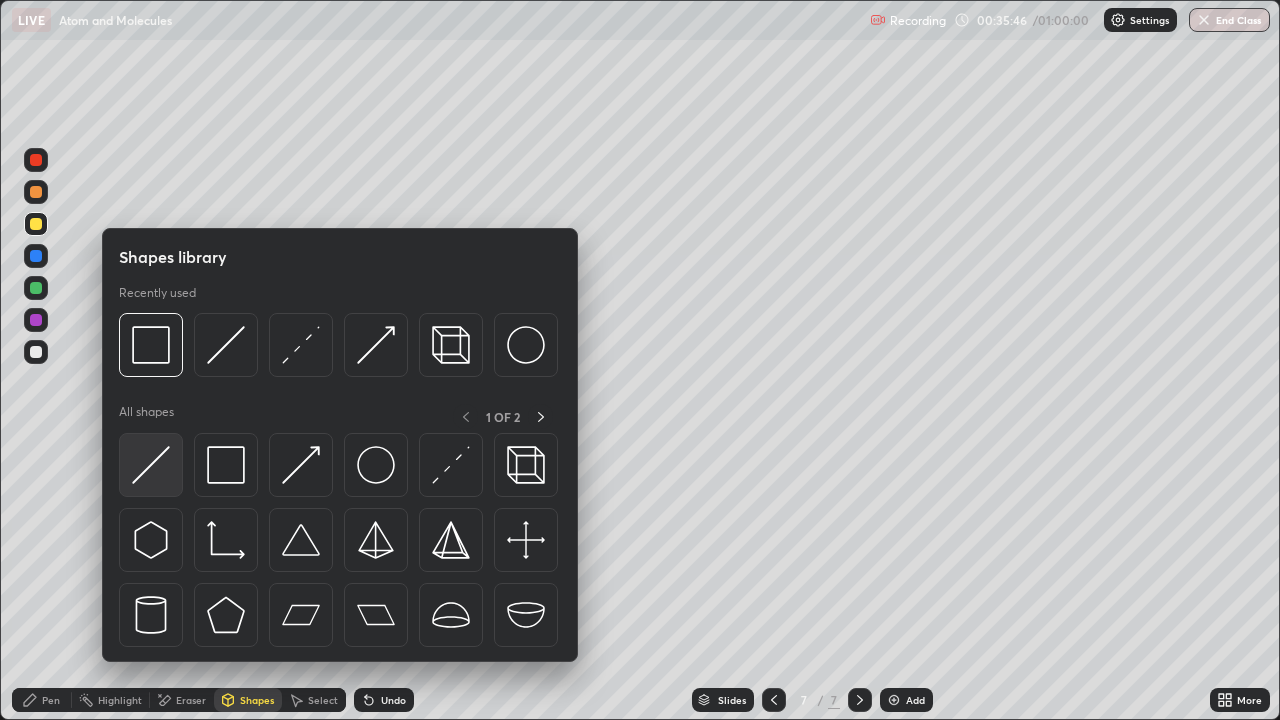 click at bounding box center (151, 465) 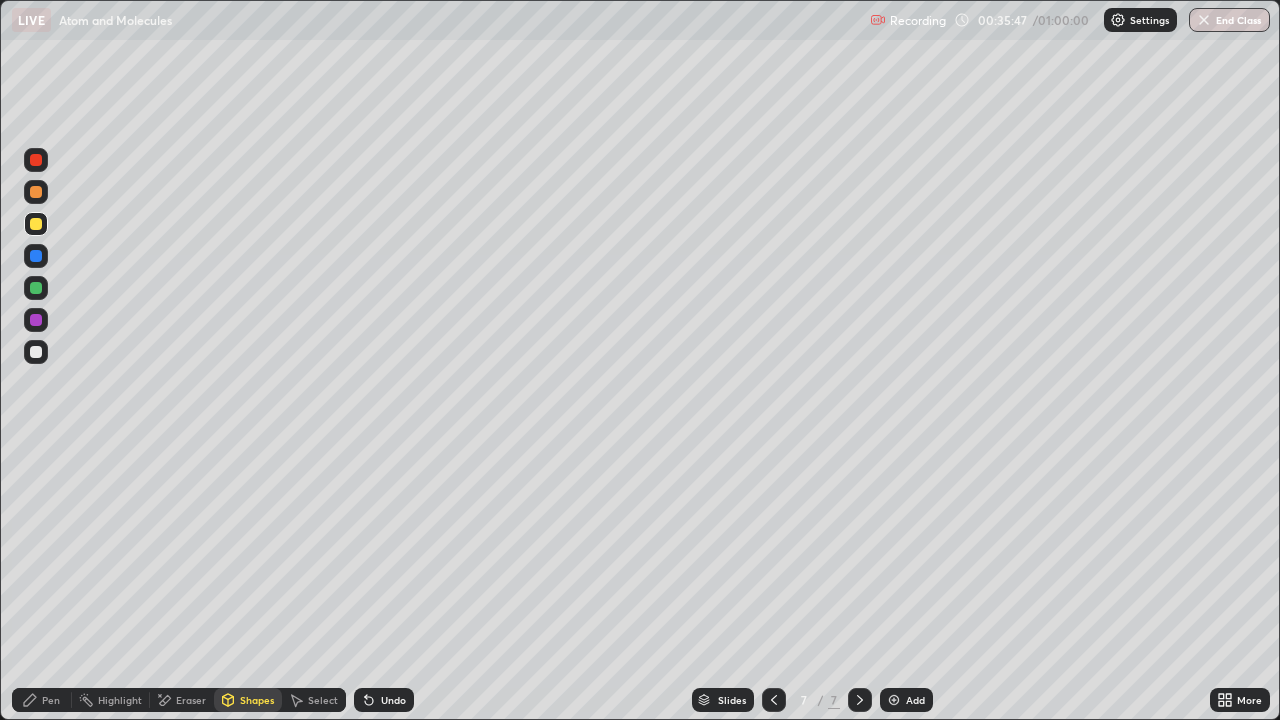 click at bounding box center (36, 352) 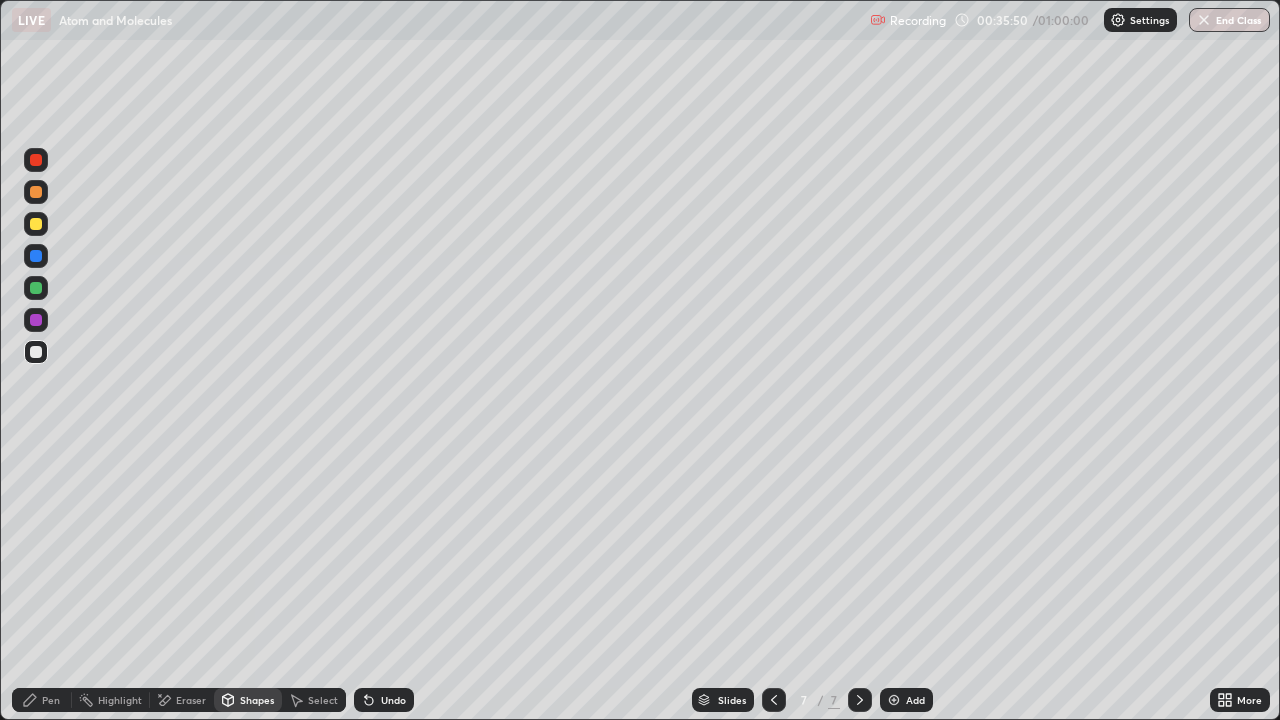 click on "Pen" at bounding box center (42, 700) 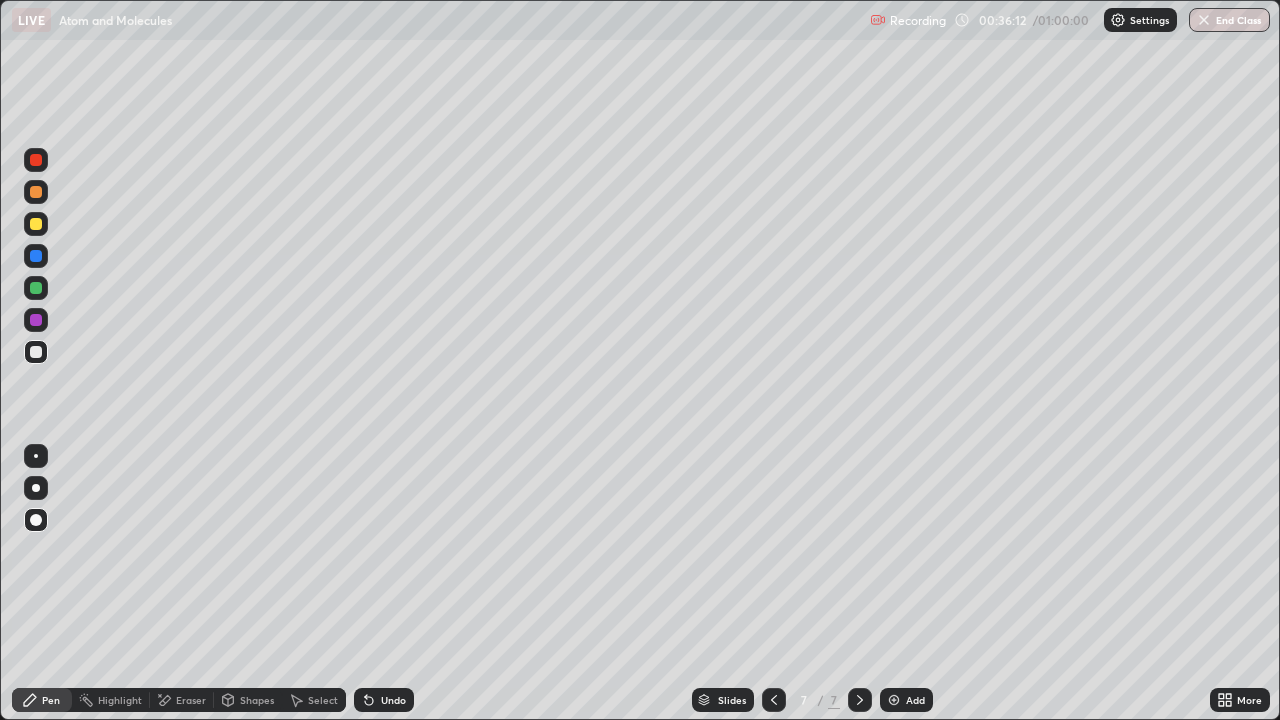 click on "Undo" at bounding box center [384, 700] 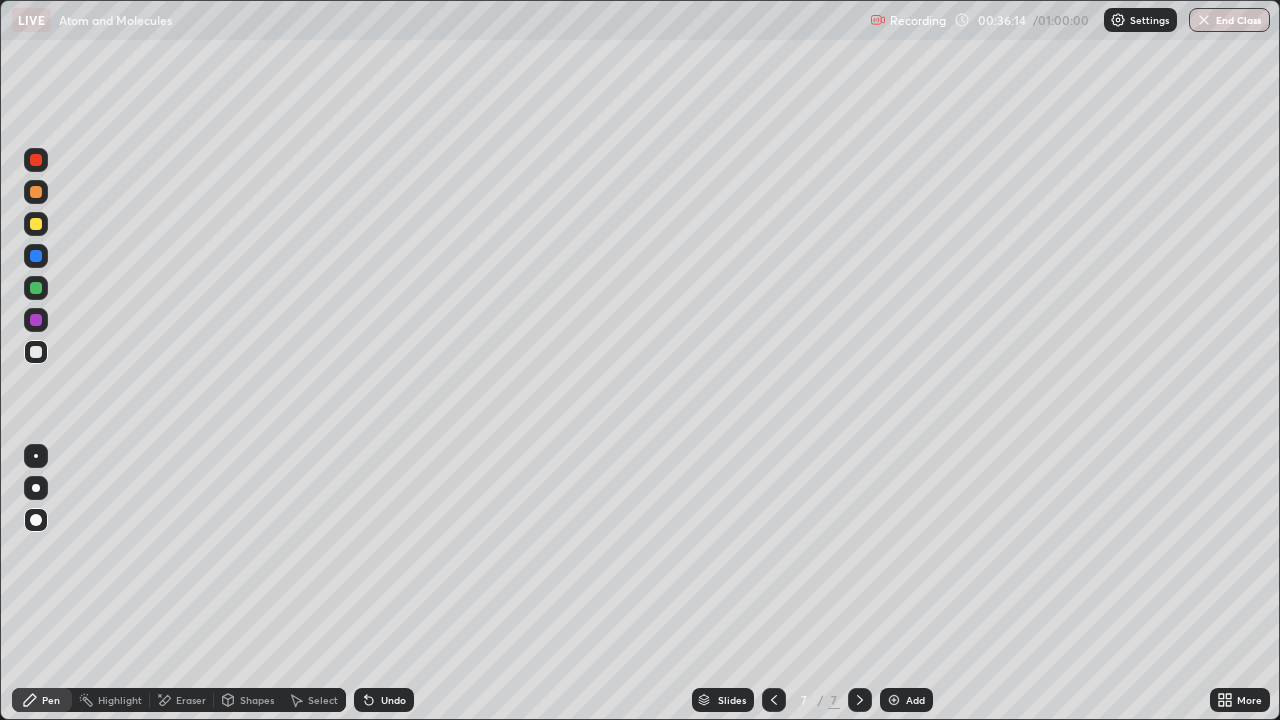 click on "Undo" at bounding box center [384, 700] 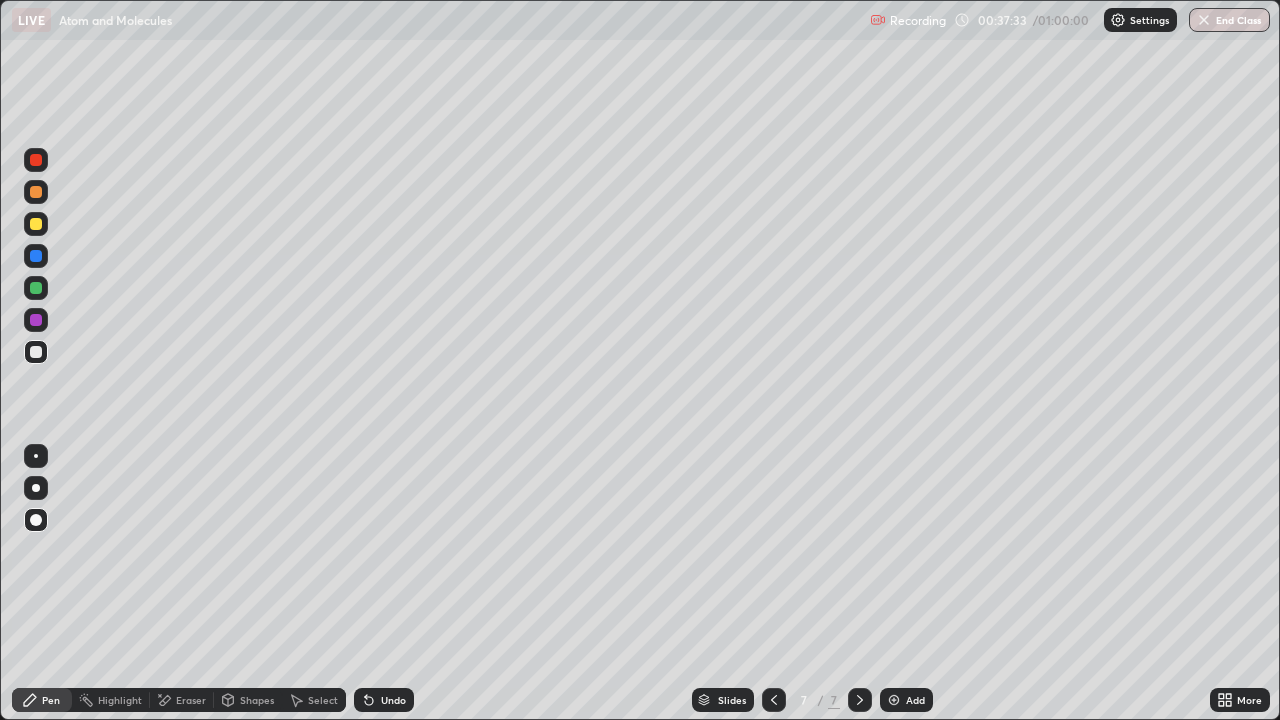 click on "Shapes" at bounding box center [257, 700] 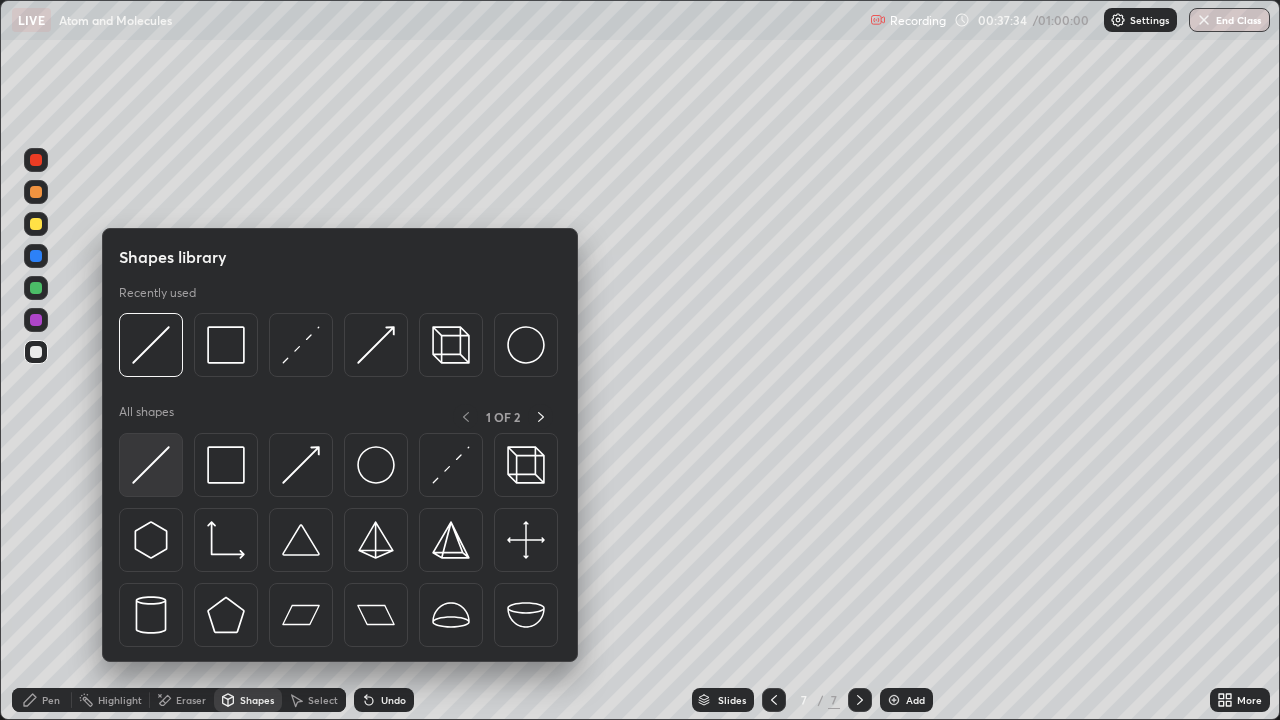 click at bounding box center [151, 465] 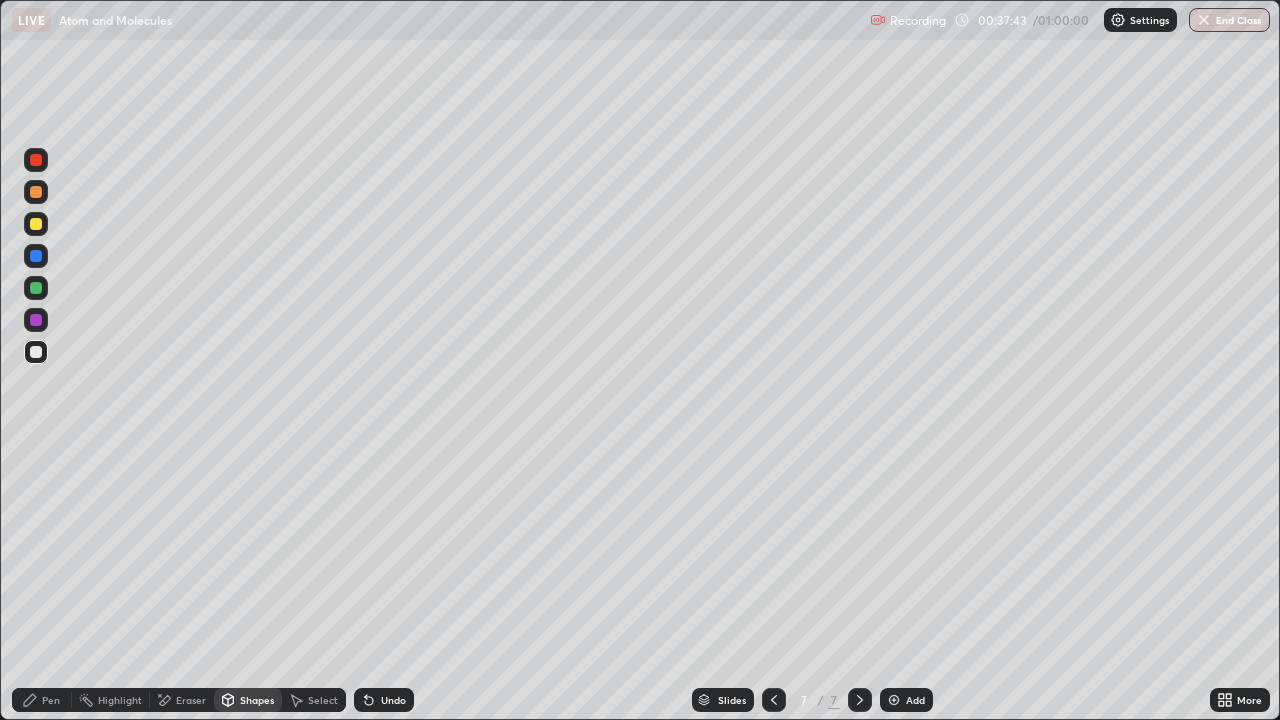 click on "Pen" at bounding box center [51, 700] 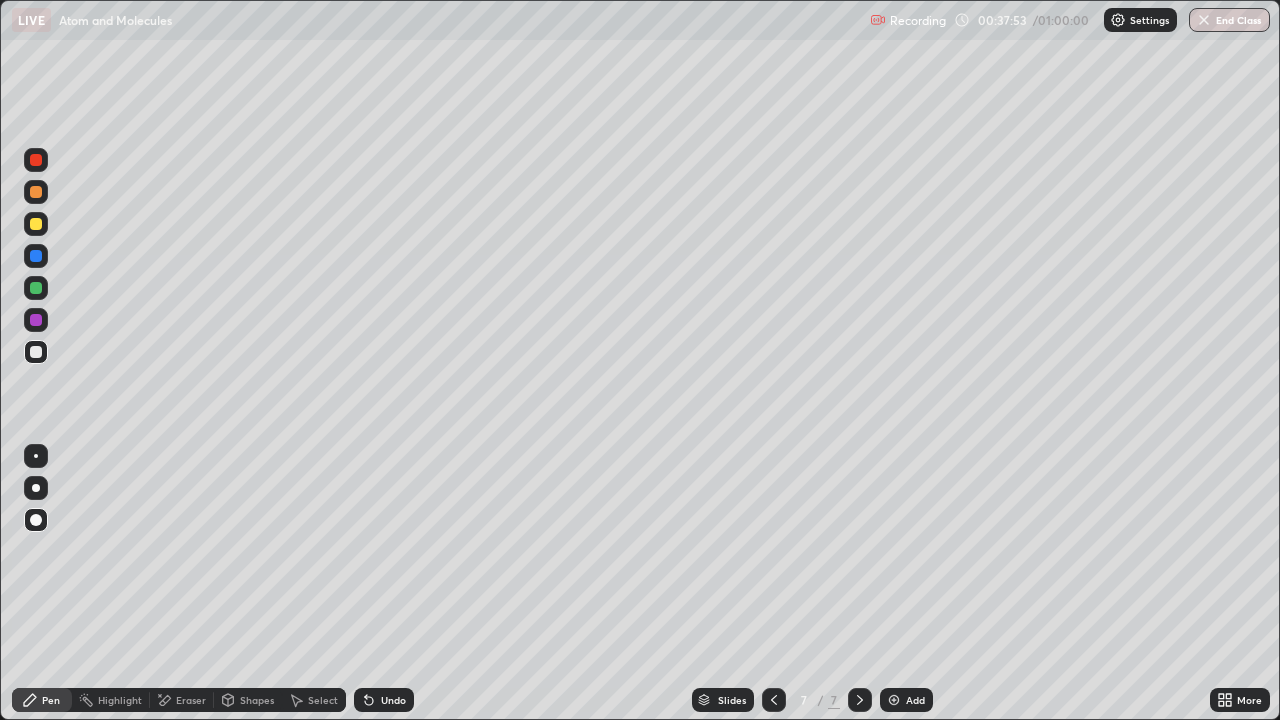 click on "Add" at bounding box center [915, 700] 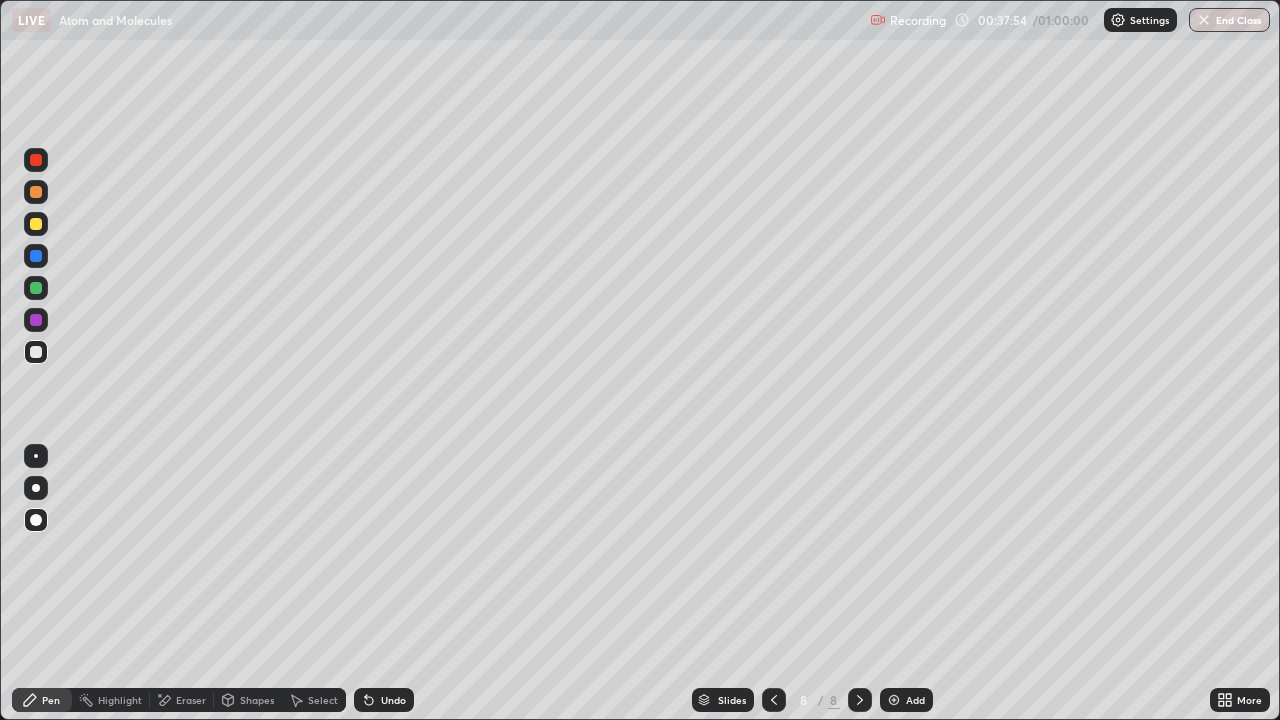 click on "Pen" at bounding box center (42, 700) 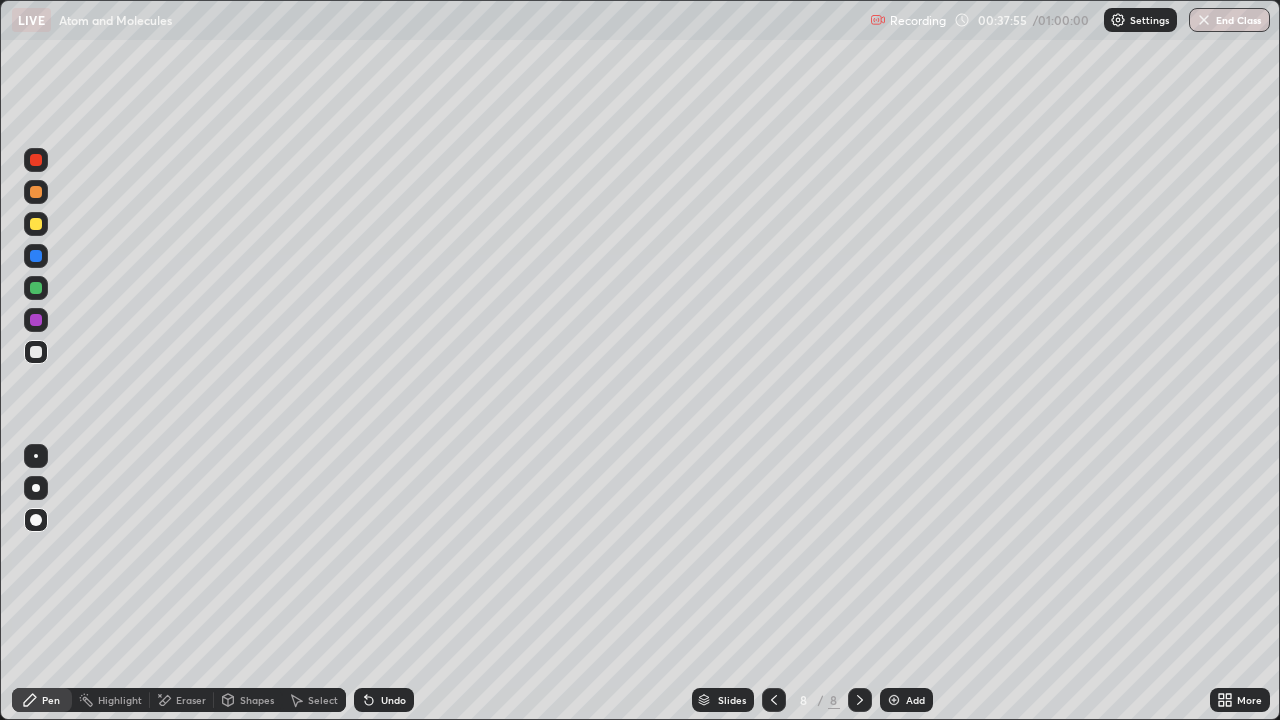click at bounding box center (36, 224) 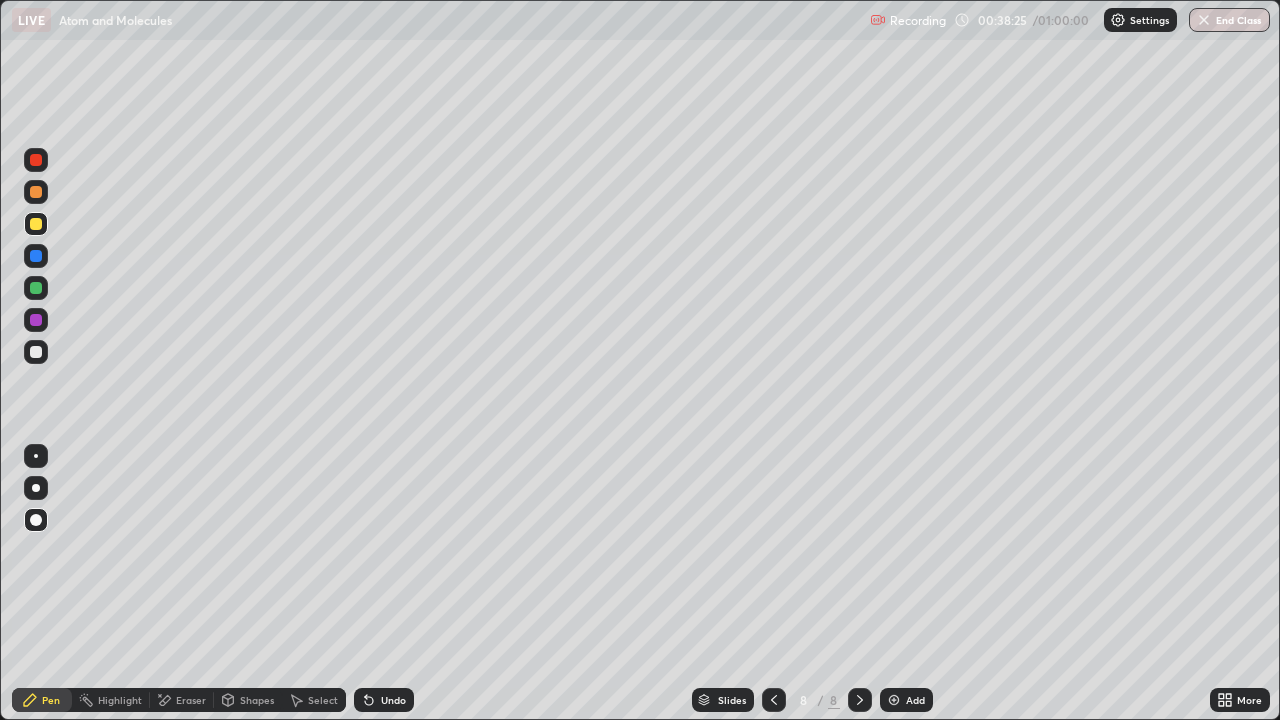 click on "Shapes" at bounding box center (257, 700) 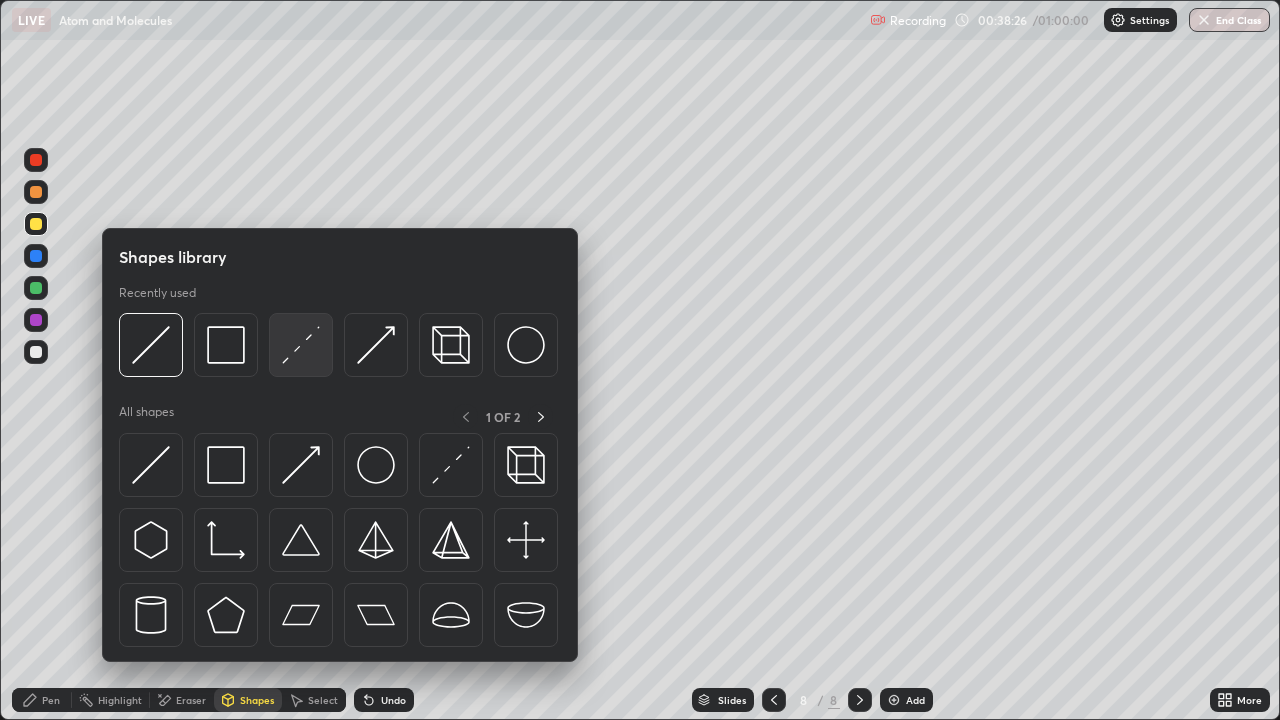 click at bounding box center (301, 345) 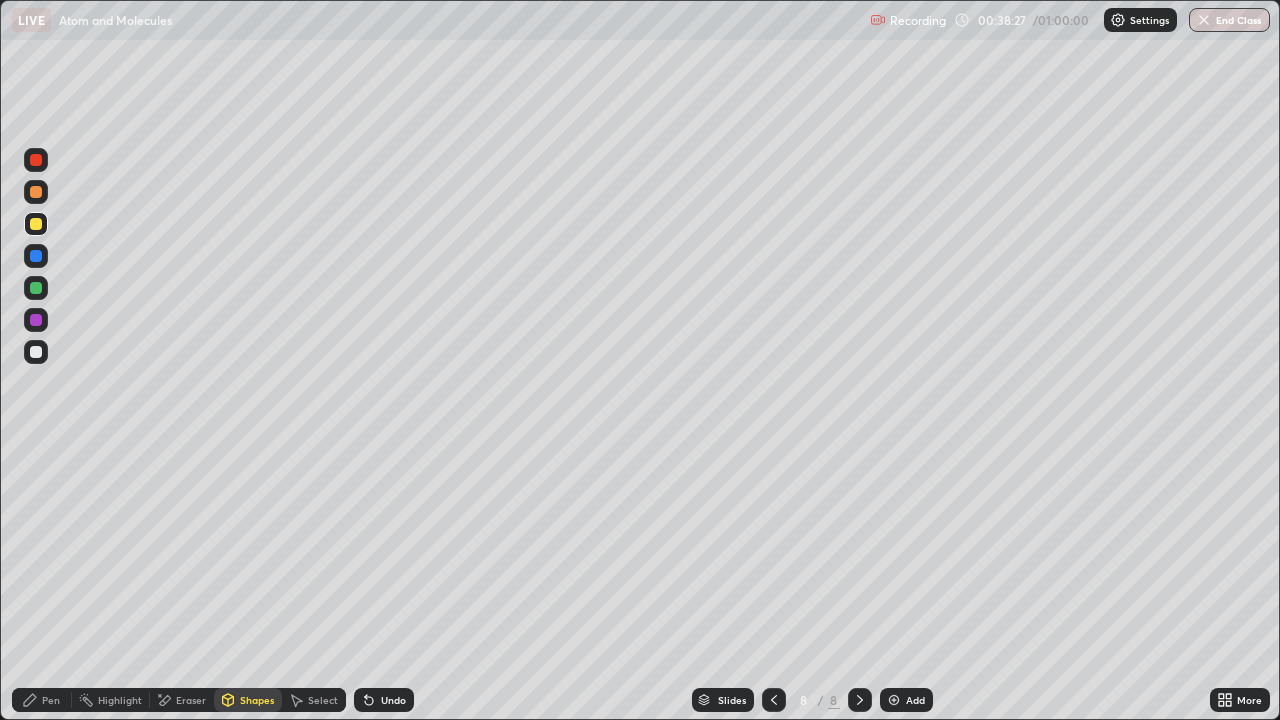click at bounding box center (36, 352) 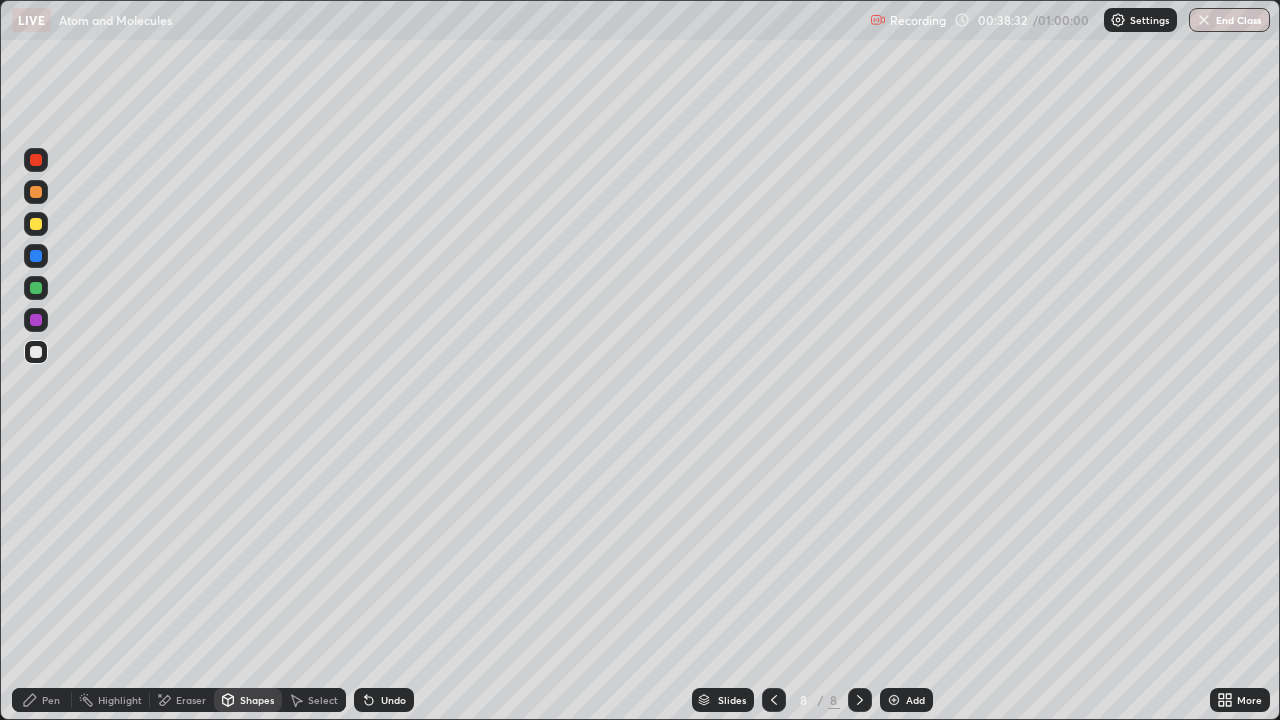 click on "Shapes" at bounding box center [257, 700] 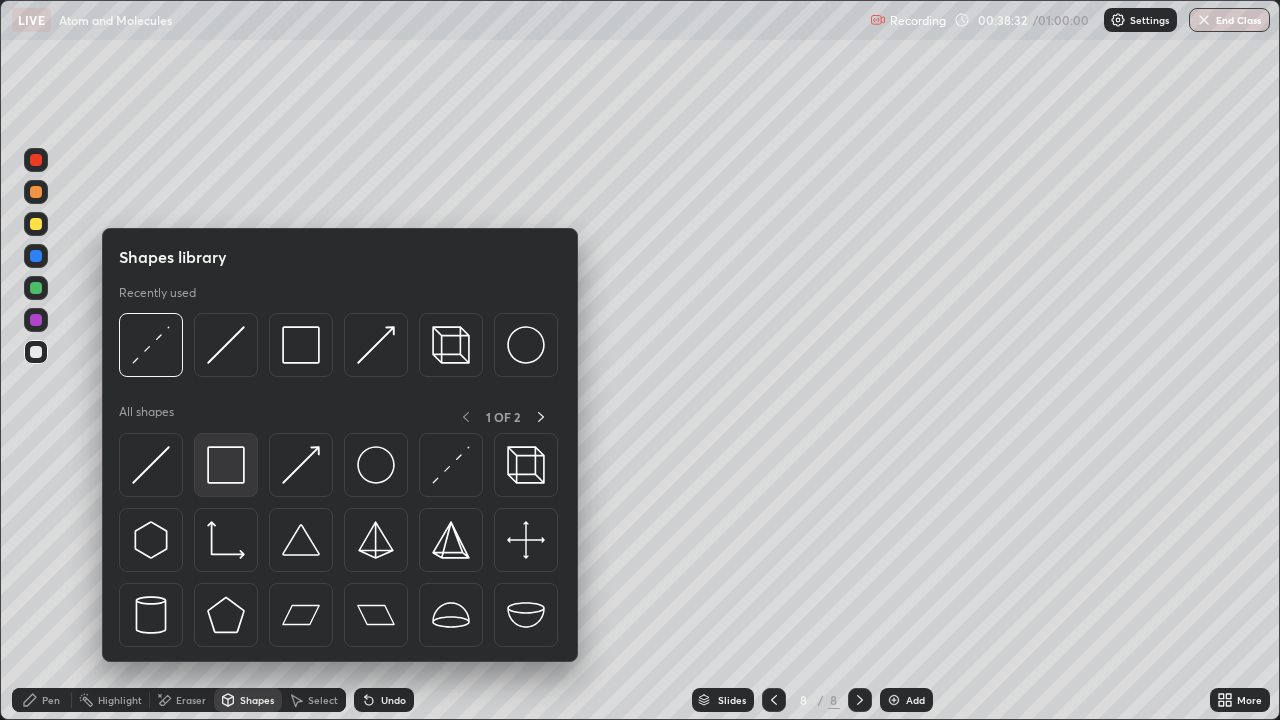 click at bounding box center (226, 465) 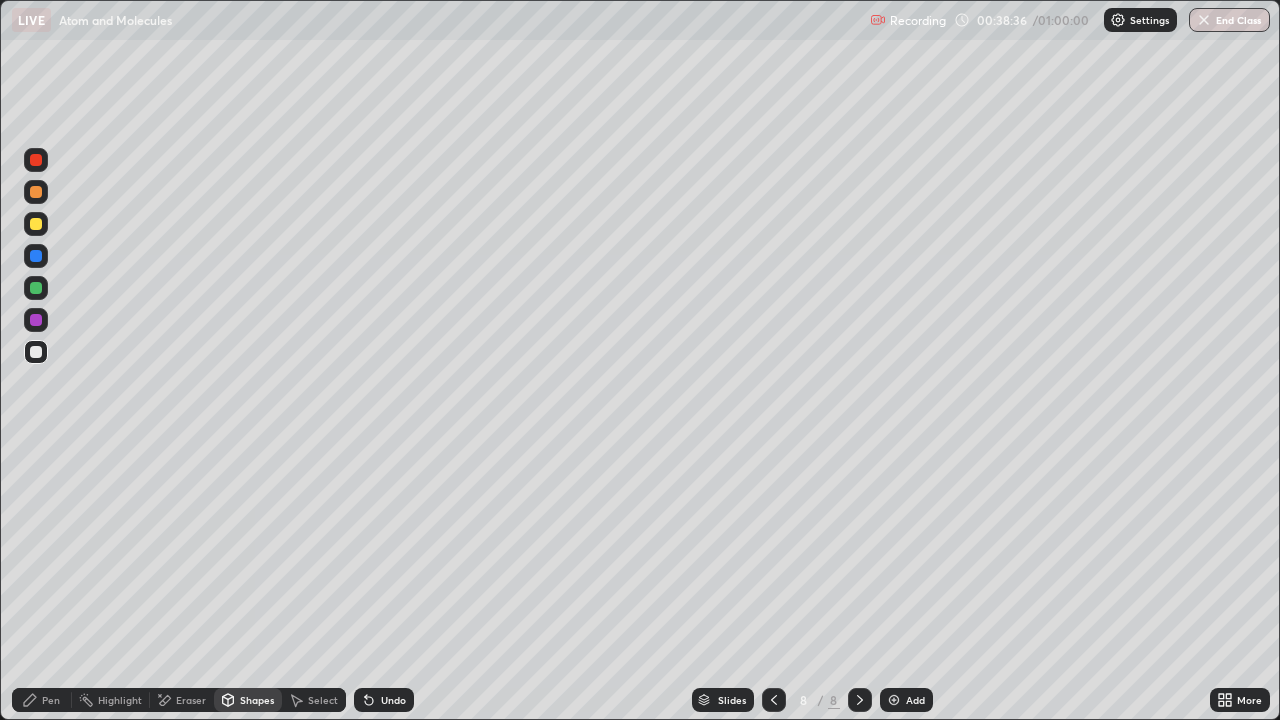 click on "Shapes" at bounding box center [257, 700] 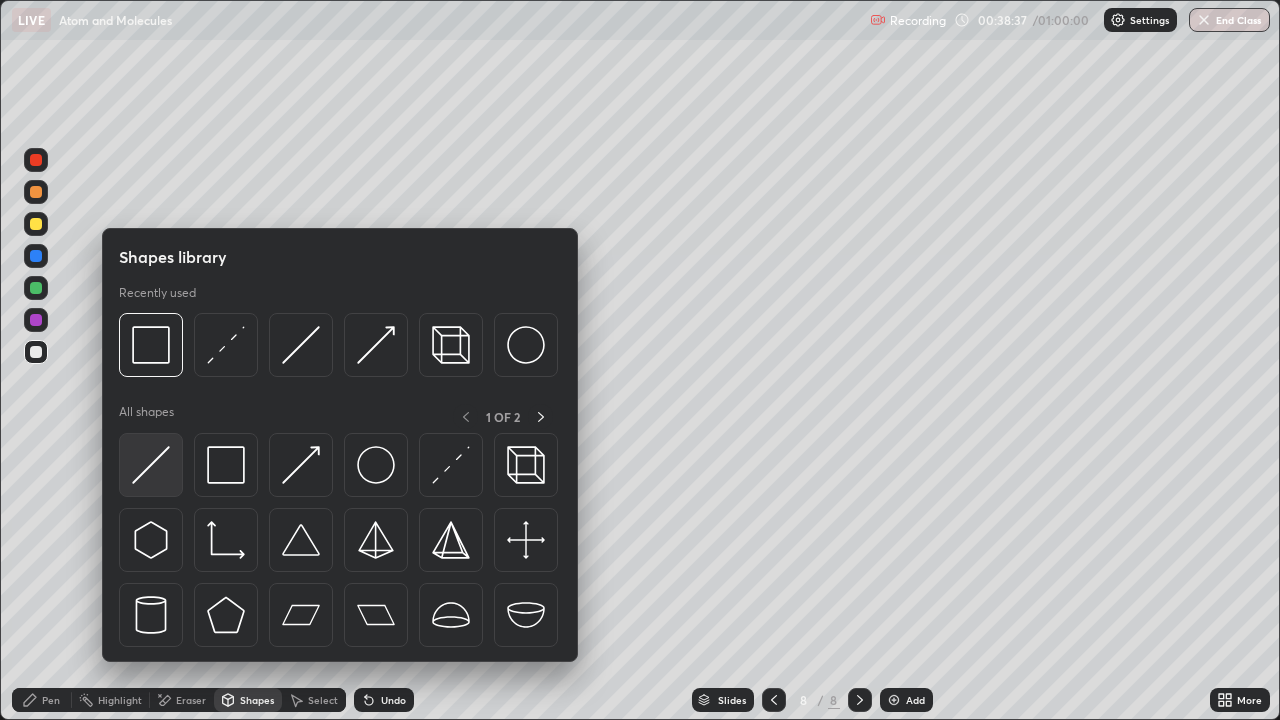 click at bounding box center (151, 465) 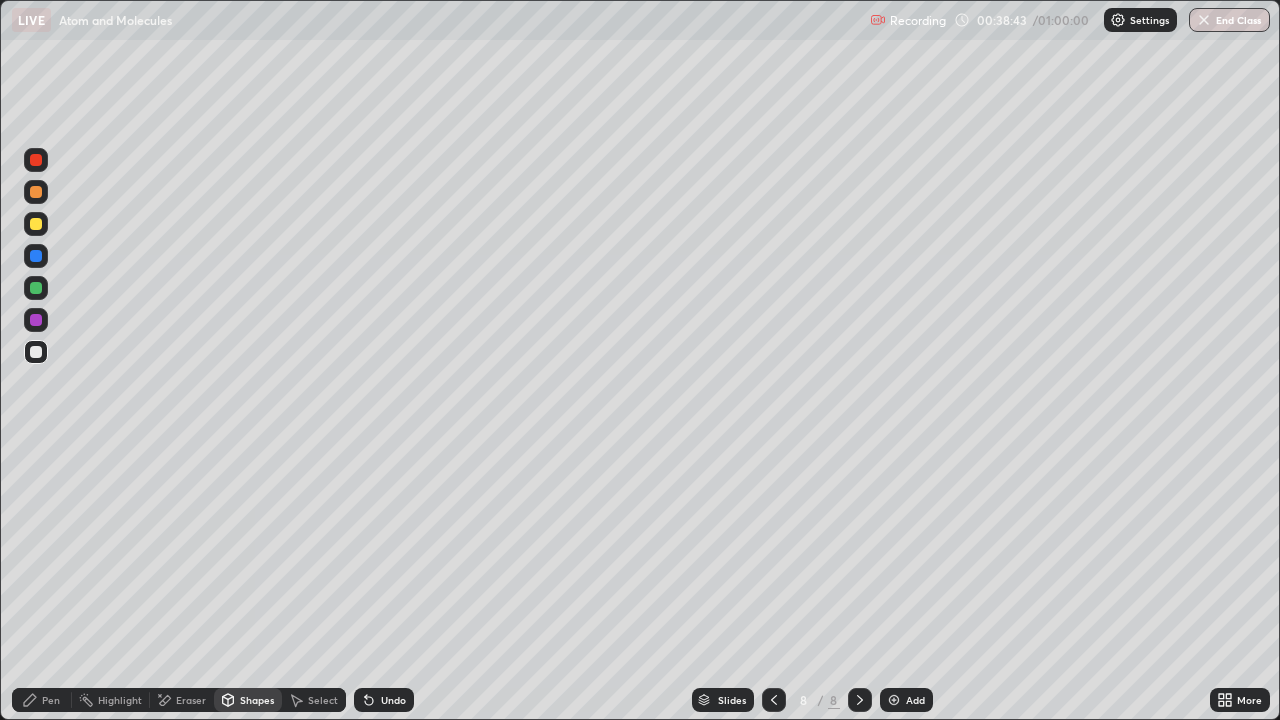 click on "Undo" at bounding box center [384, 700] 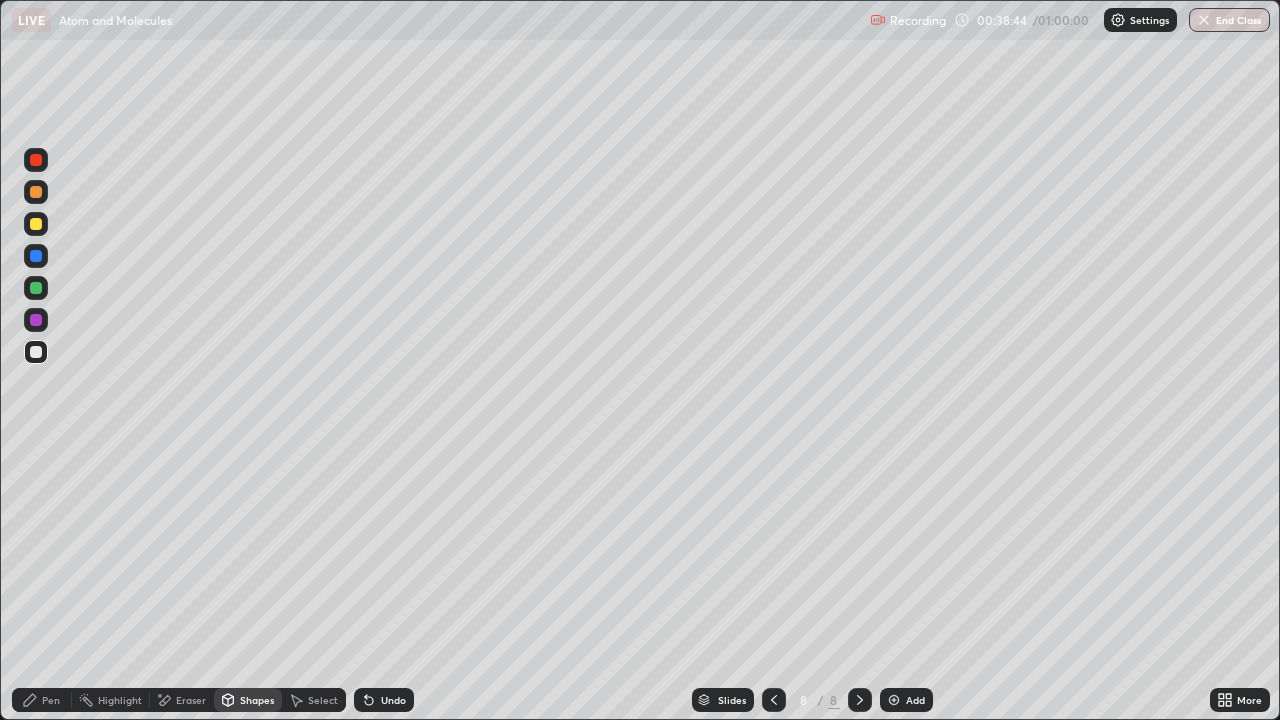 click on "Undo" at bounding box center [384, 700] 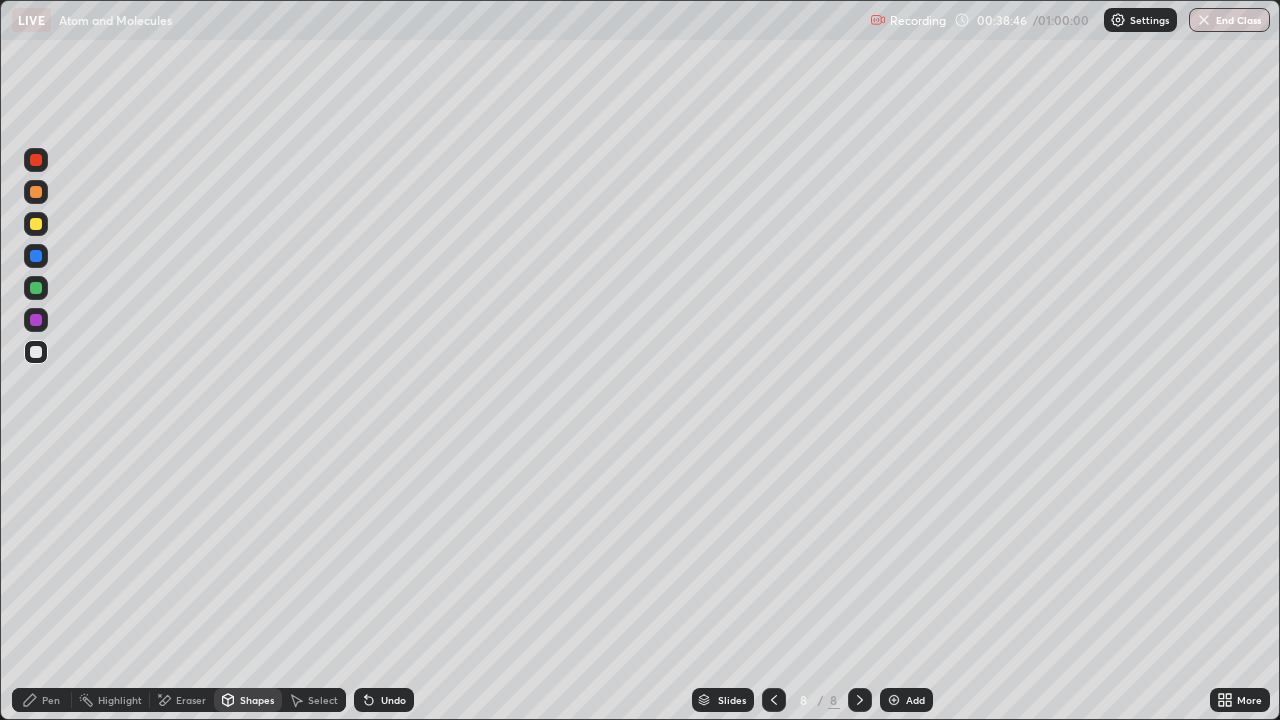 click on "Undo" at bounding box center [393, 700] 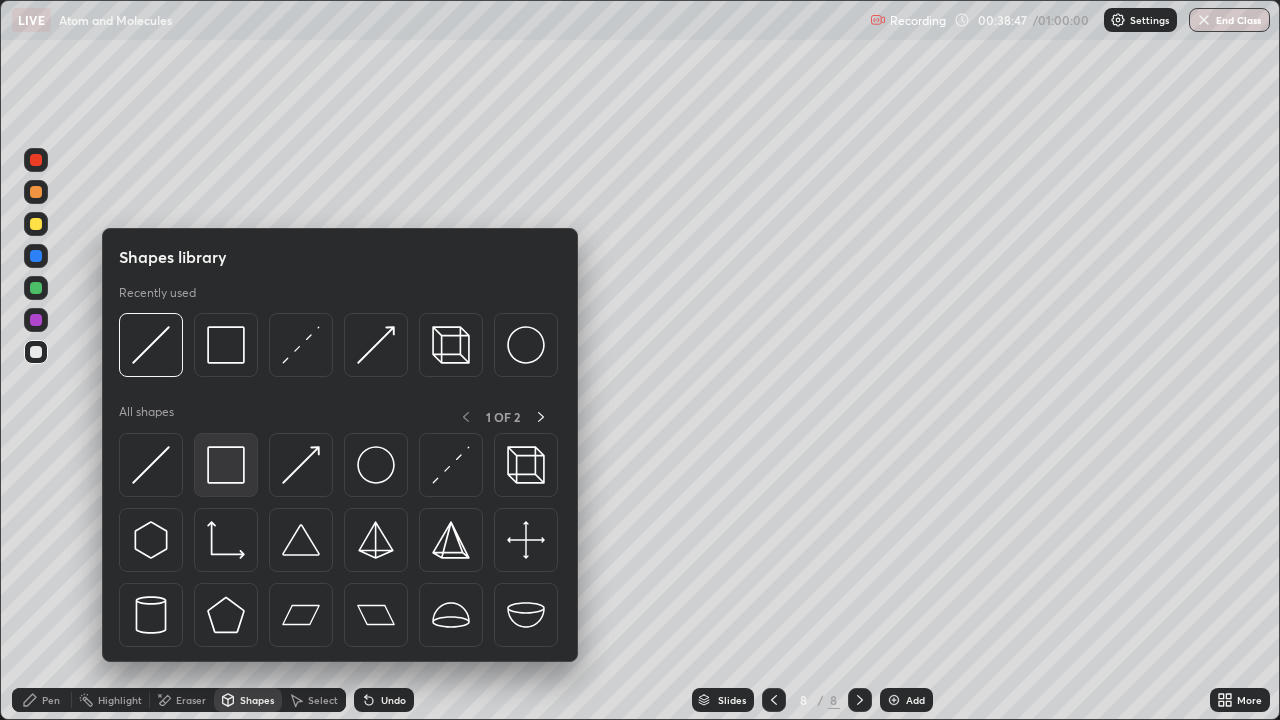 click at bounding box center (226, 465) 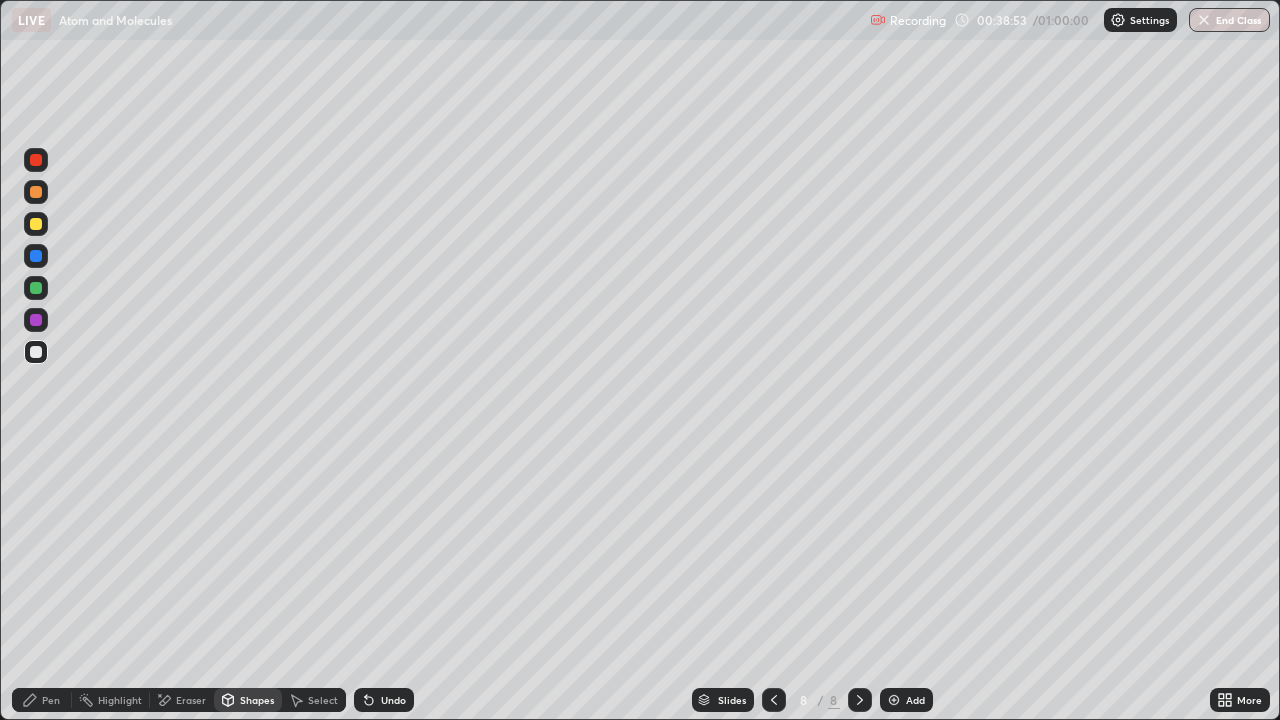 click on "Undo" at bounding box center [393, 700] 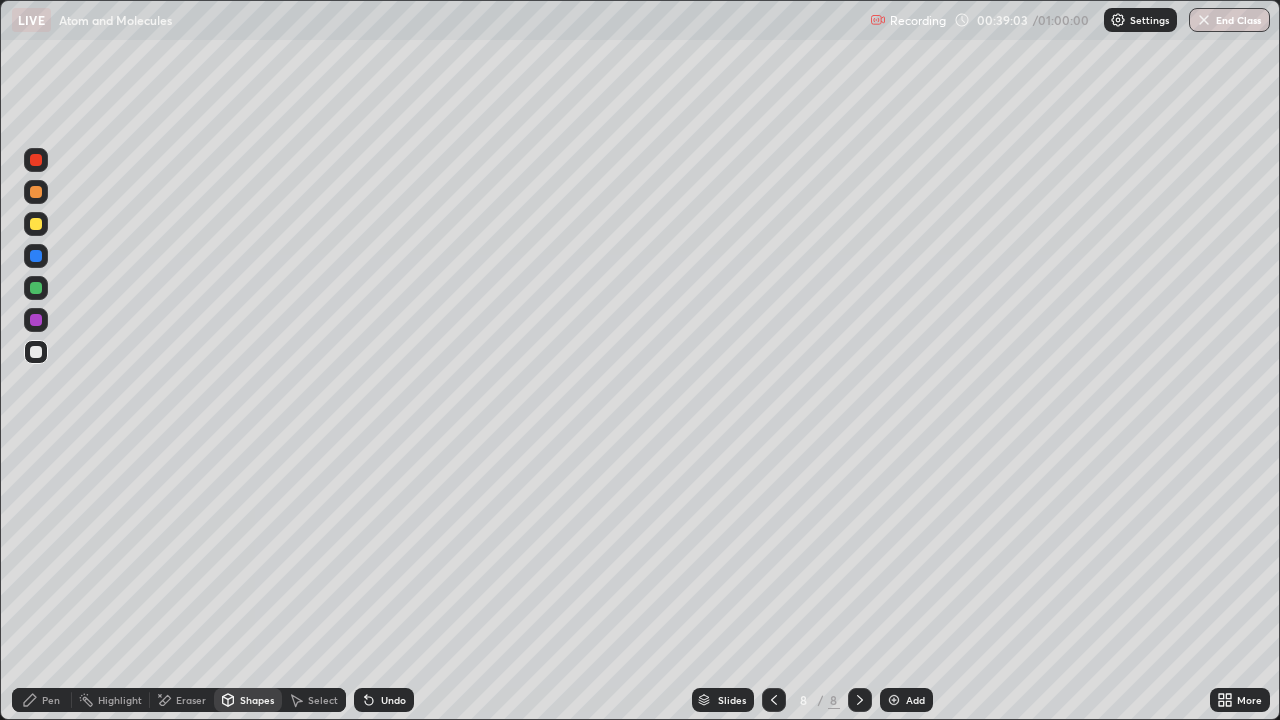 click on "Shapes" at bounding box center [257, 700] 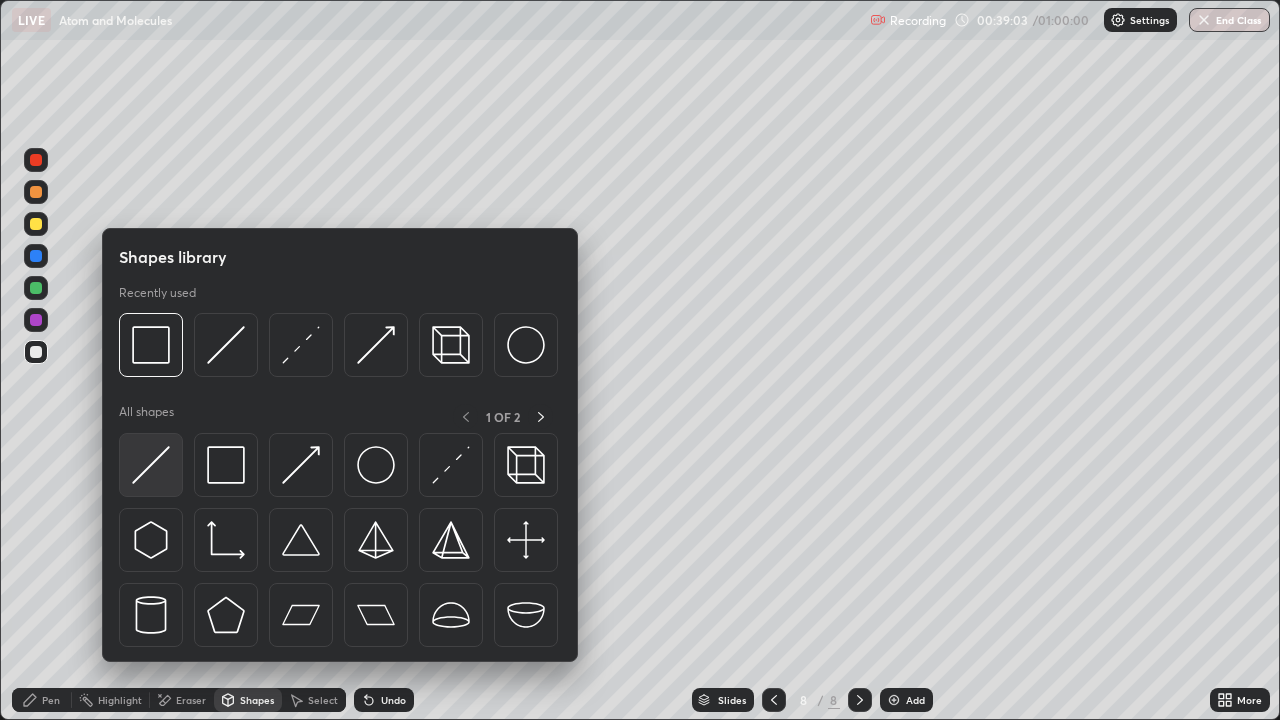 click at bounding box center (151, 465) 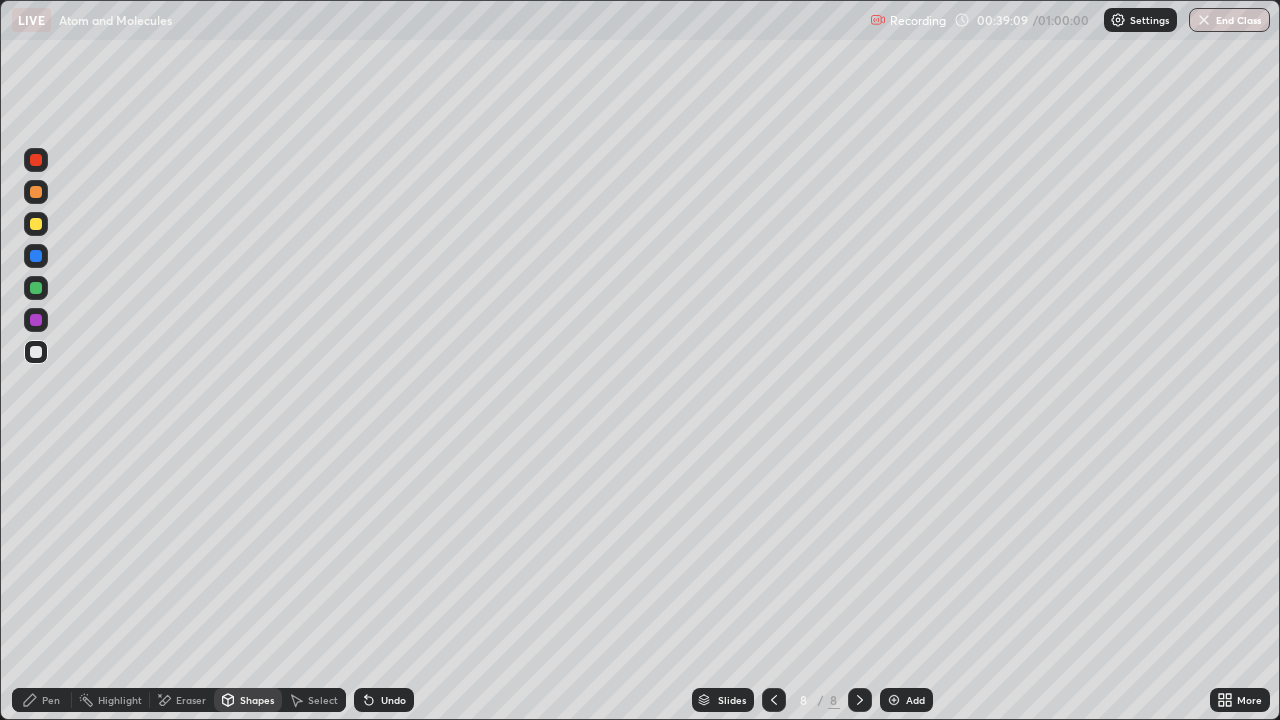 click on "Pen" at bounding box center (42, 700) 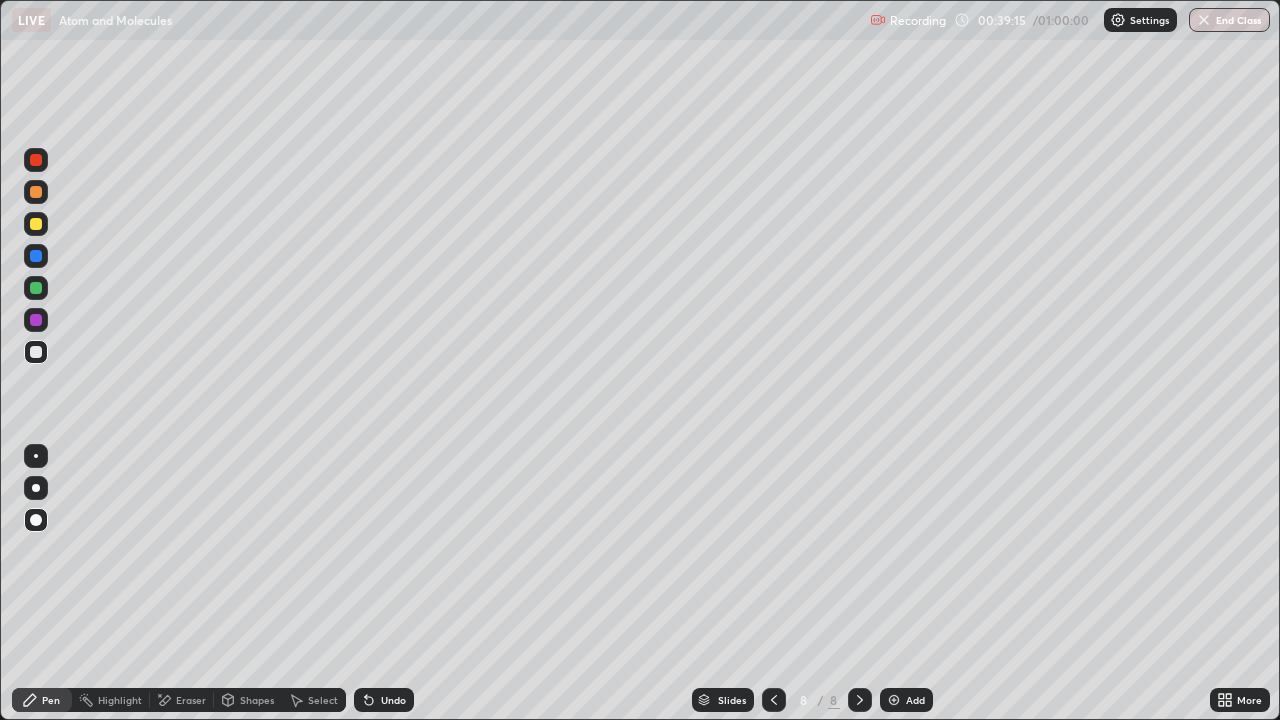 click on "Undo" at bounding box center [393, 700] 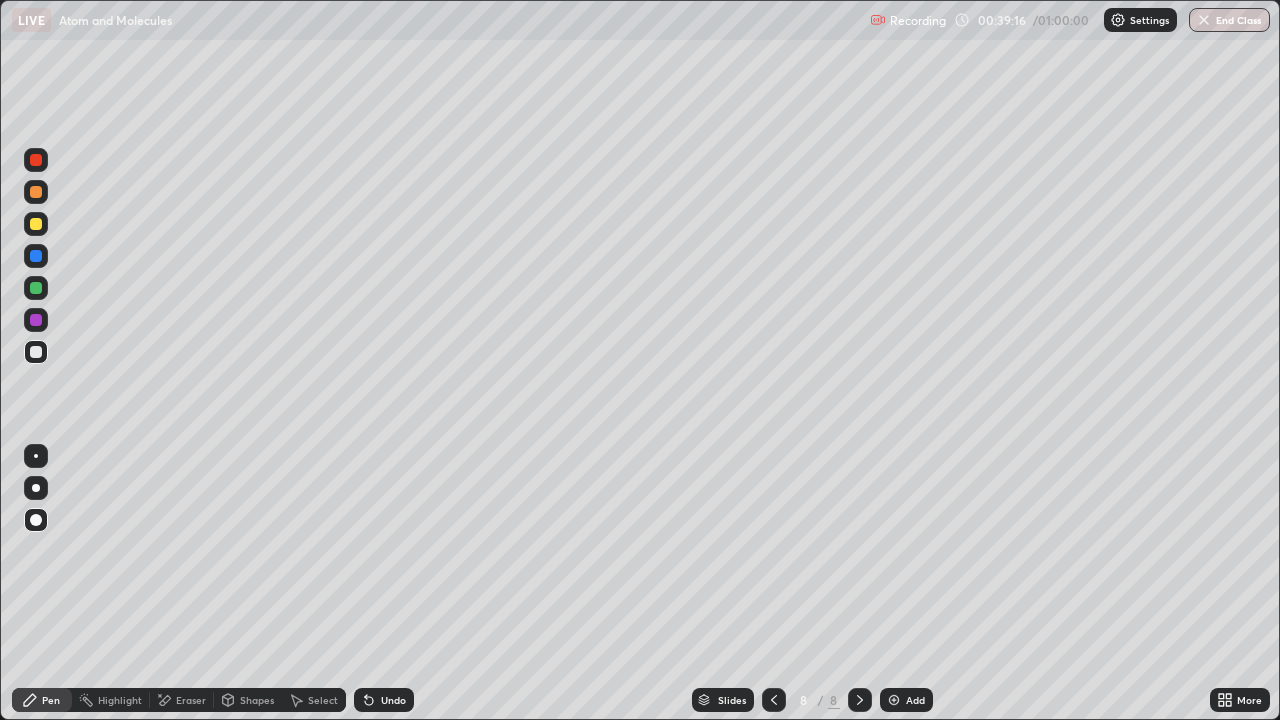 click on "Undo" at bounding box center [384, 700] 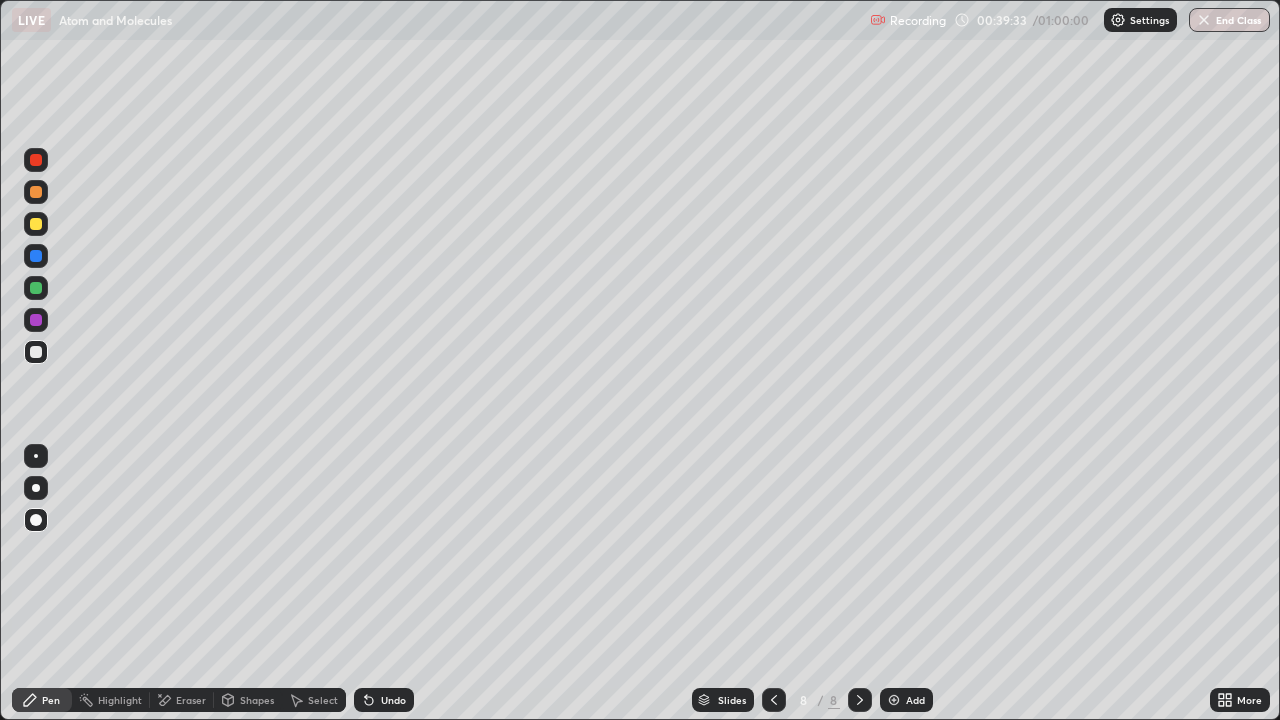 click 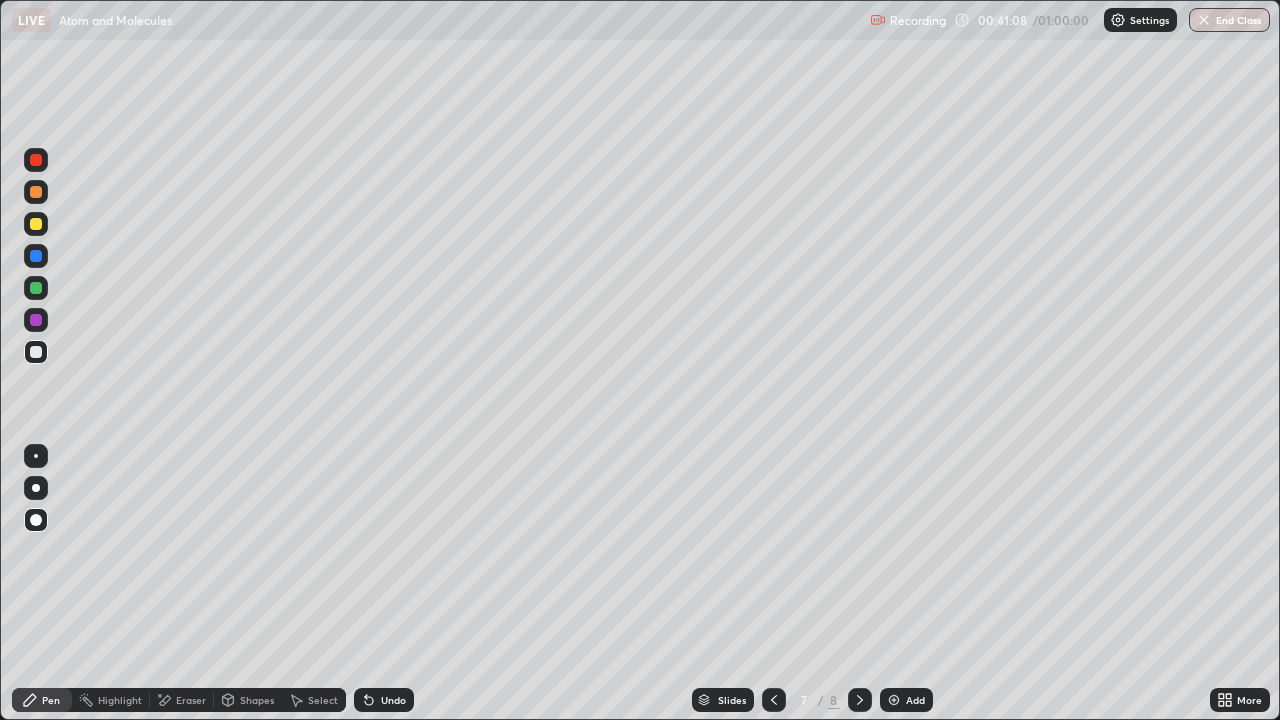 click at bounding box center [774, 700] 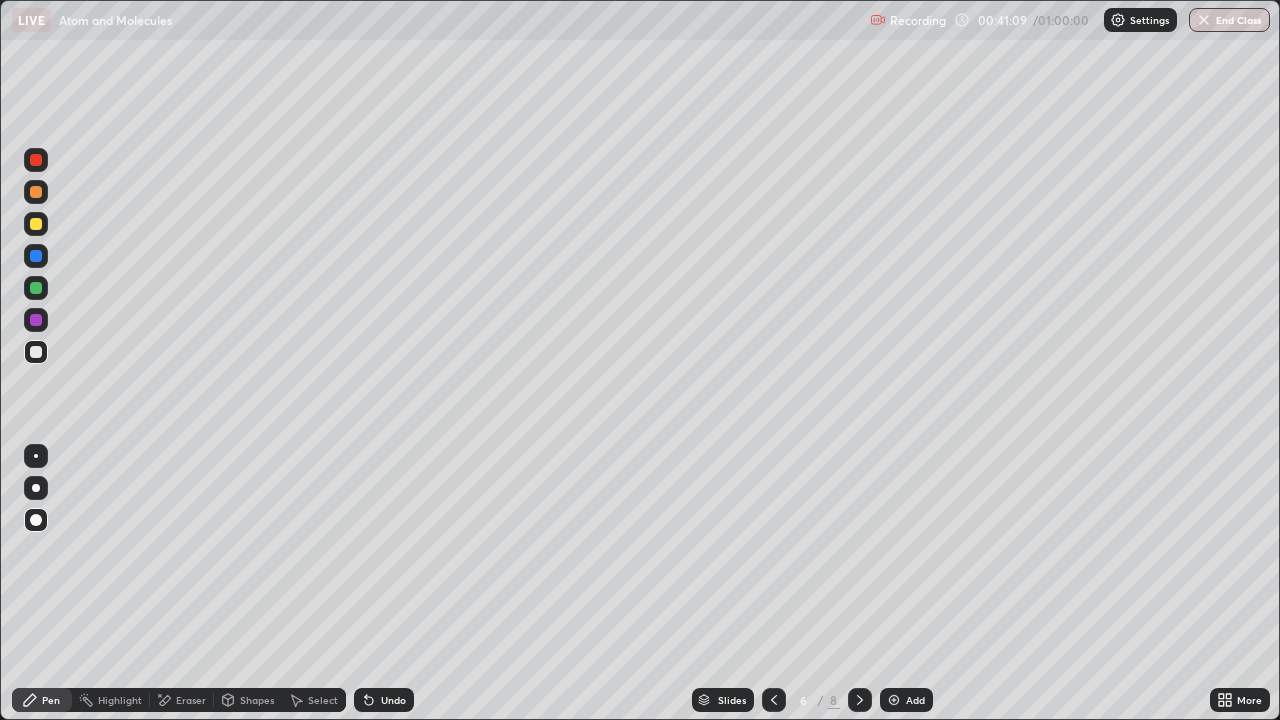 click 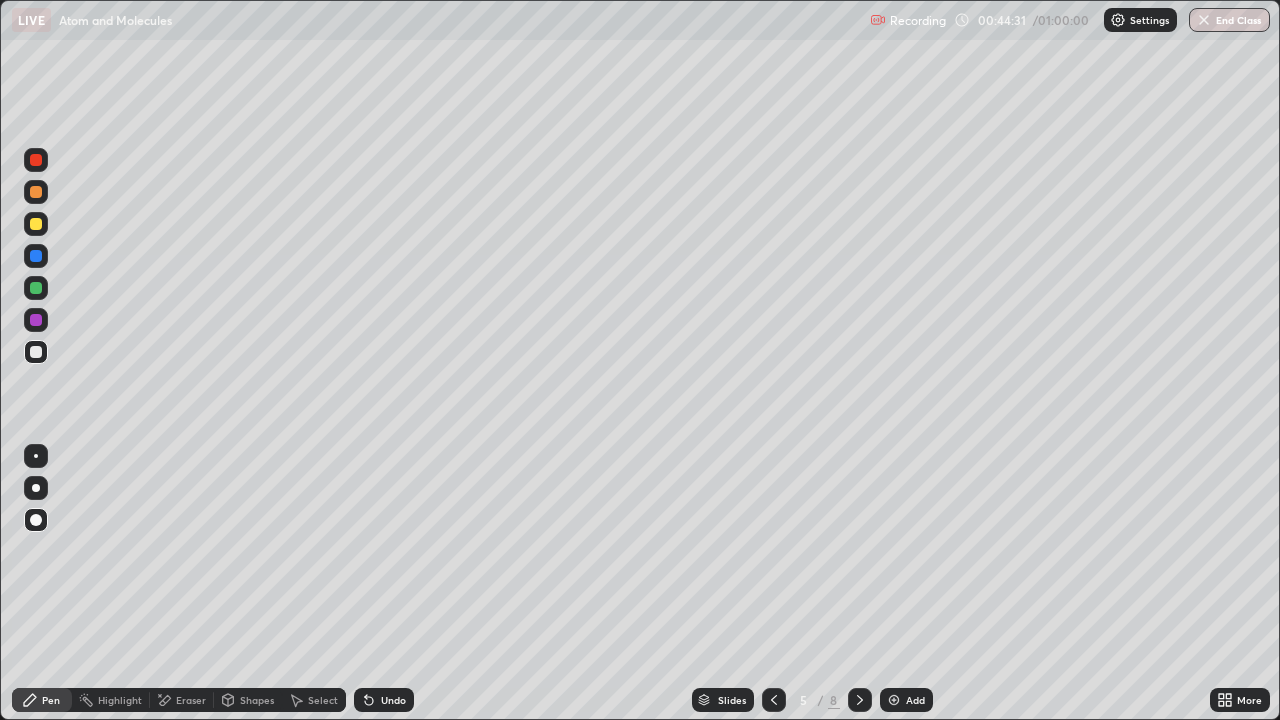 click 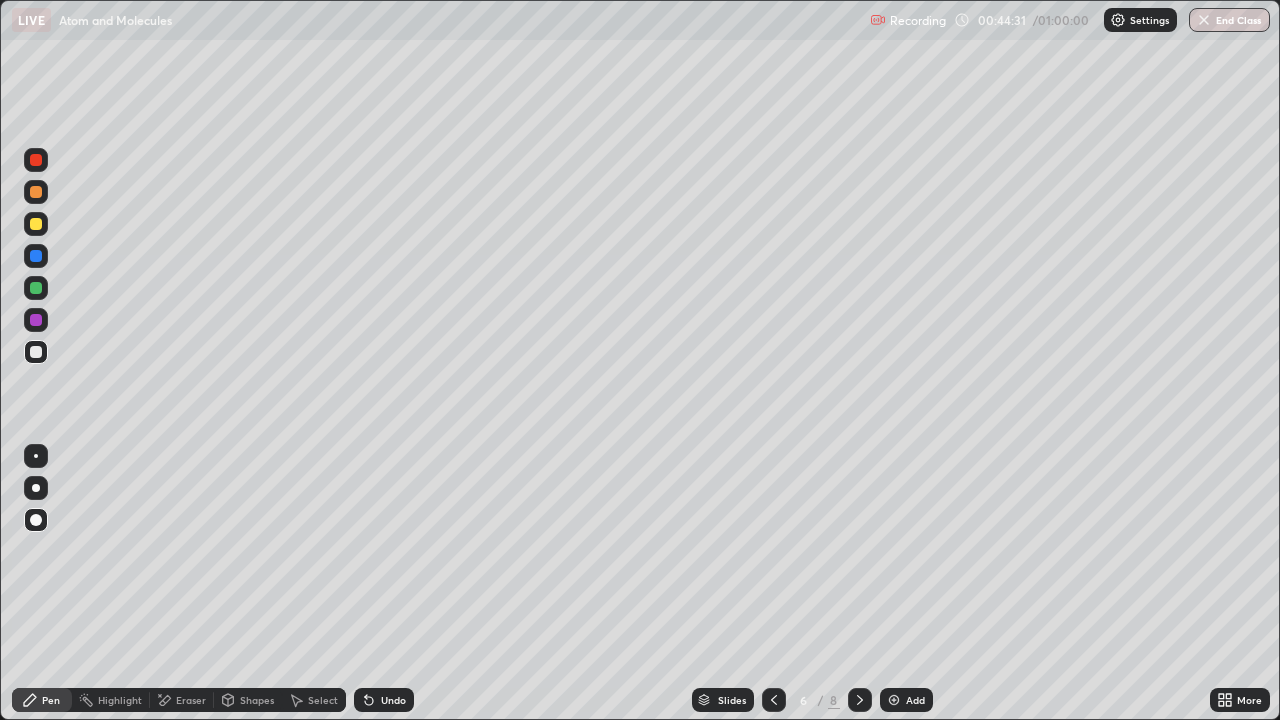 click 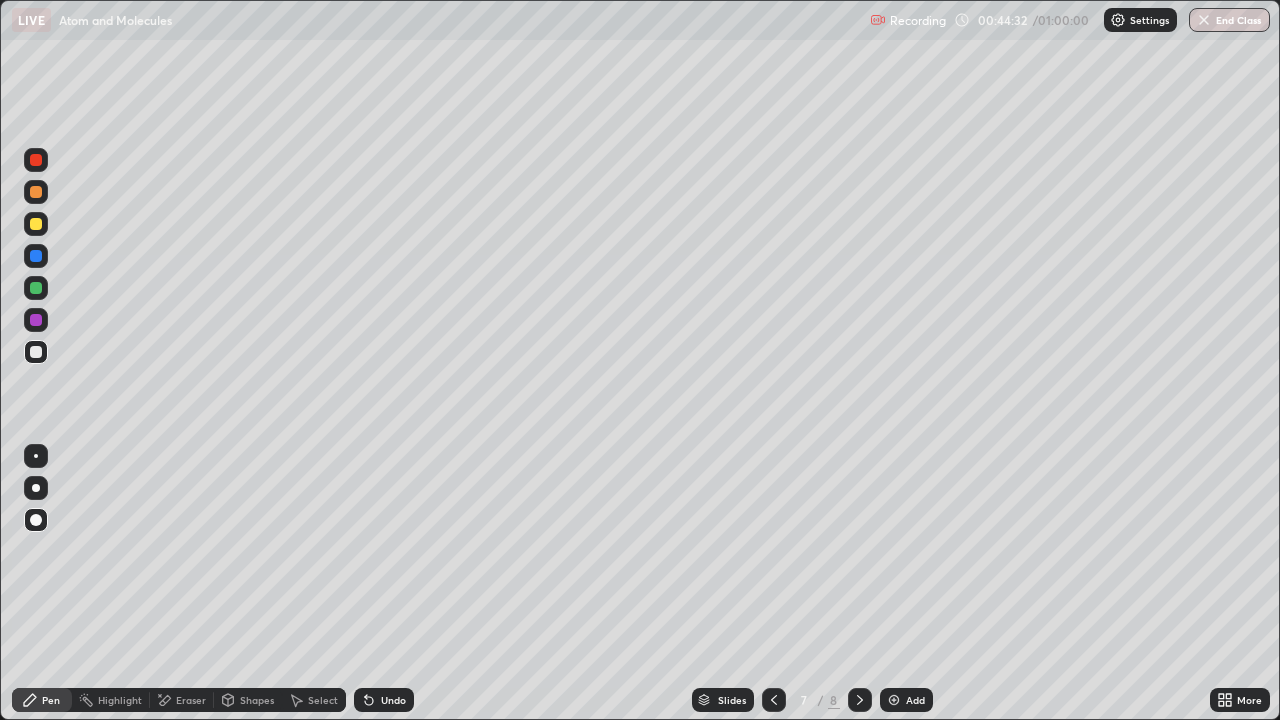 click 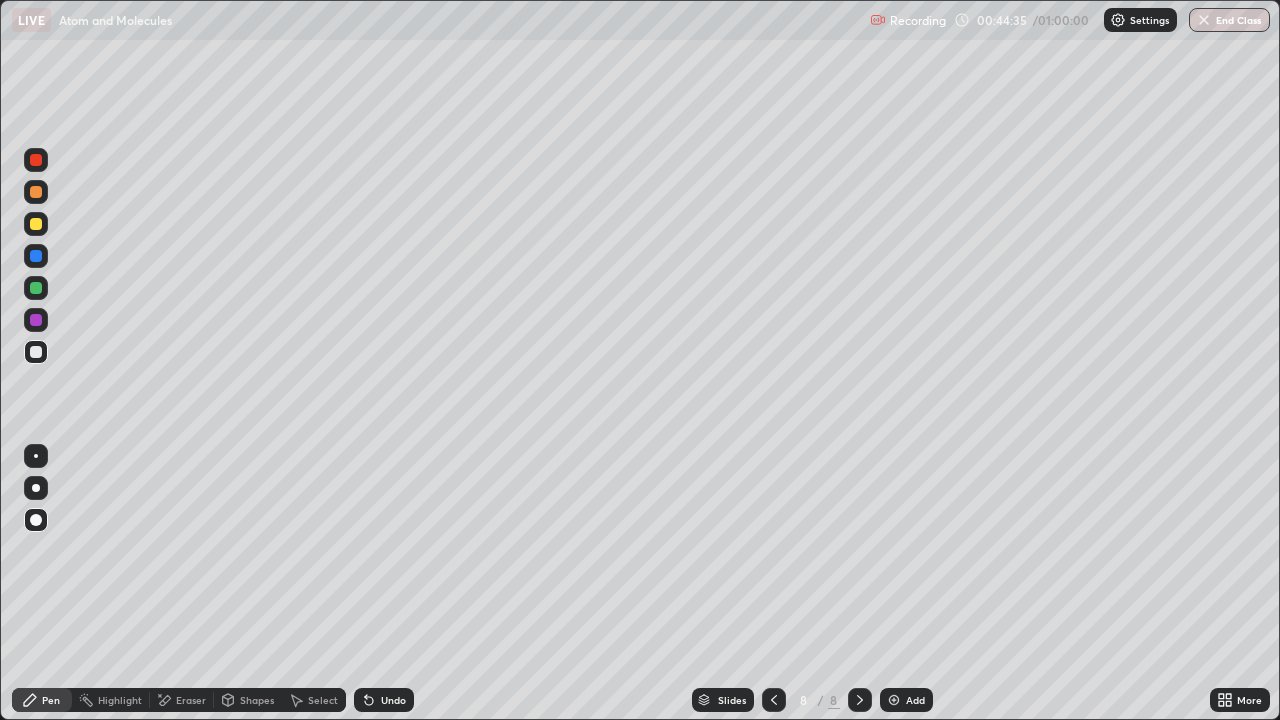 click at bounding box center [774, 700] 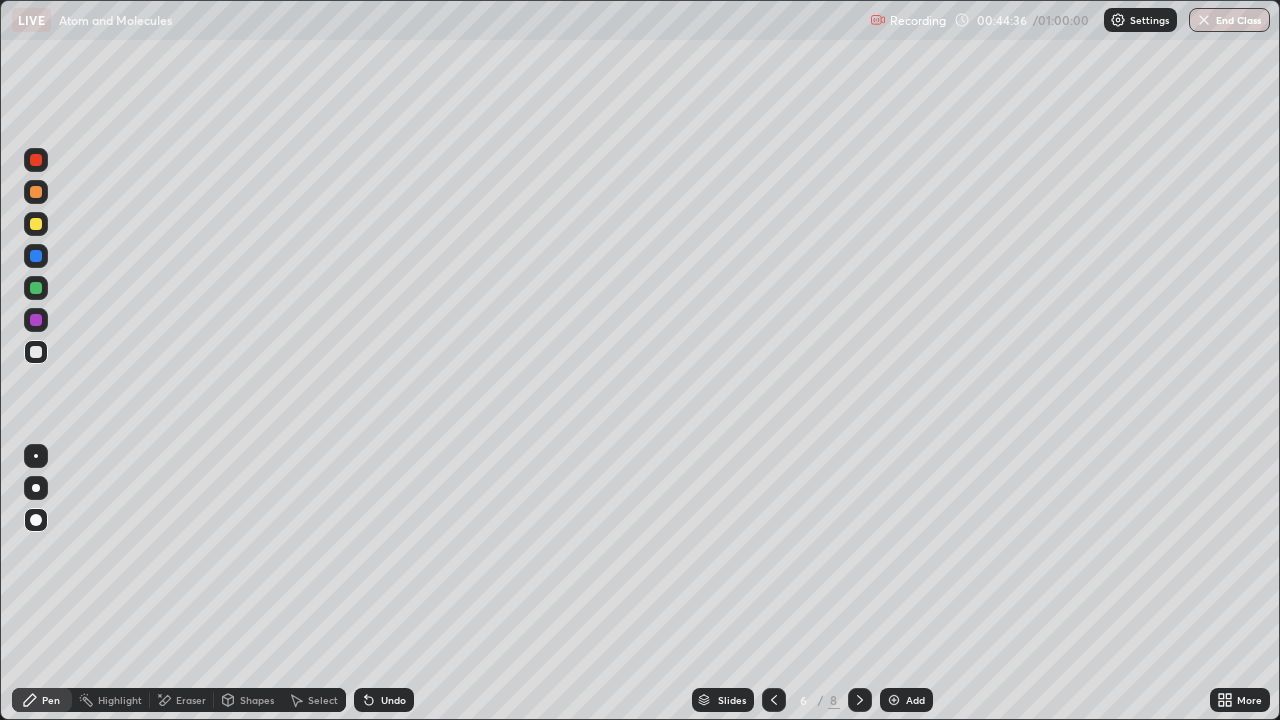 click 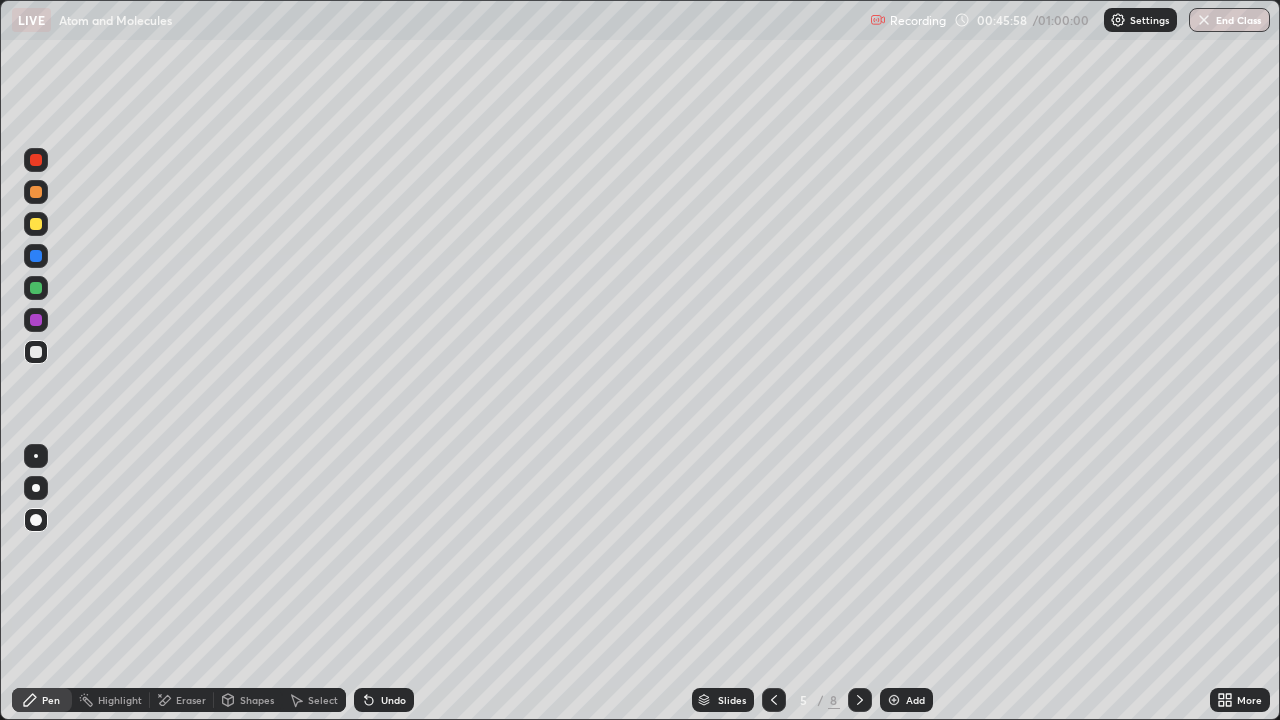 click on "Undo" at bounding box center [393, 700] 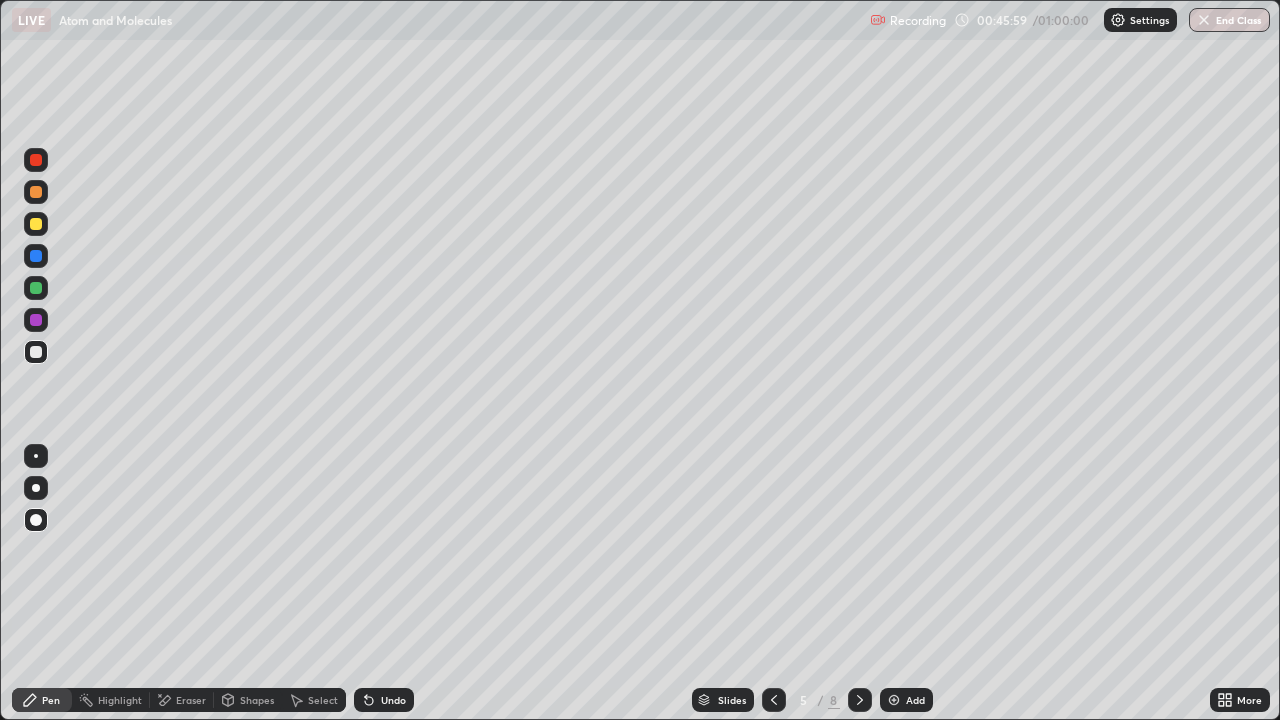 click on "Undo" at bounding box center [393, 700] 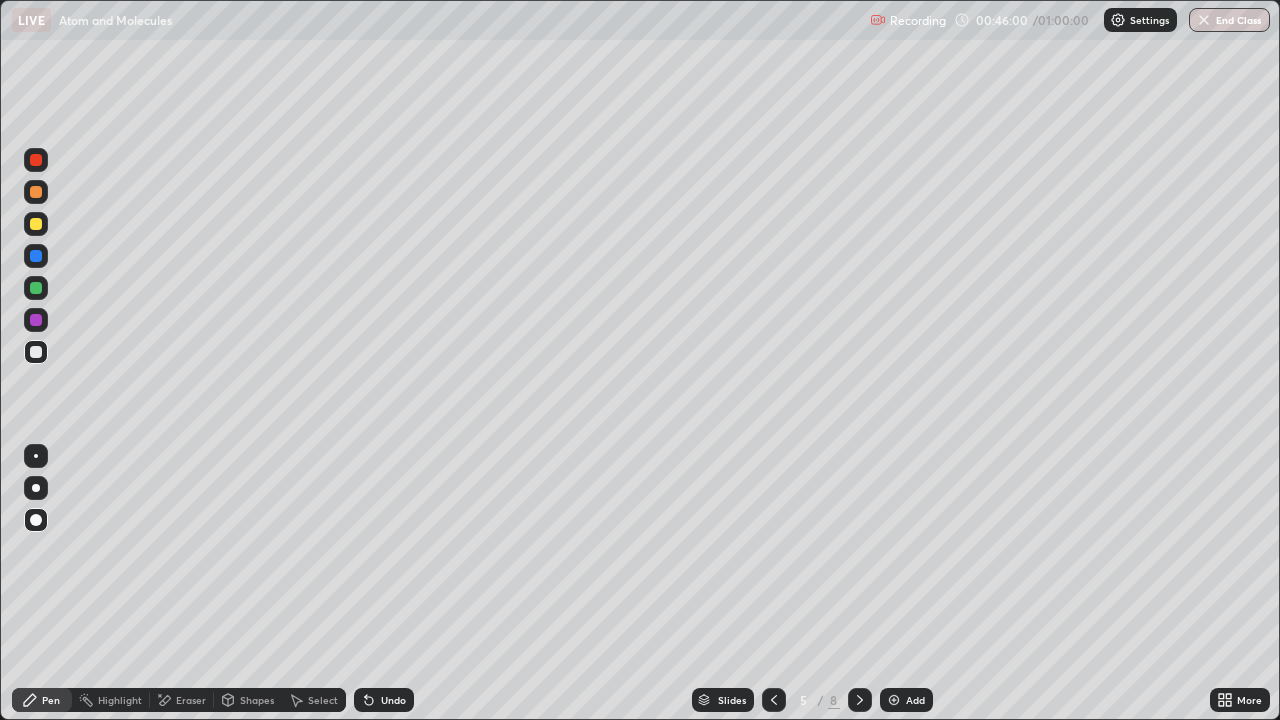 click on "Undo" at bounding box center [393, 700] 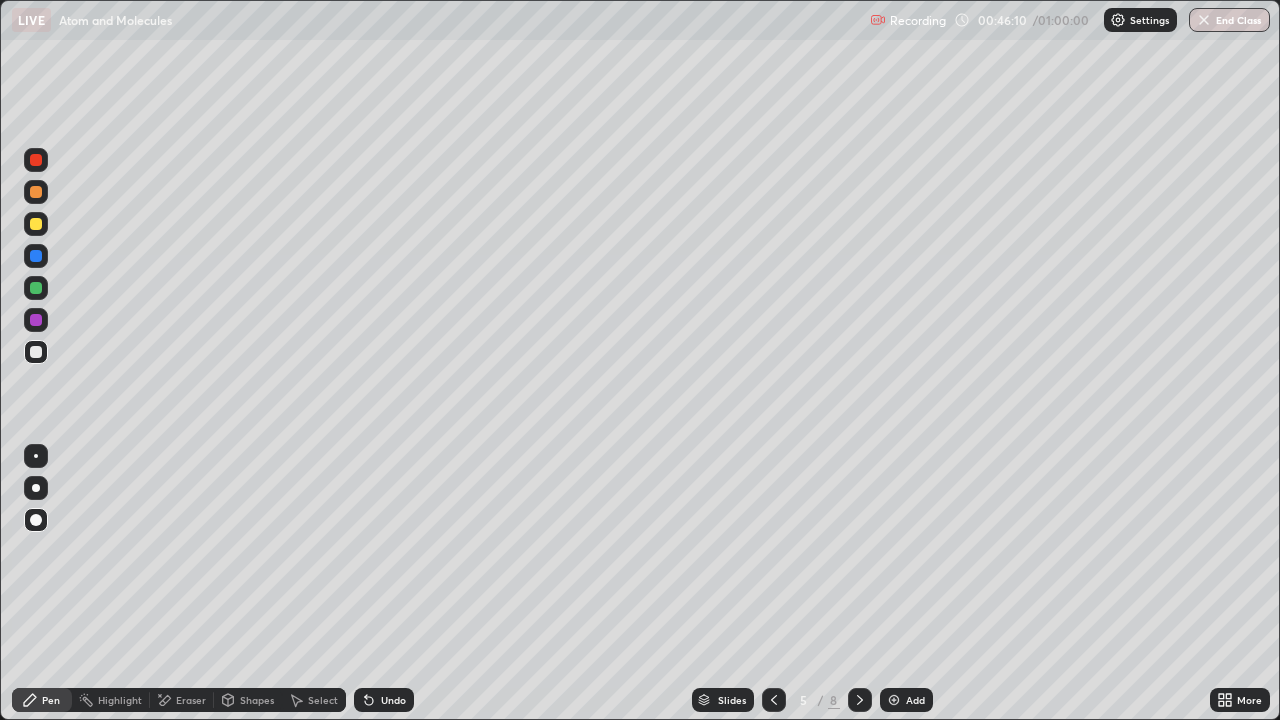 click on "Undo" at bounding box center [393, 700] 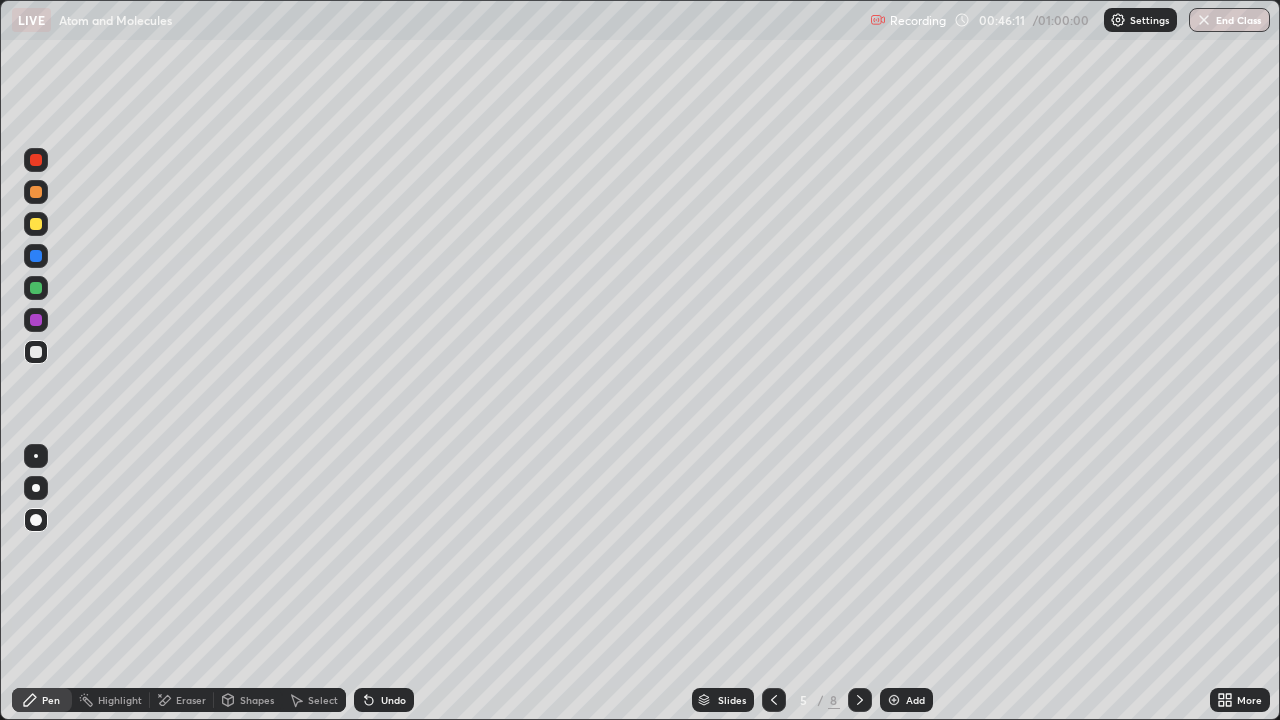 click on "Undo" at bounding box center (393, 700) 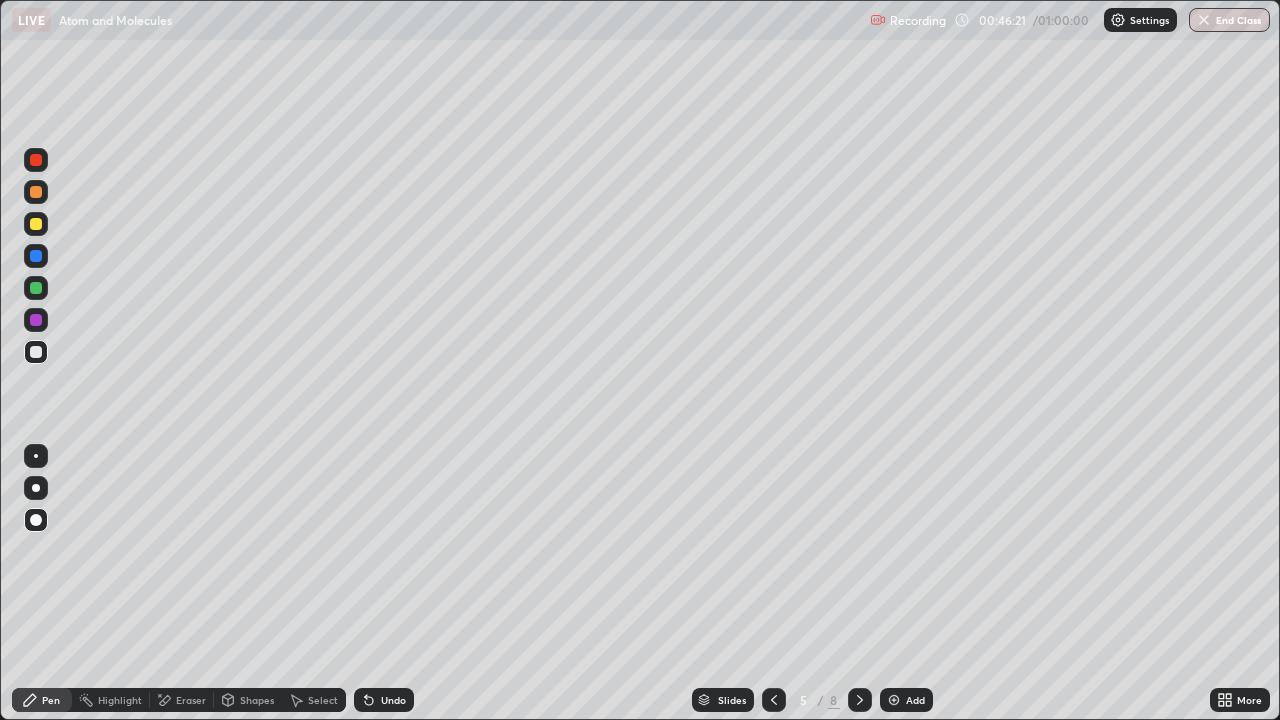click at bounding box center [860, 700] 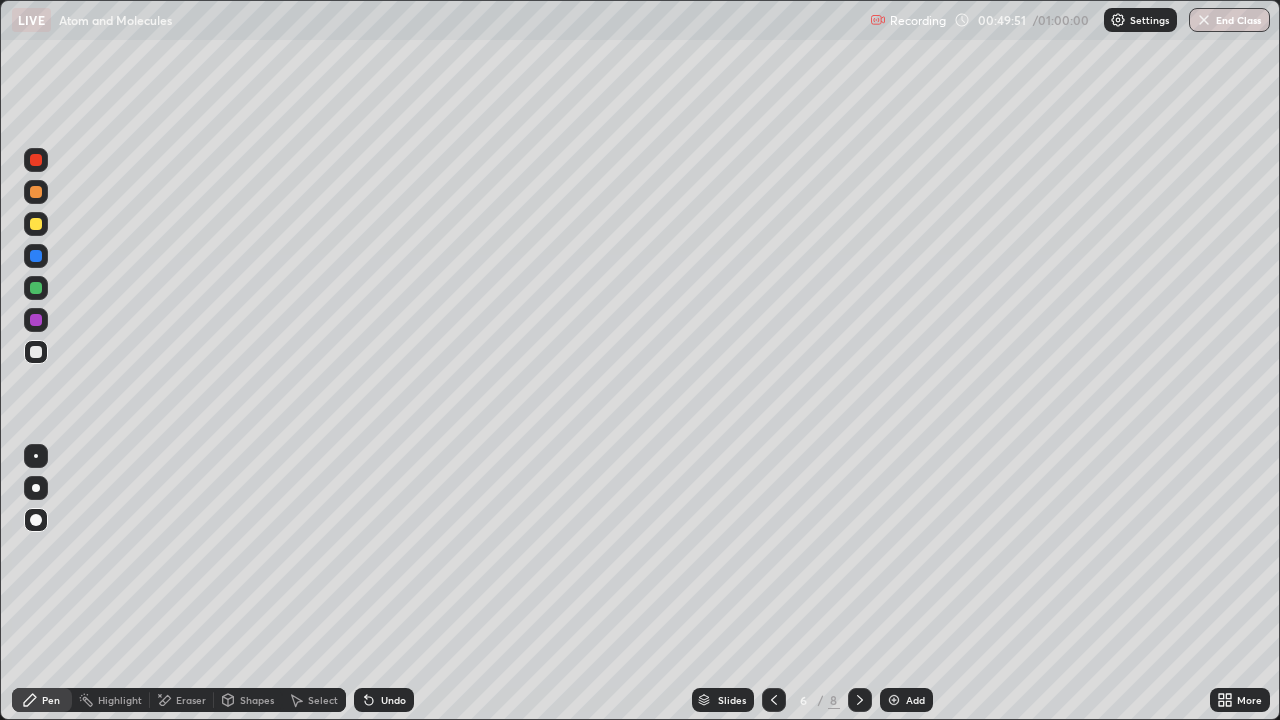 click on "Eraser" at bounding box center (191, 700) 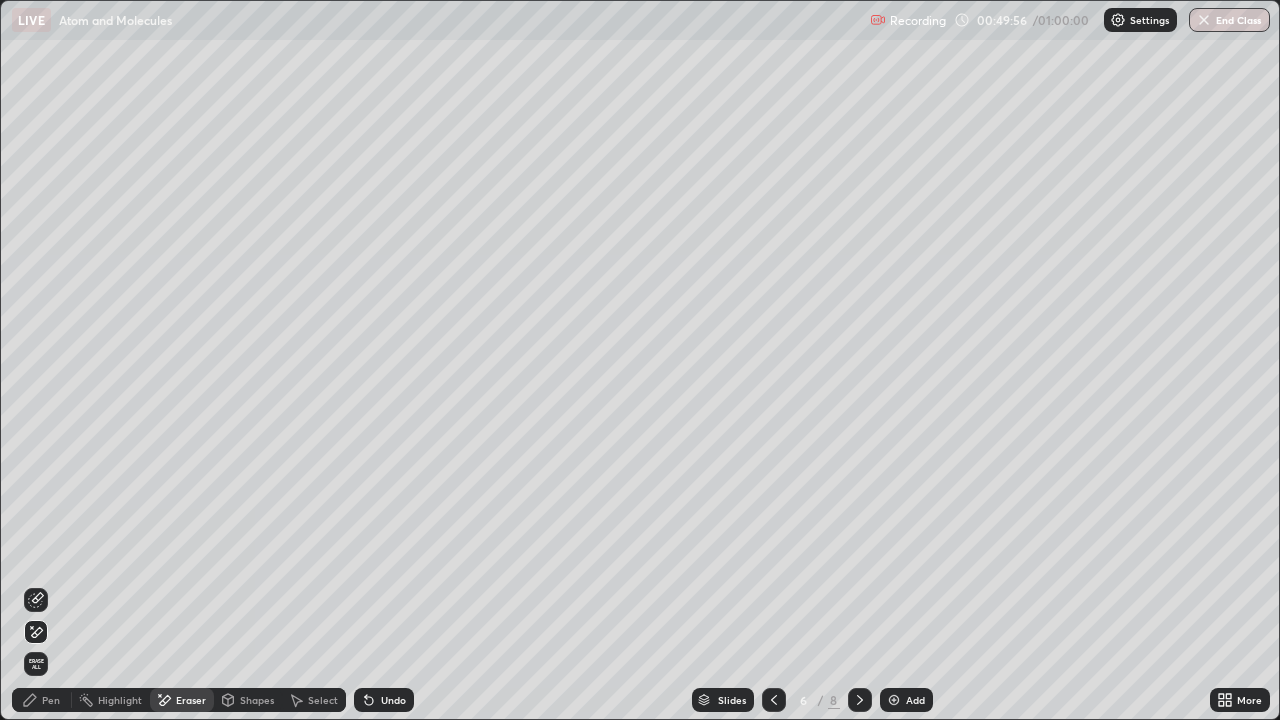 click 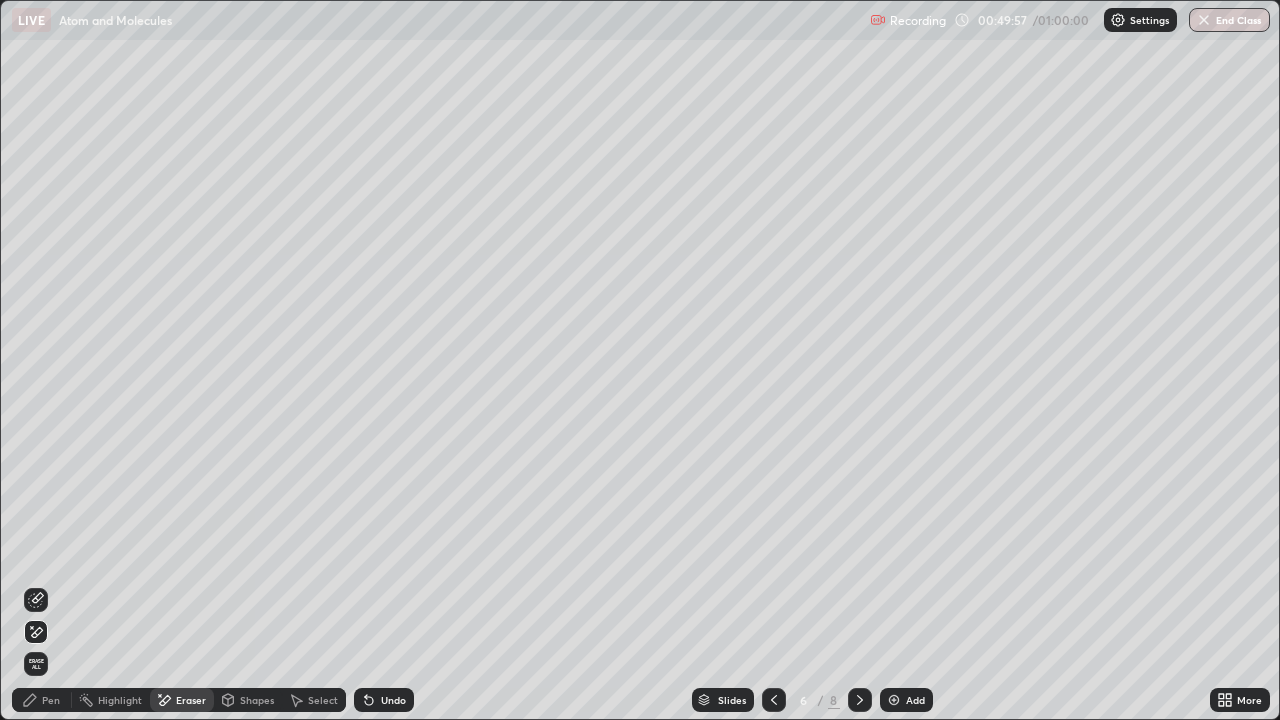 click 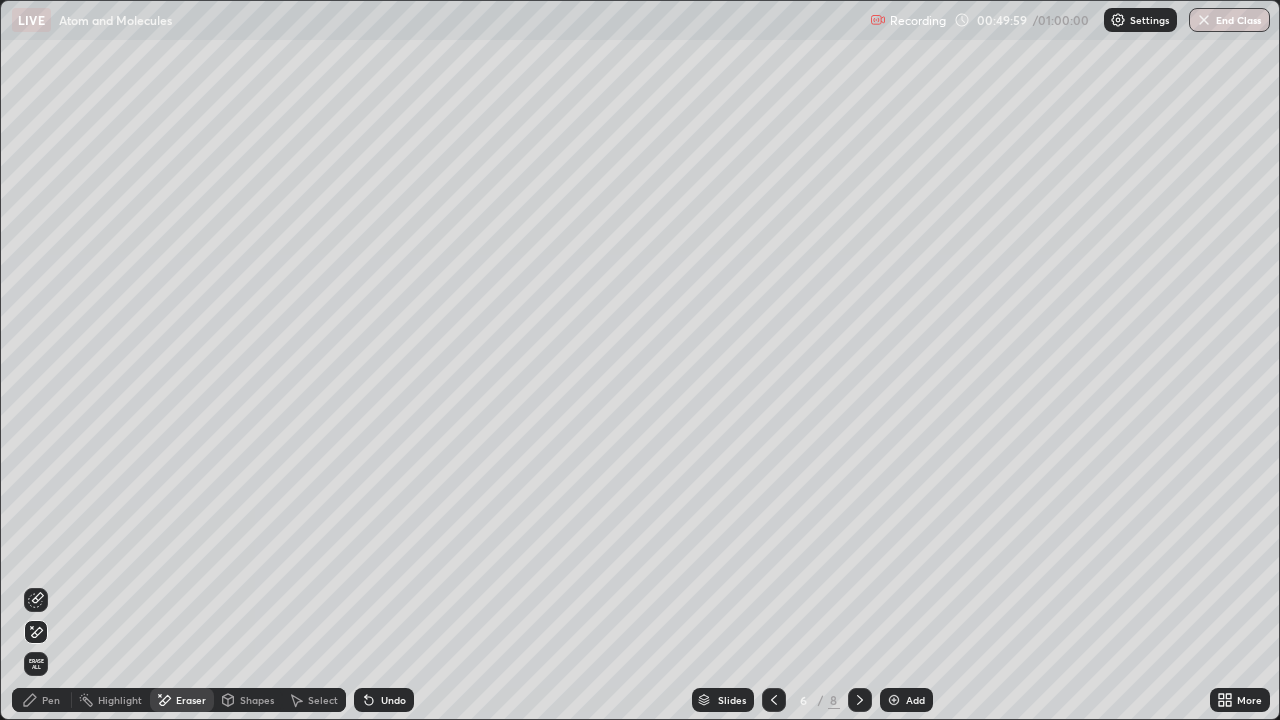 click 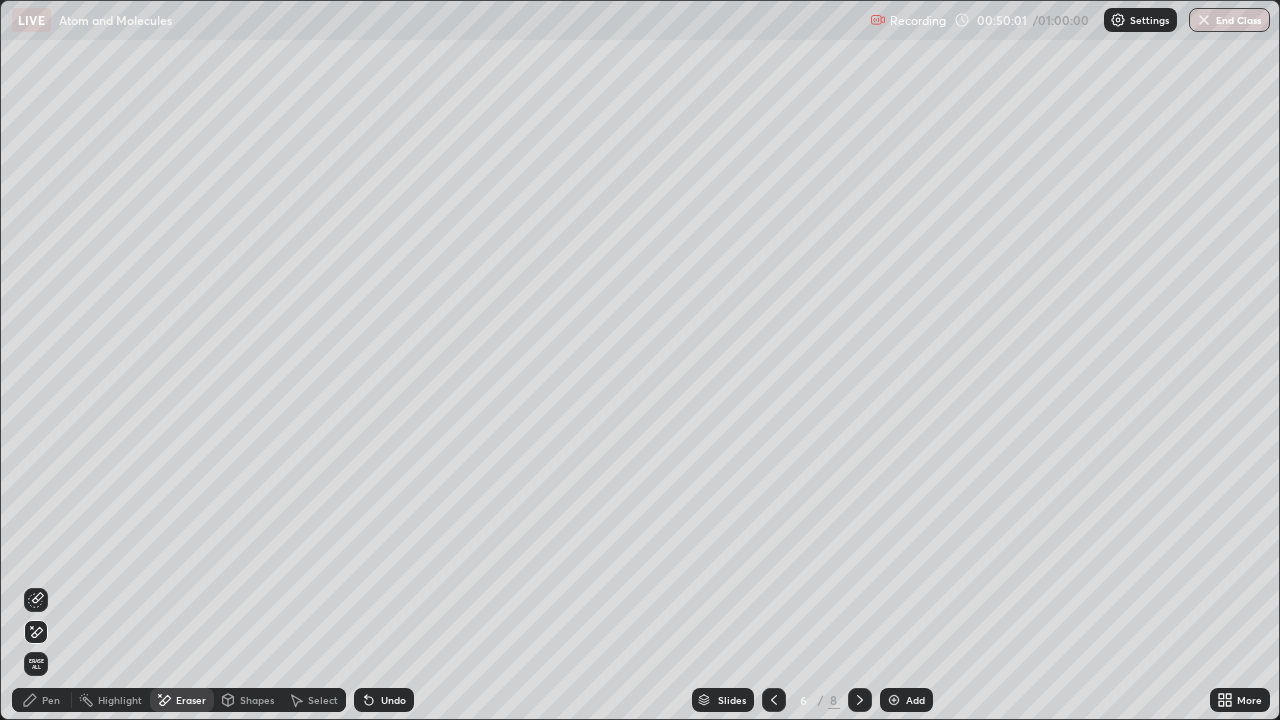 click 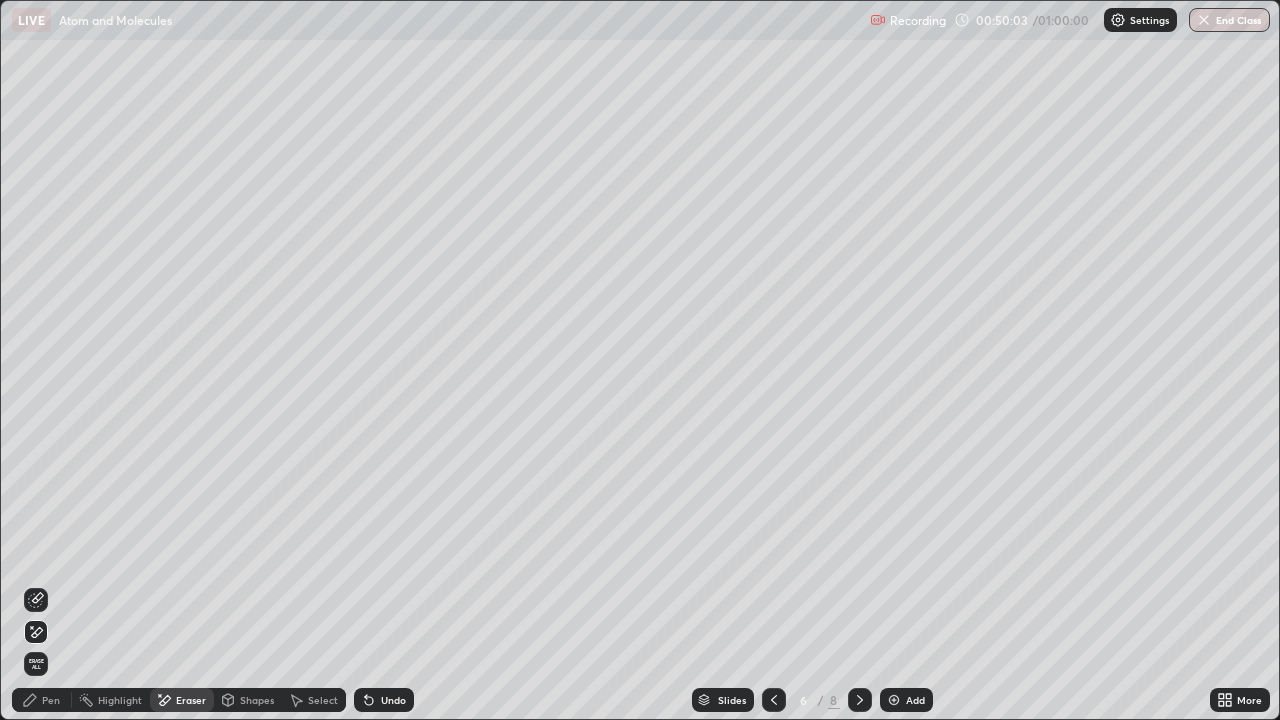 click 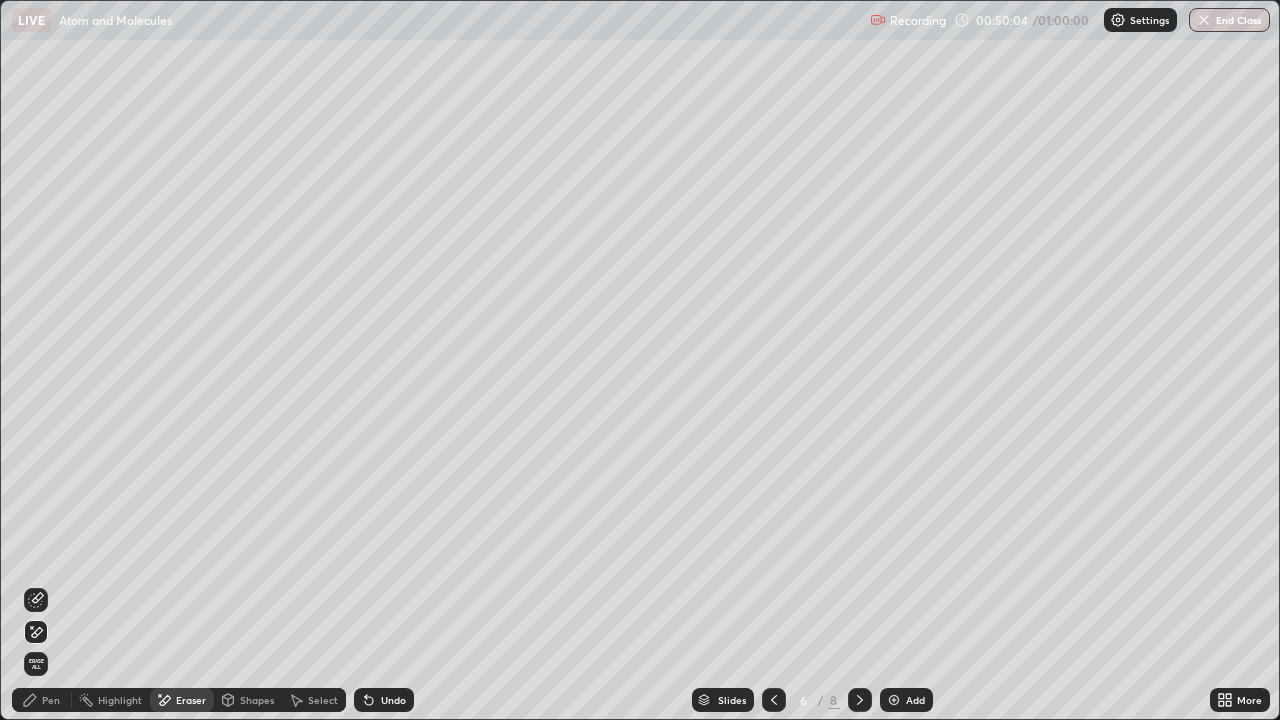 click 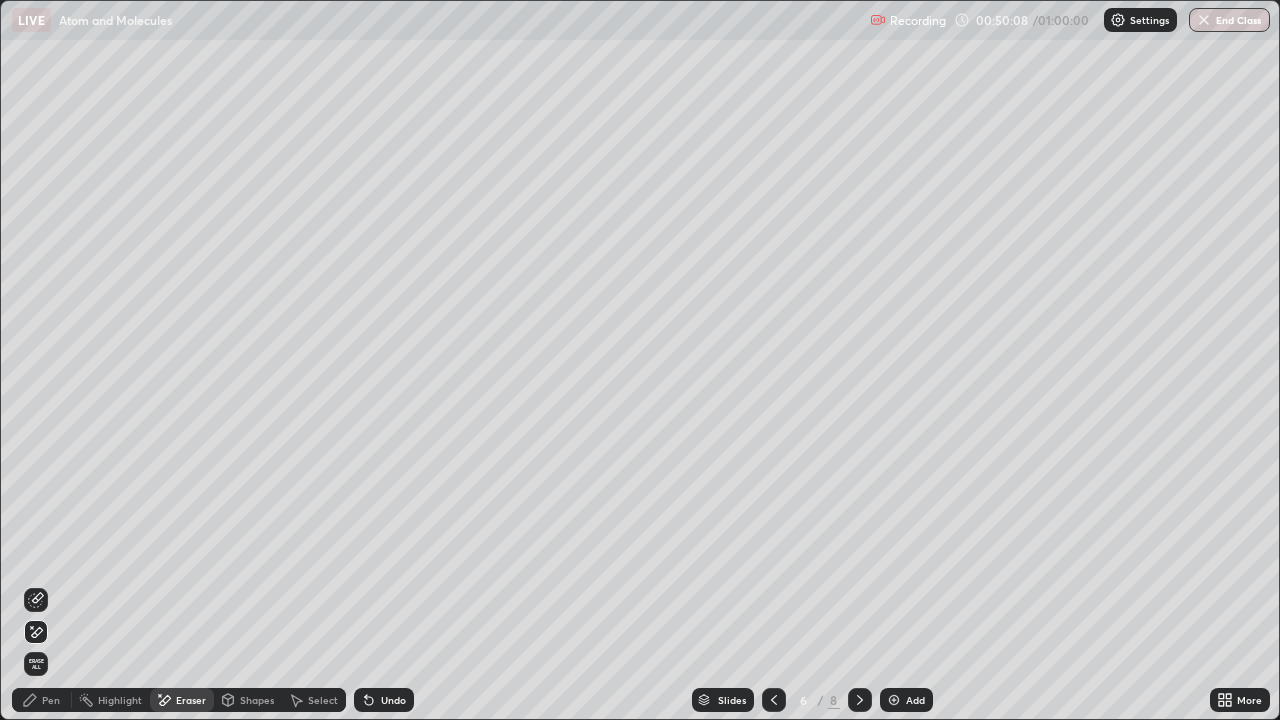 click on "Pen" at bounding box center (51, 700) 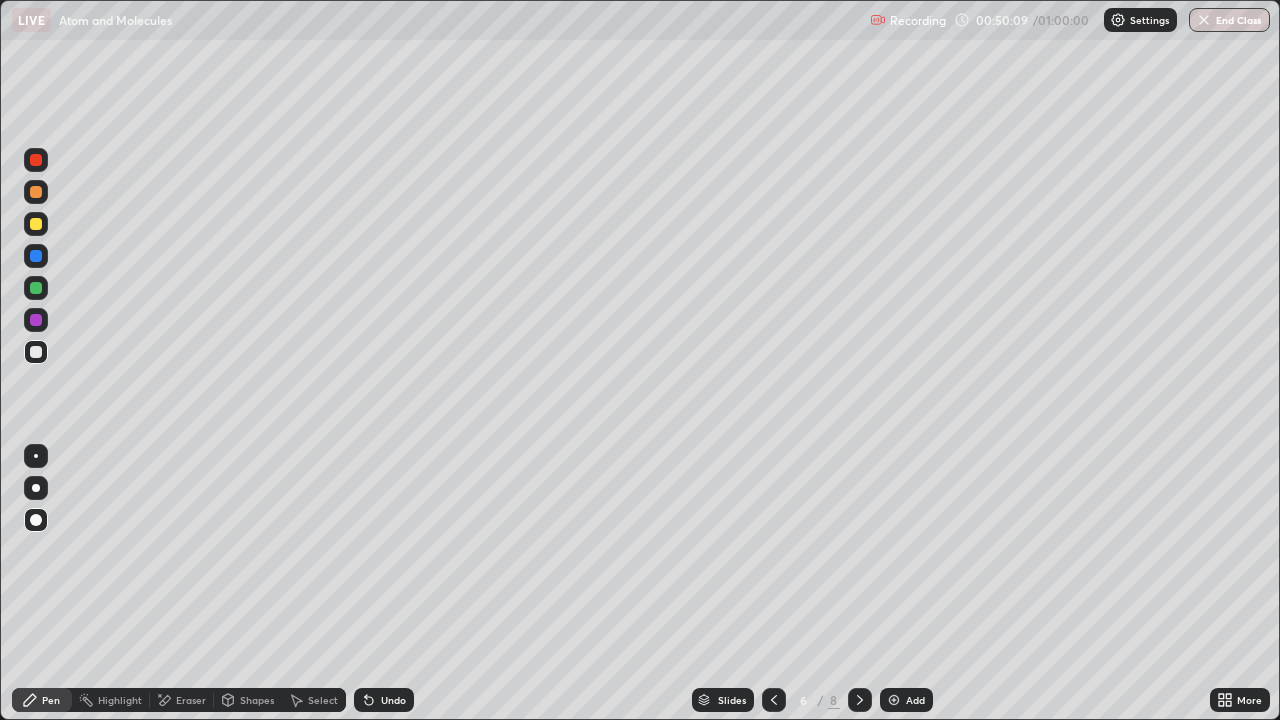 click on "Pen" at bounding box center [51, 700] 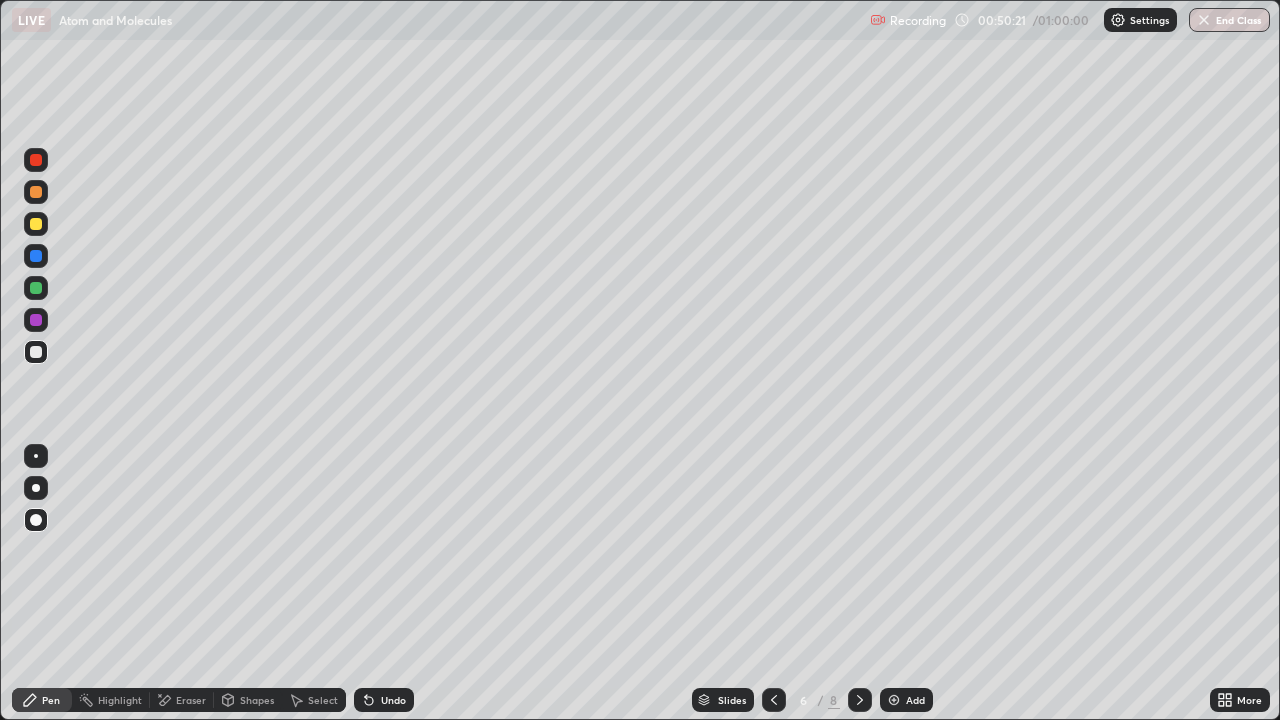 click on "Slides 6 / 8 Add" at bounding box center (812, 700) 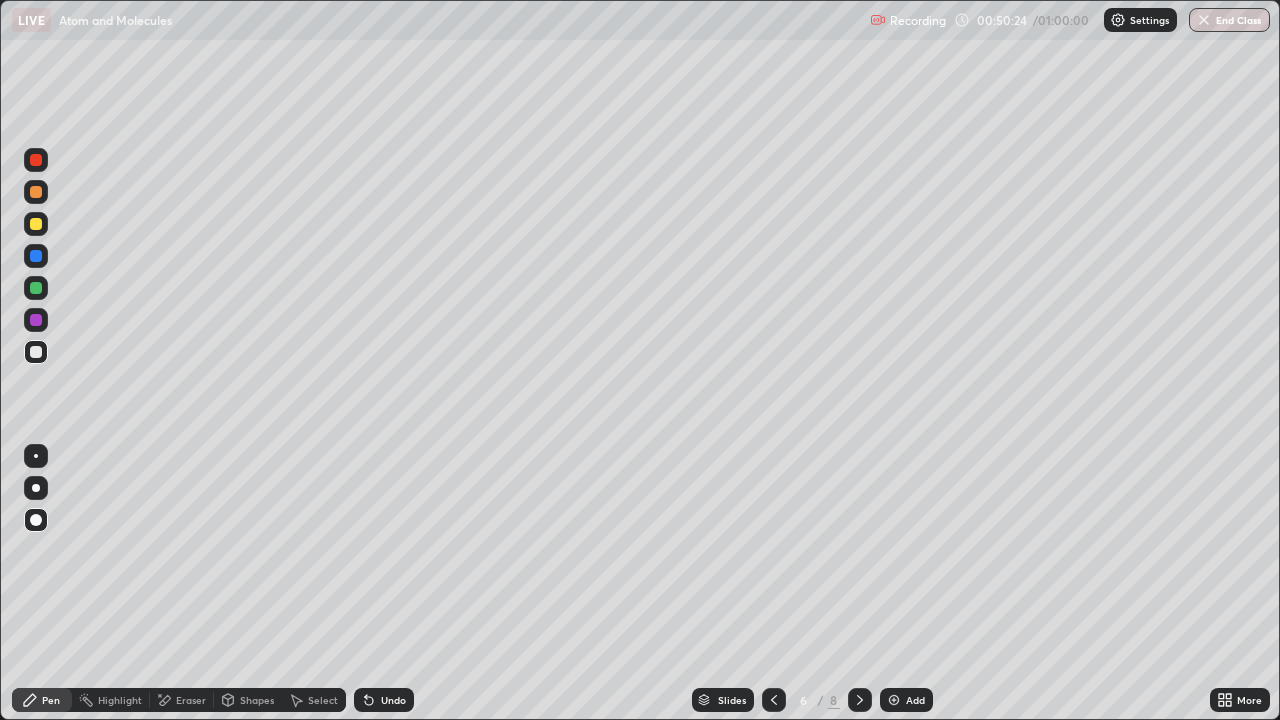 click on "Slides 6 / 8 Add" at bounding box center (812, 700) 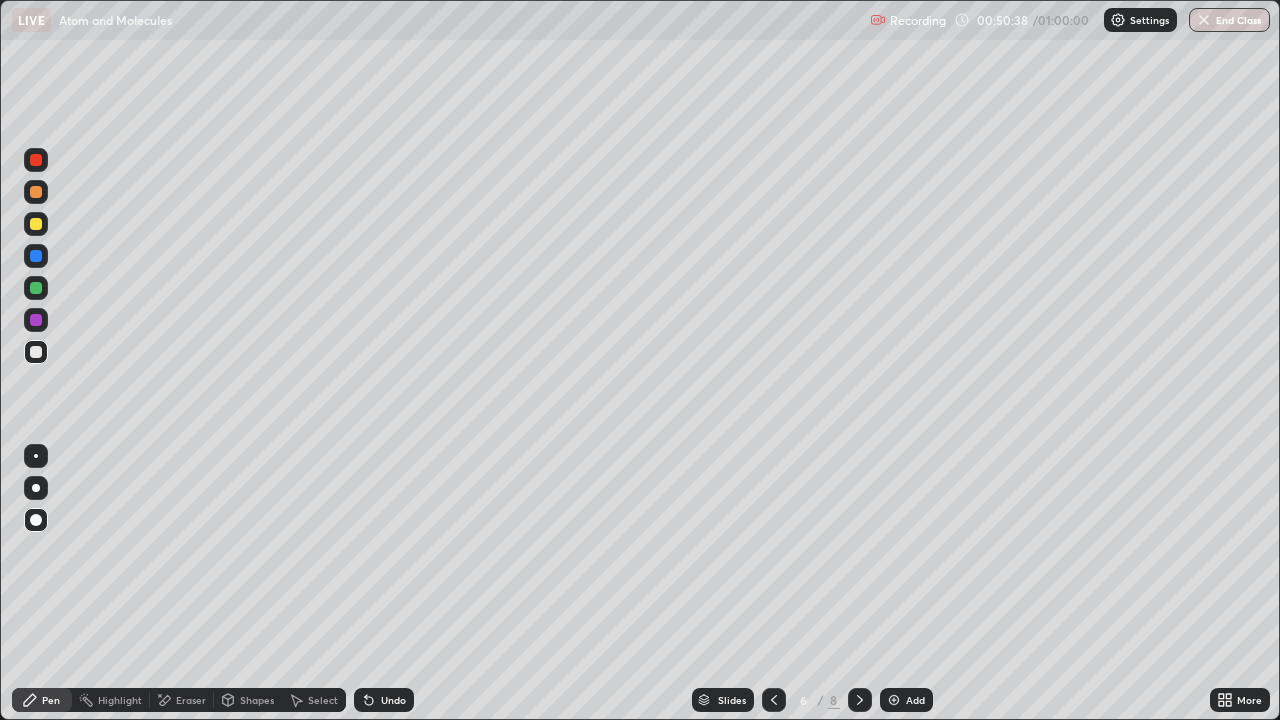 click on "Undo" at bounding box center [393, 700] 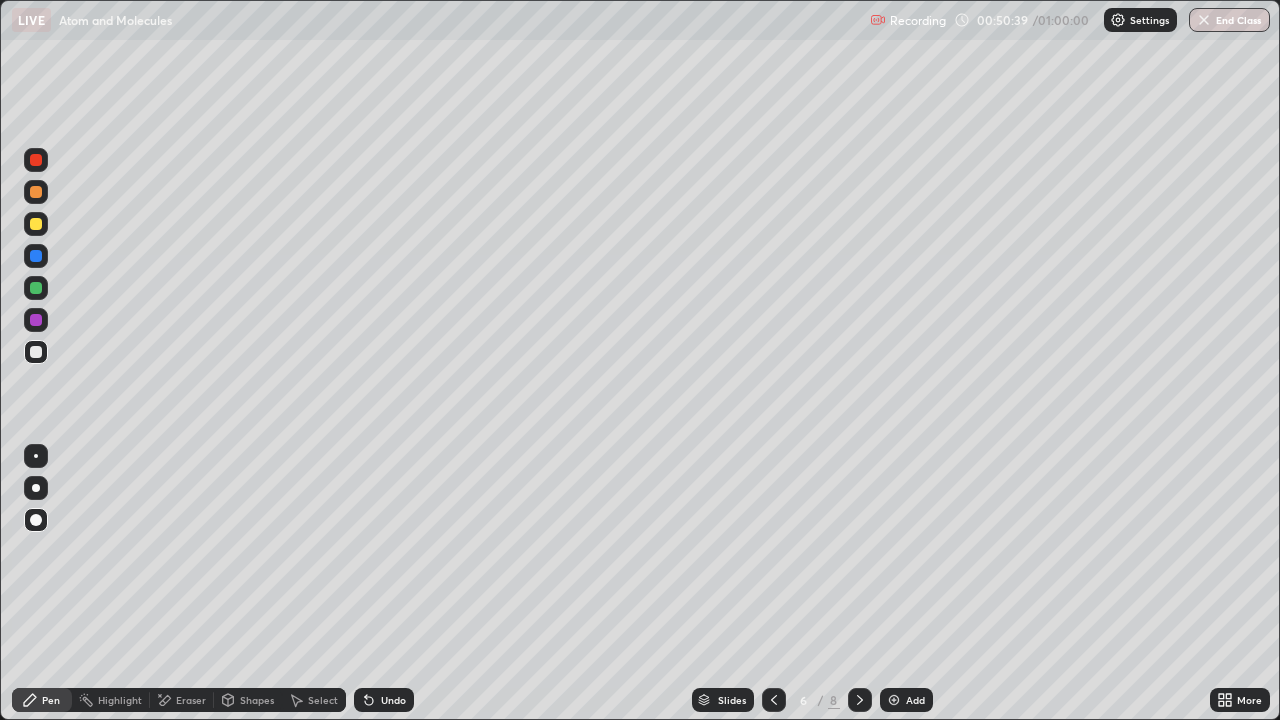 click on "Undo" at bounding box center (393, 700) 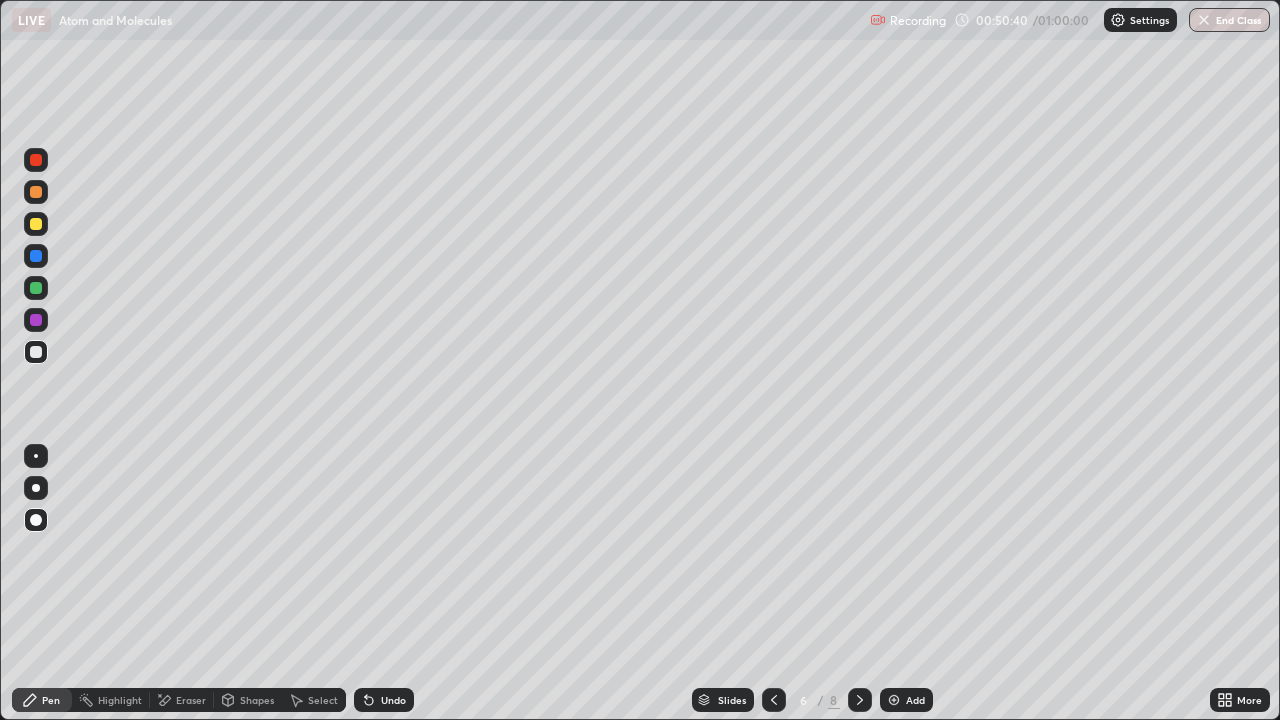 click on "Undo" at bounding box center [384, 700] 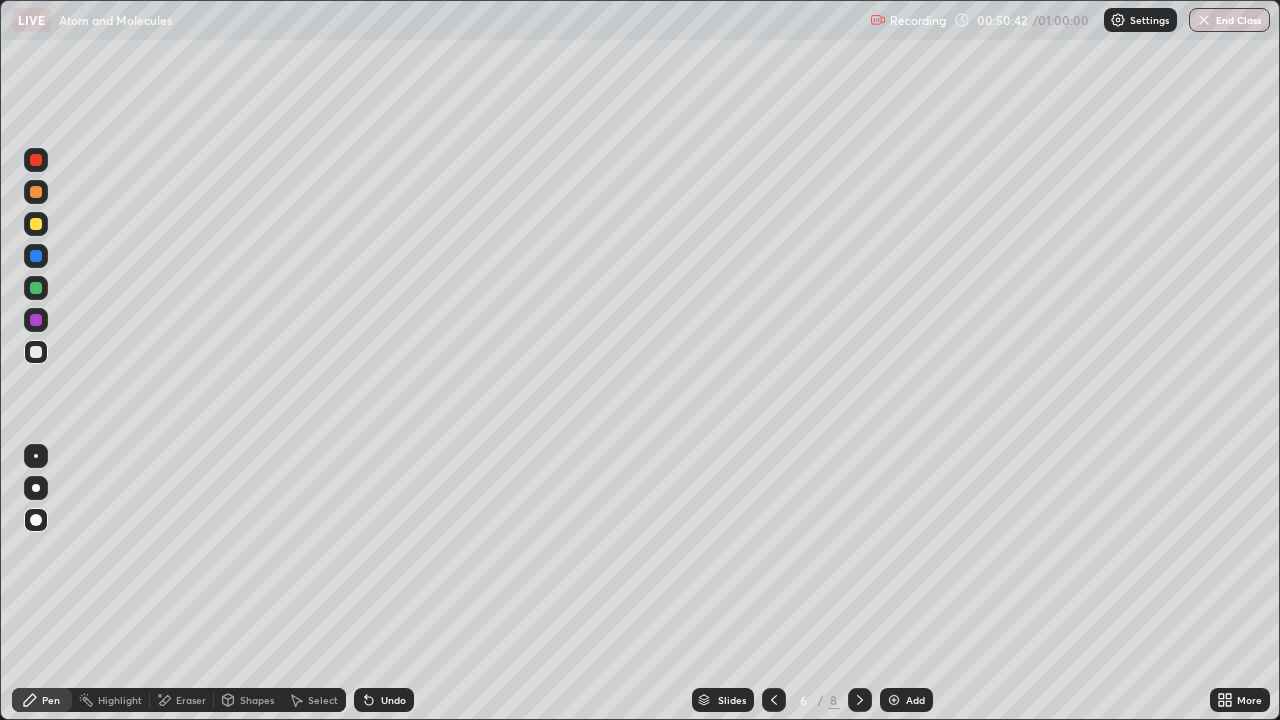 click on "Shapes" at bounding box center (257, 700) 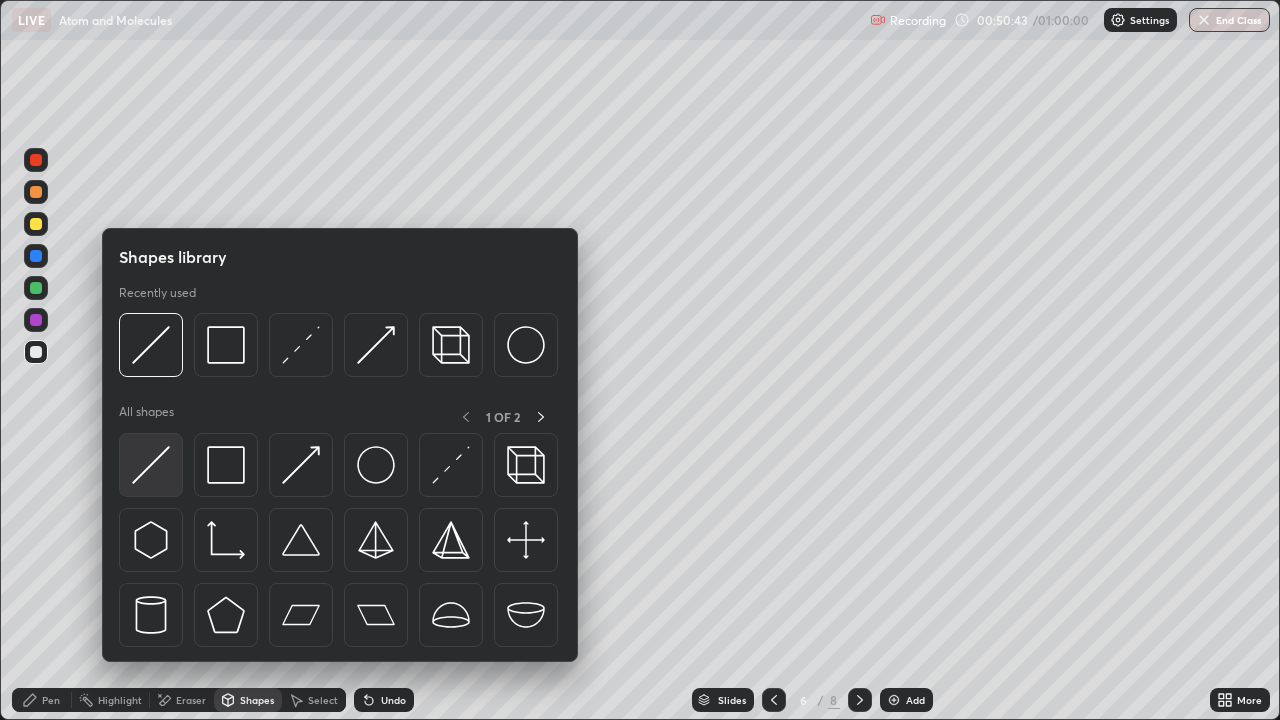 click at bounding box center [151, 465] 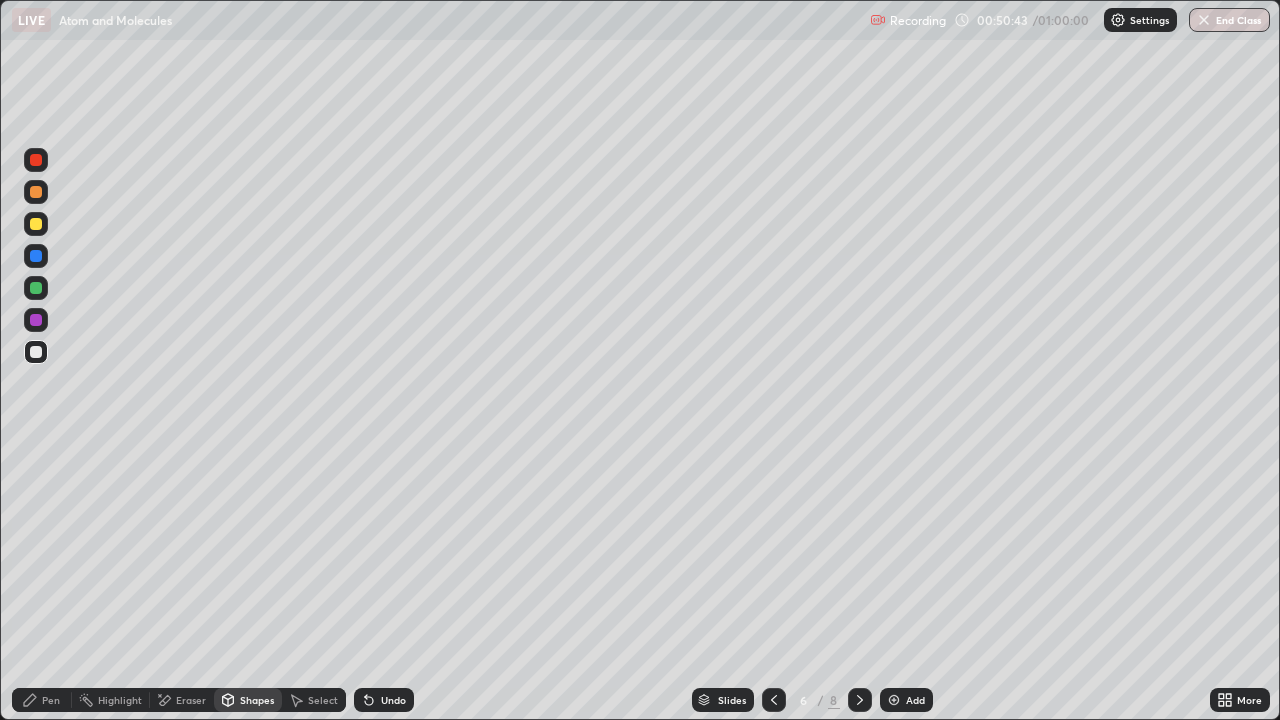 click at bounding box center (36, 256) 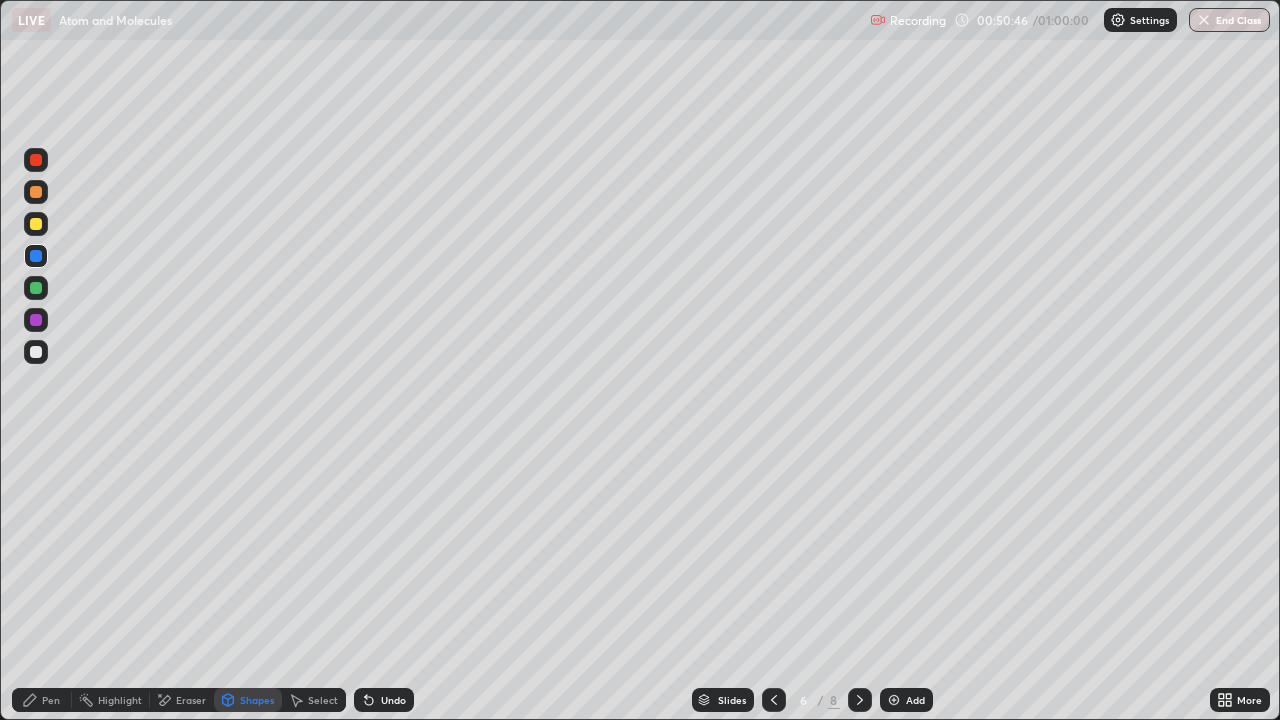 click on "Pen" at bounding box center (51, 700) 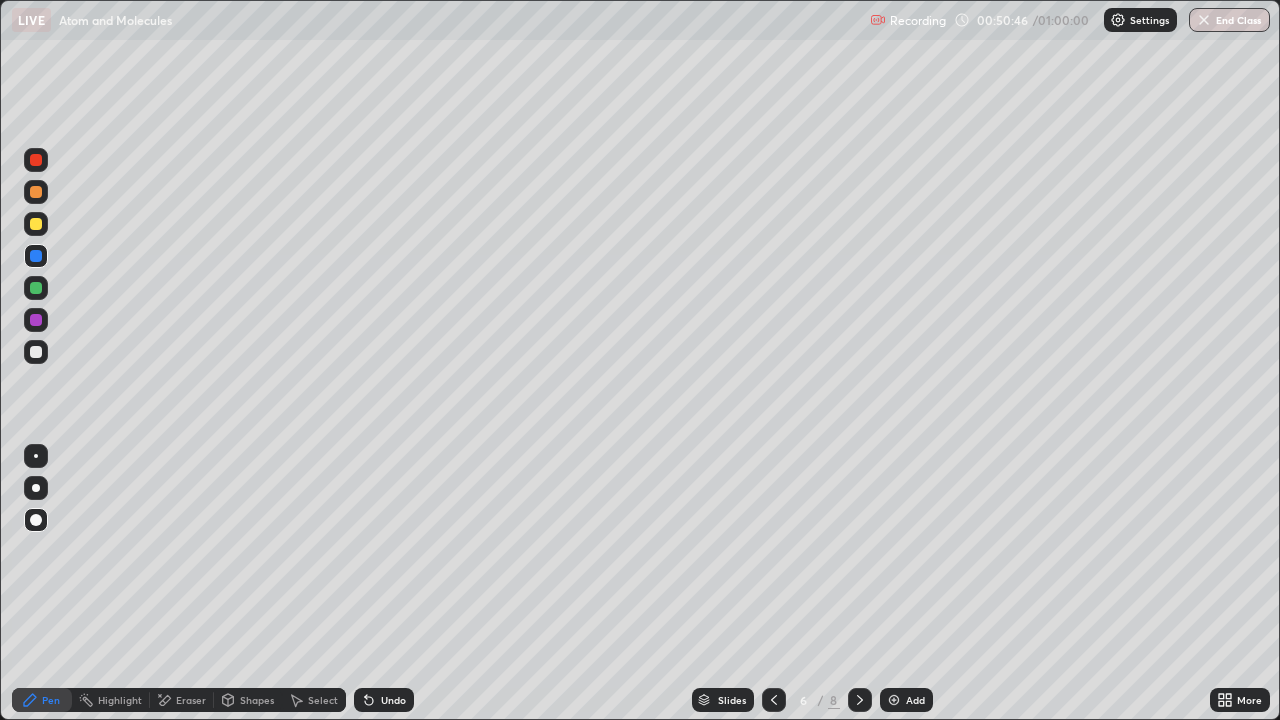 click at bounding box center (36, 352) 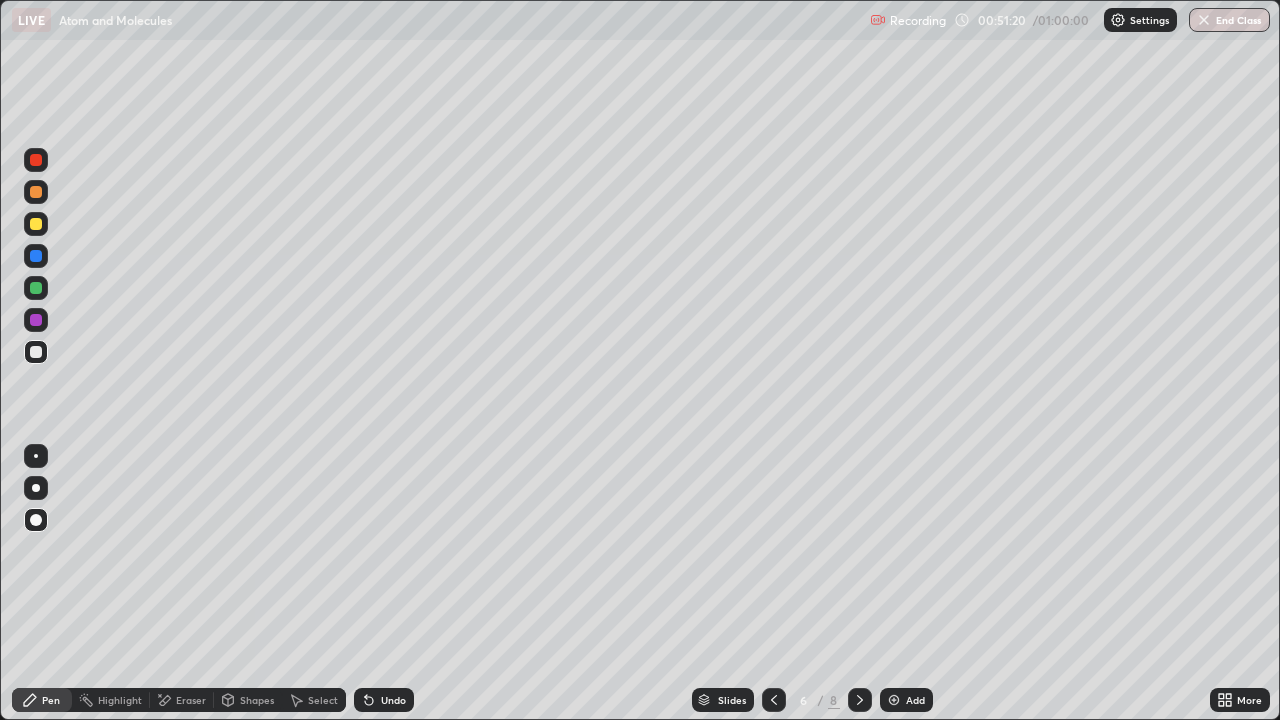 click 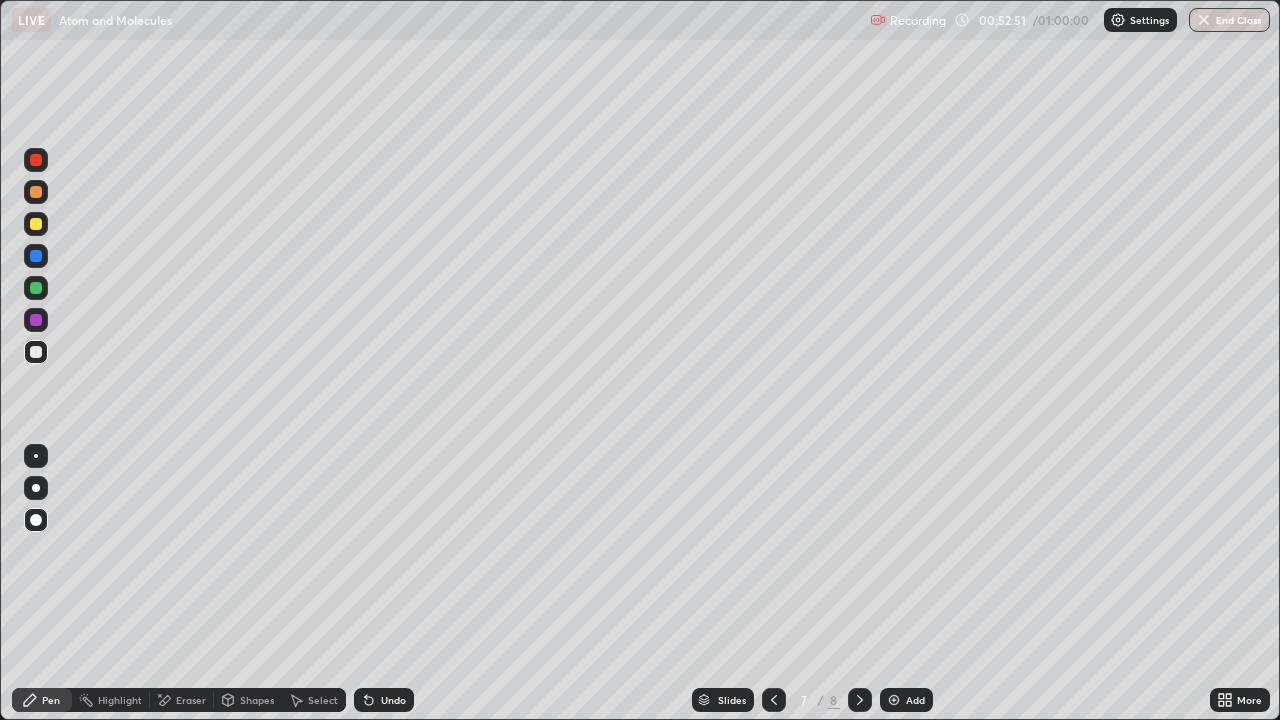 click on "End Class" at bounding box center (1229, 20) 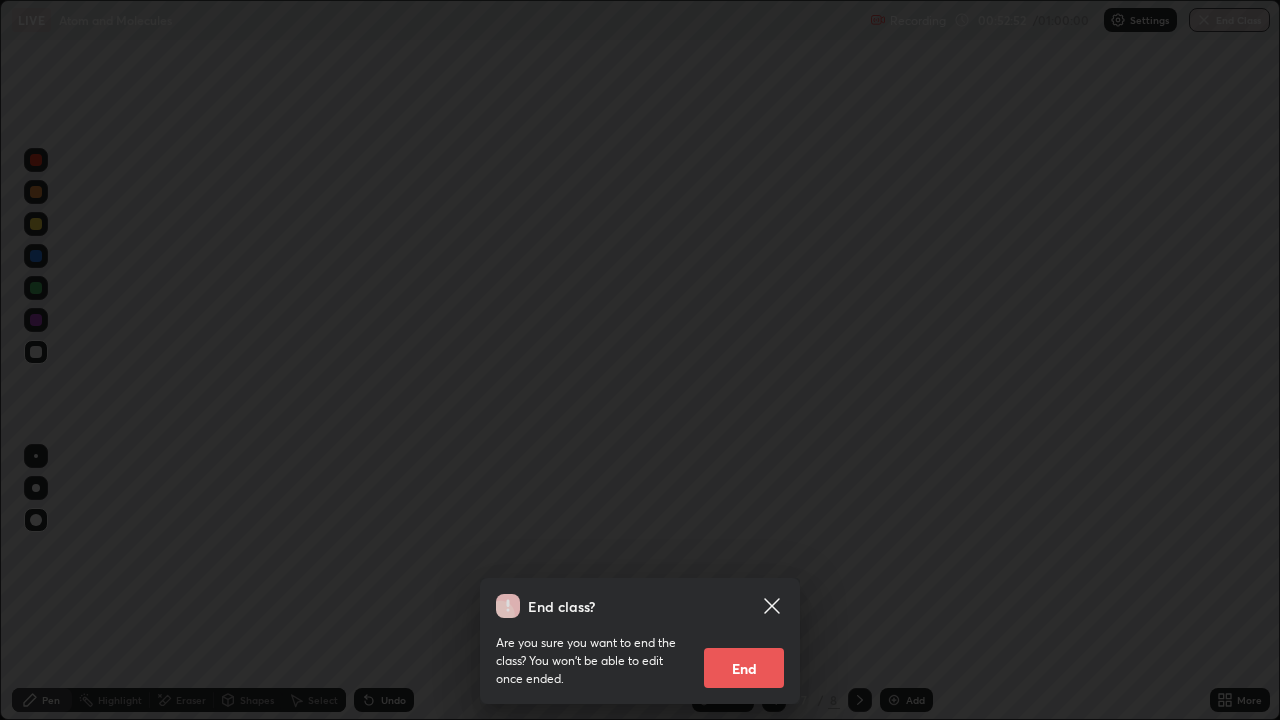 click on "End" at bounding box center [744, 668] 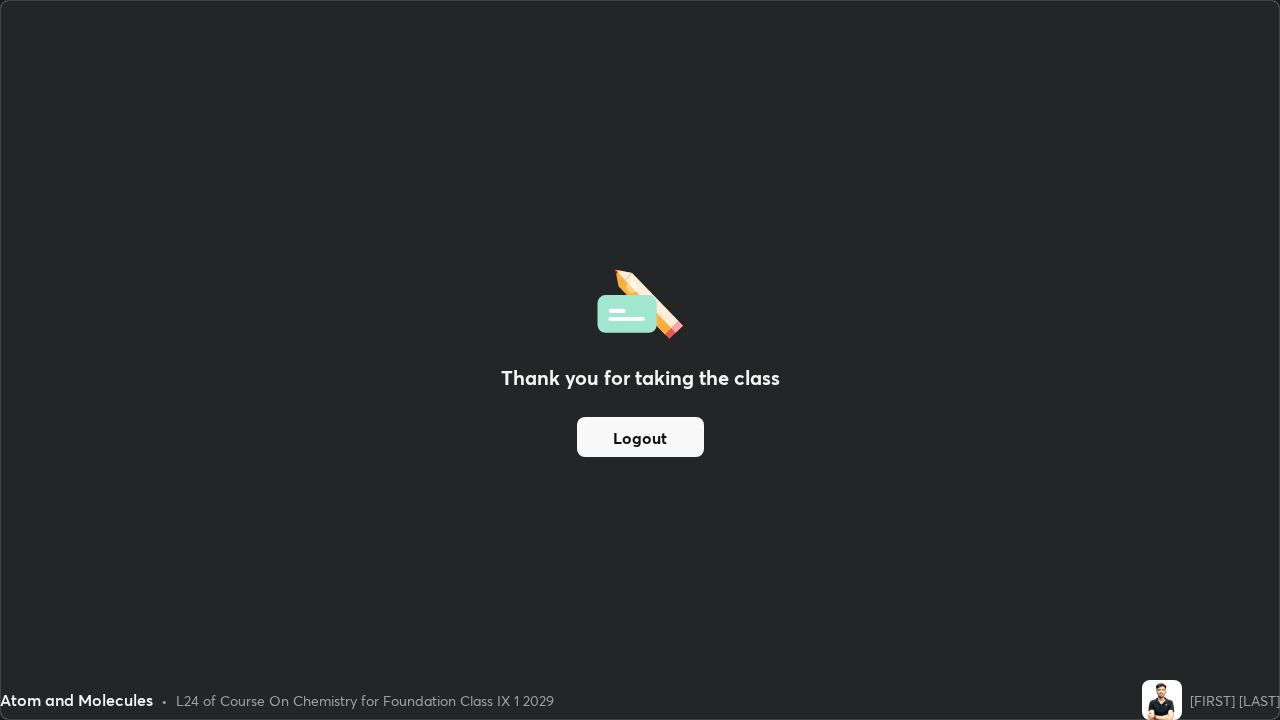 click on "Logout" at bounding box center [640, 437] 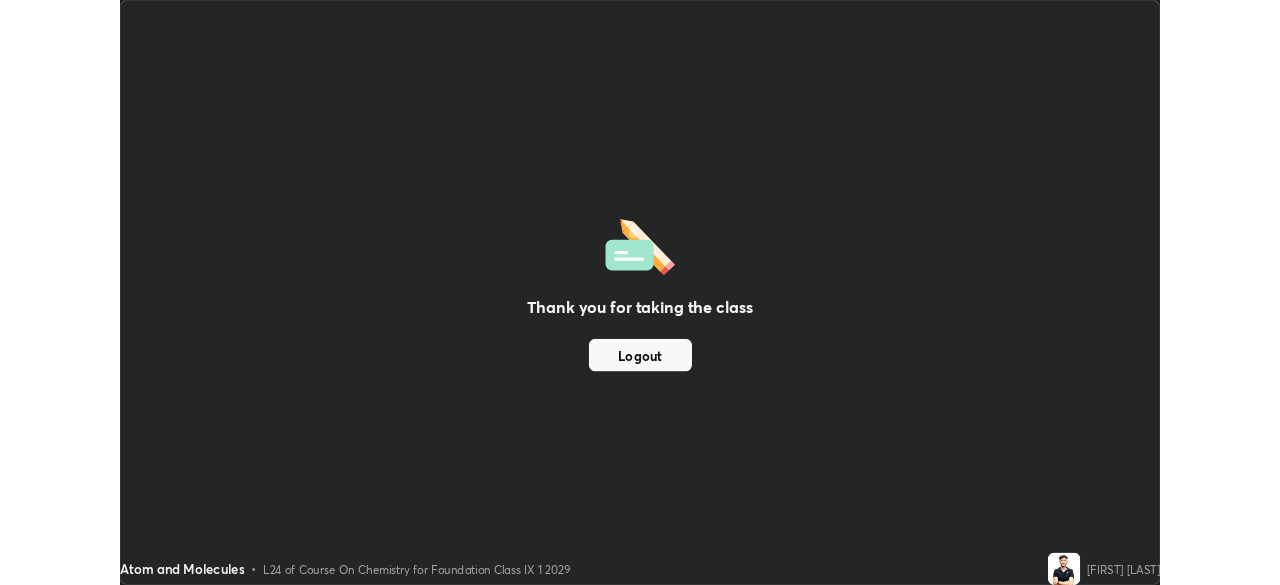 scroll, scrollTop: 585, scrollLeft: 1280, axis: both 